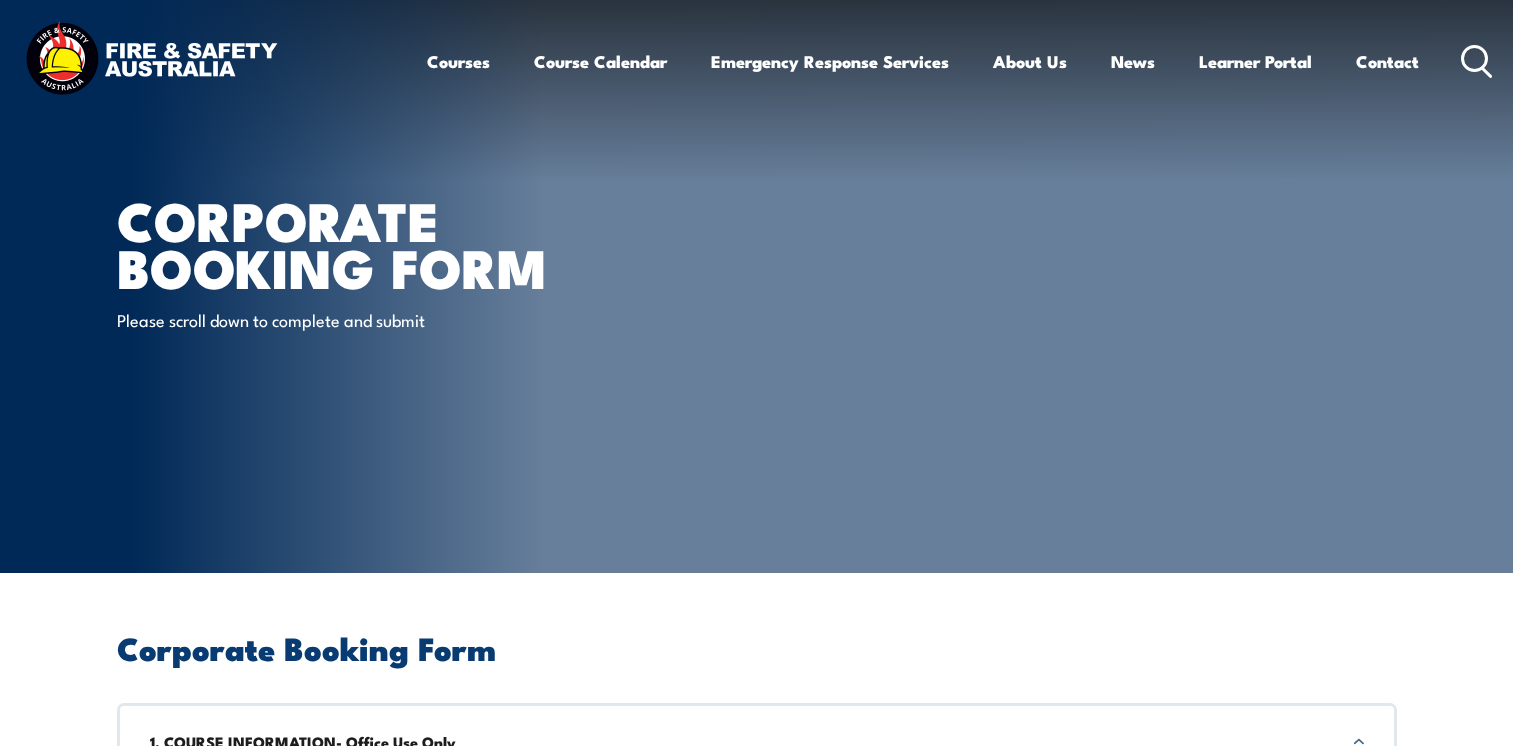scroll, scrollTop: 0, scrollLeft: 0, axis: both 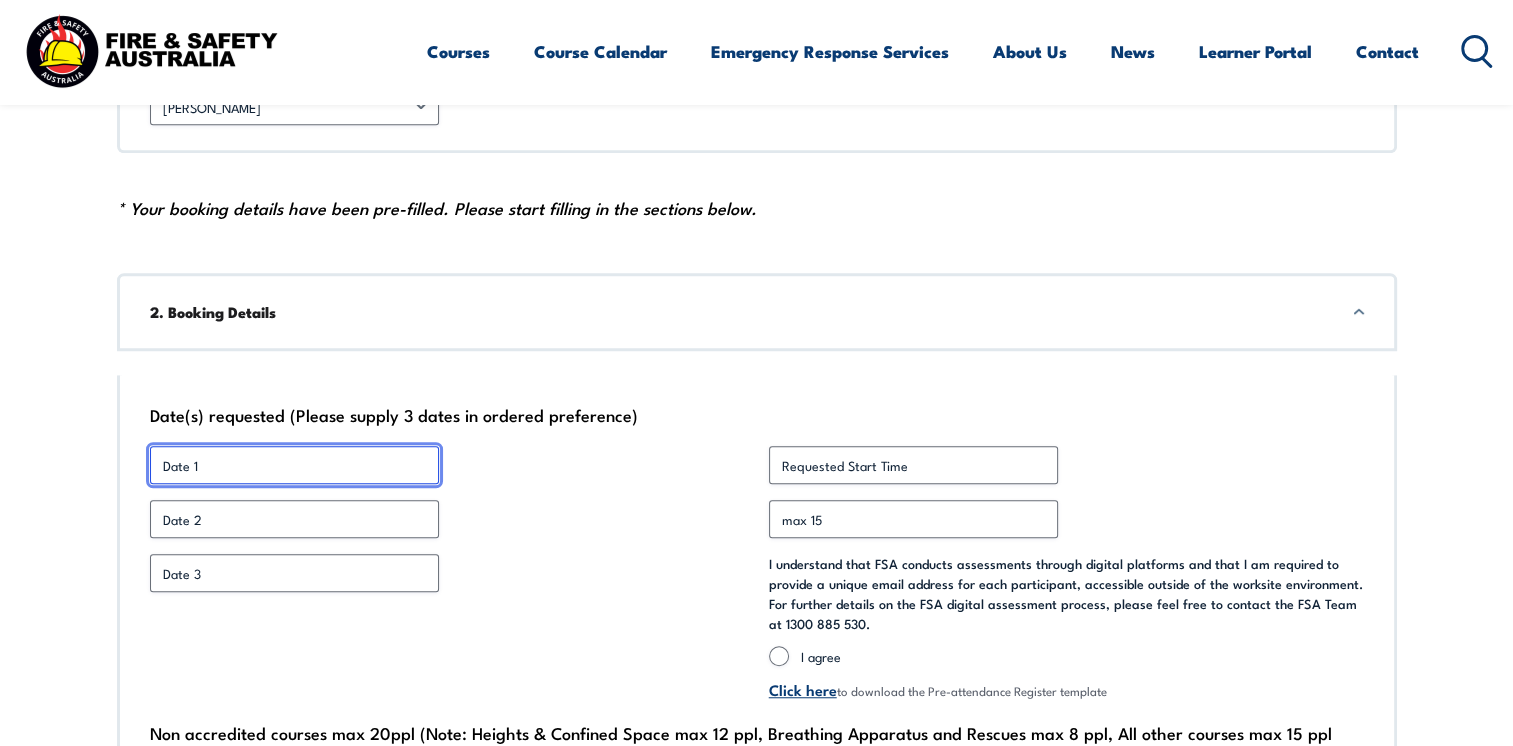 click on "Date 1 *" at bounding box center [294, 465] 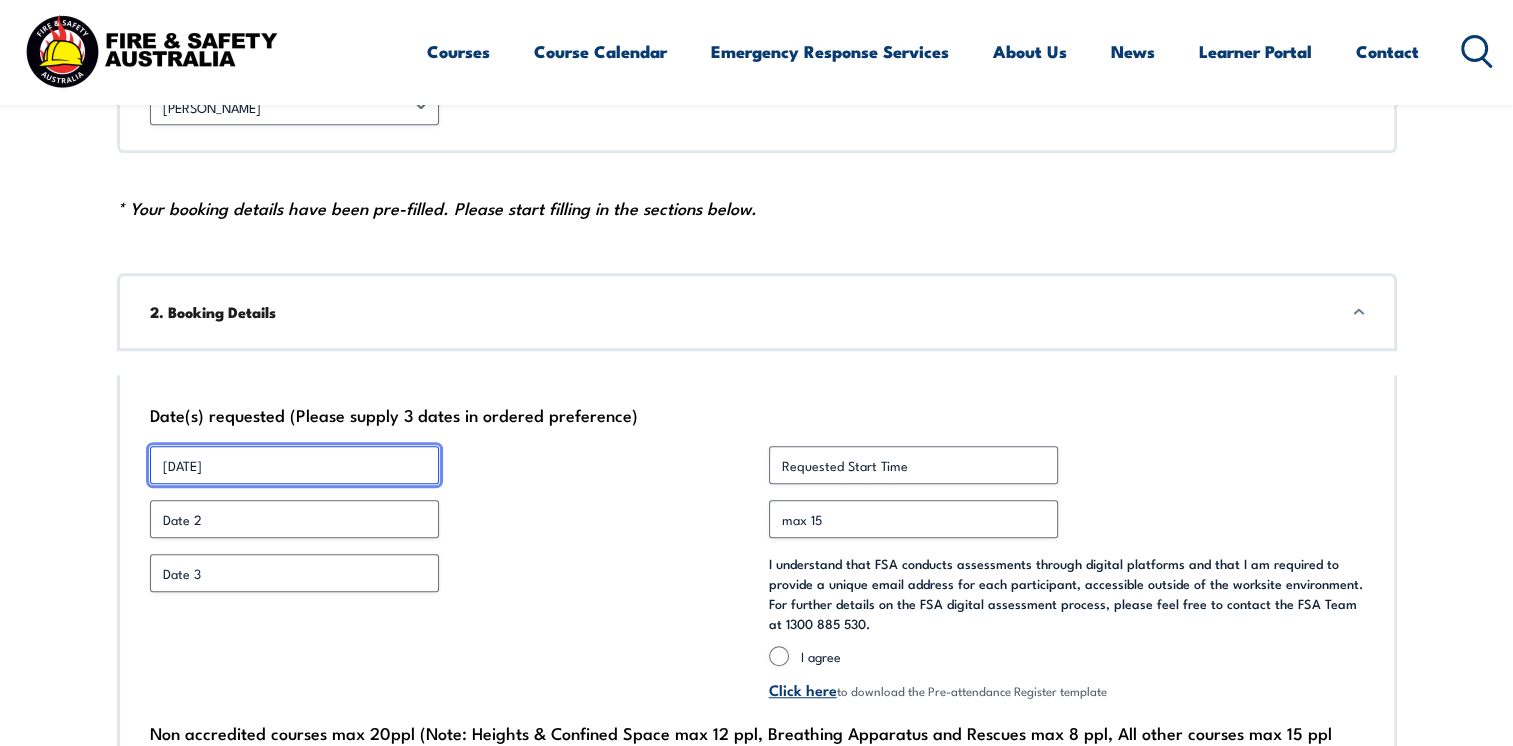 type on "27/8/25" 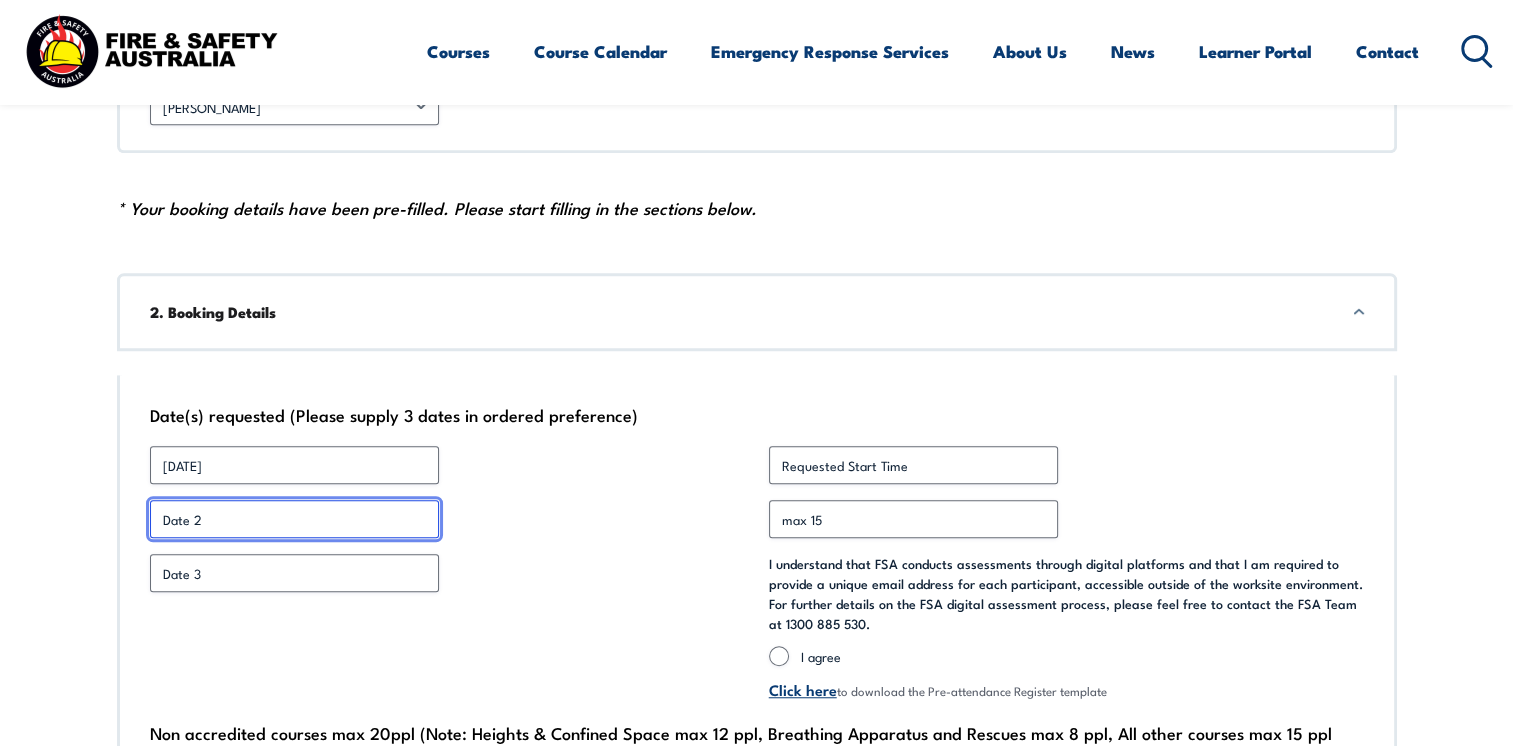 click on "Date 2 *" at bounding box center [294, 519] 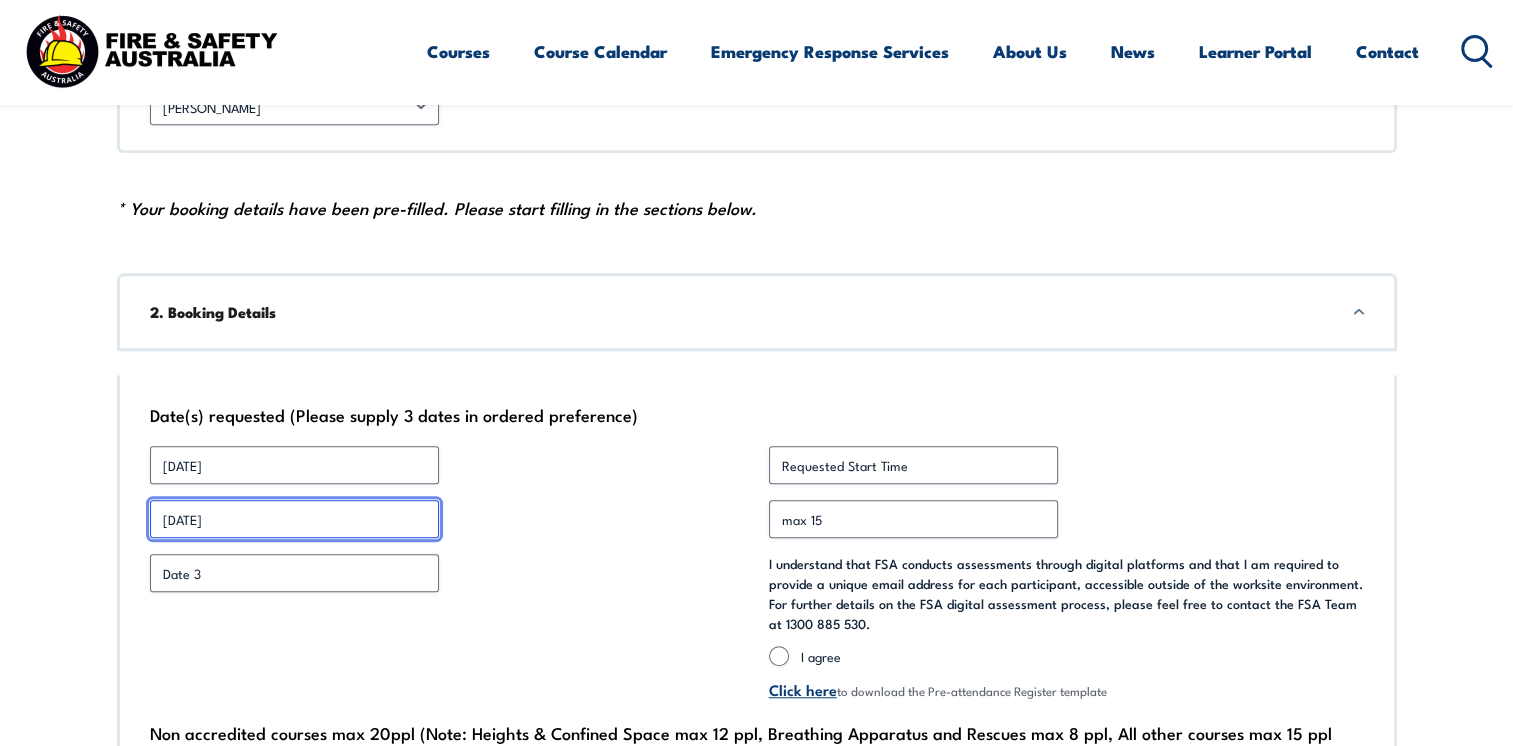 type on "28/8/25" 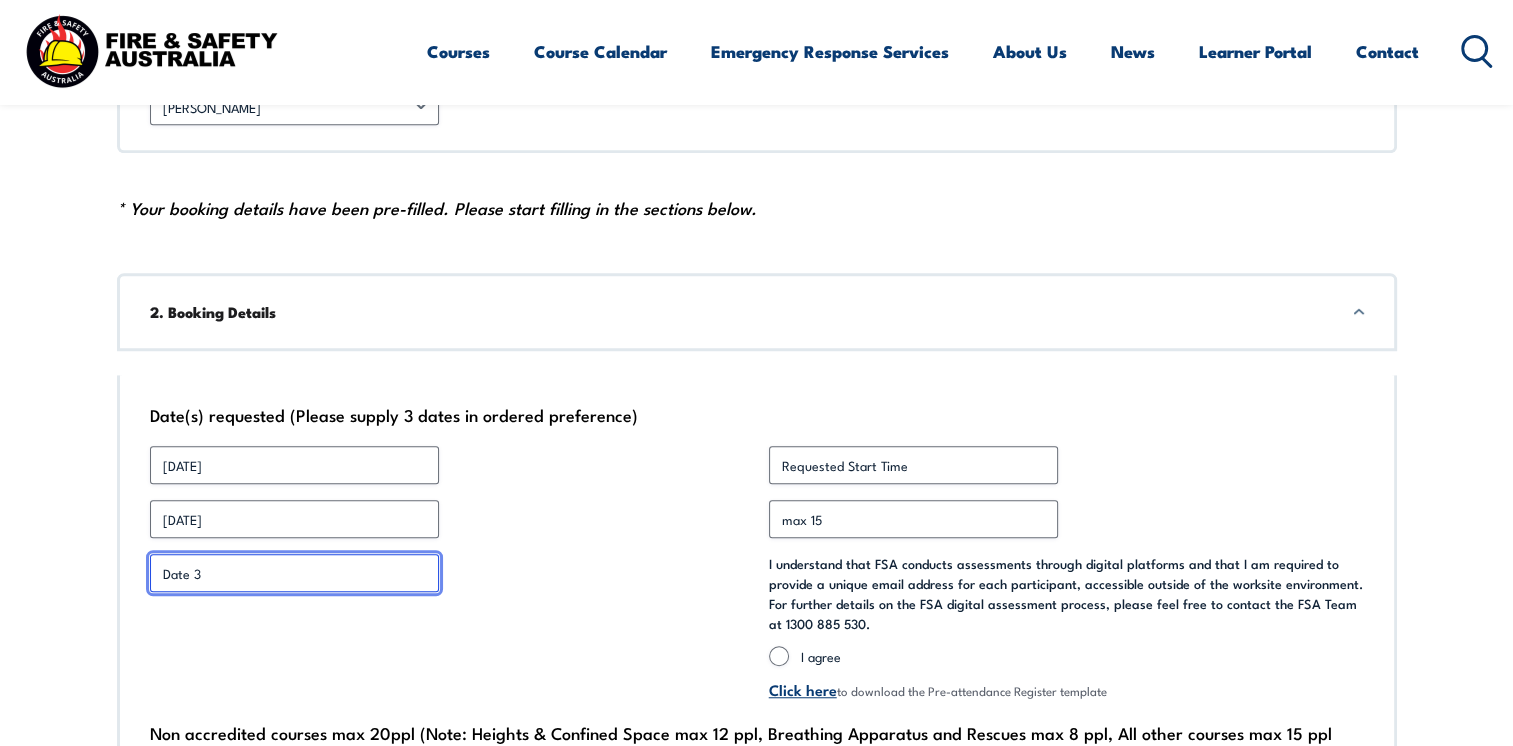 click on "Date 3 *" at bounding box center (294, 573) 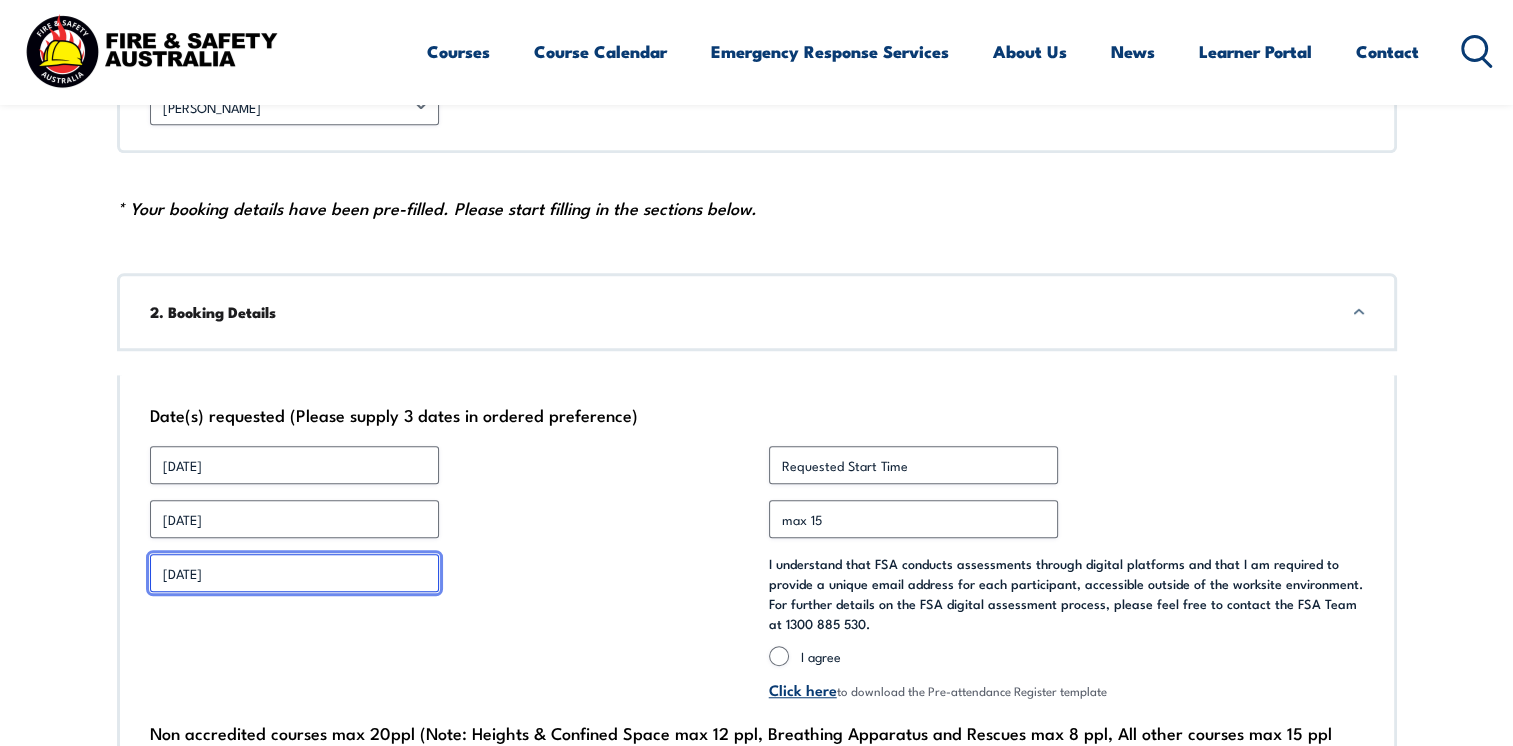type on "29/8/25" 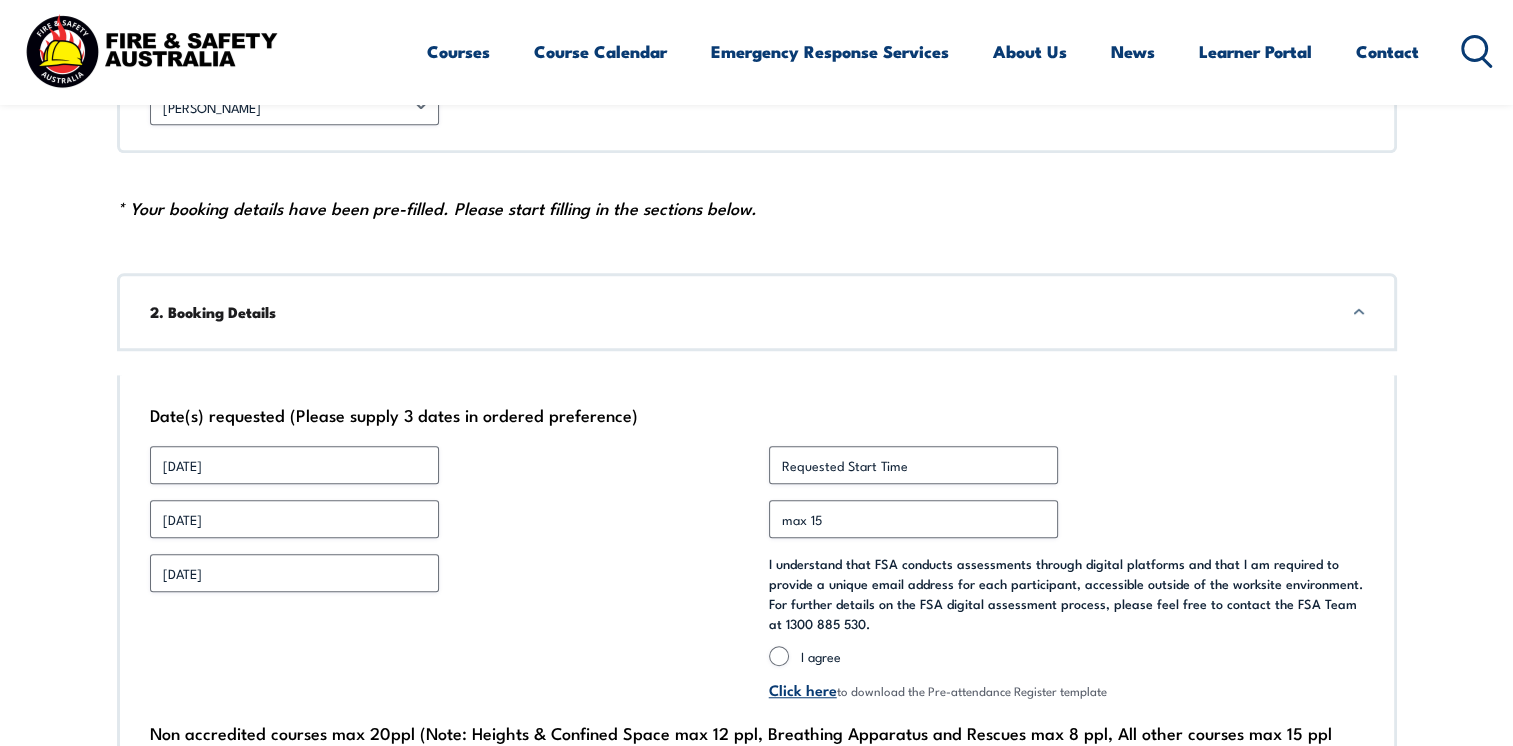 drag, startPoint x: 619, startPoint y: 473, endPoint x: 536, endPoint y: 474, distance: 83.00603 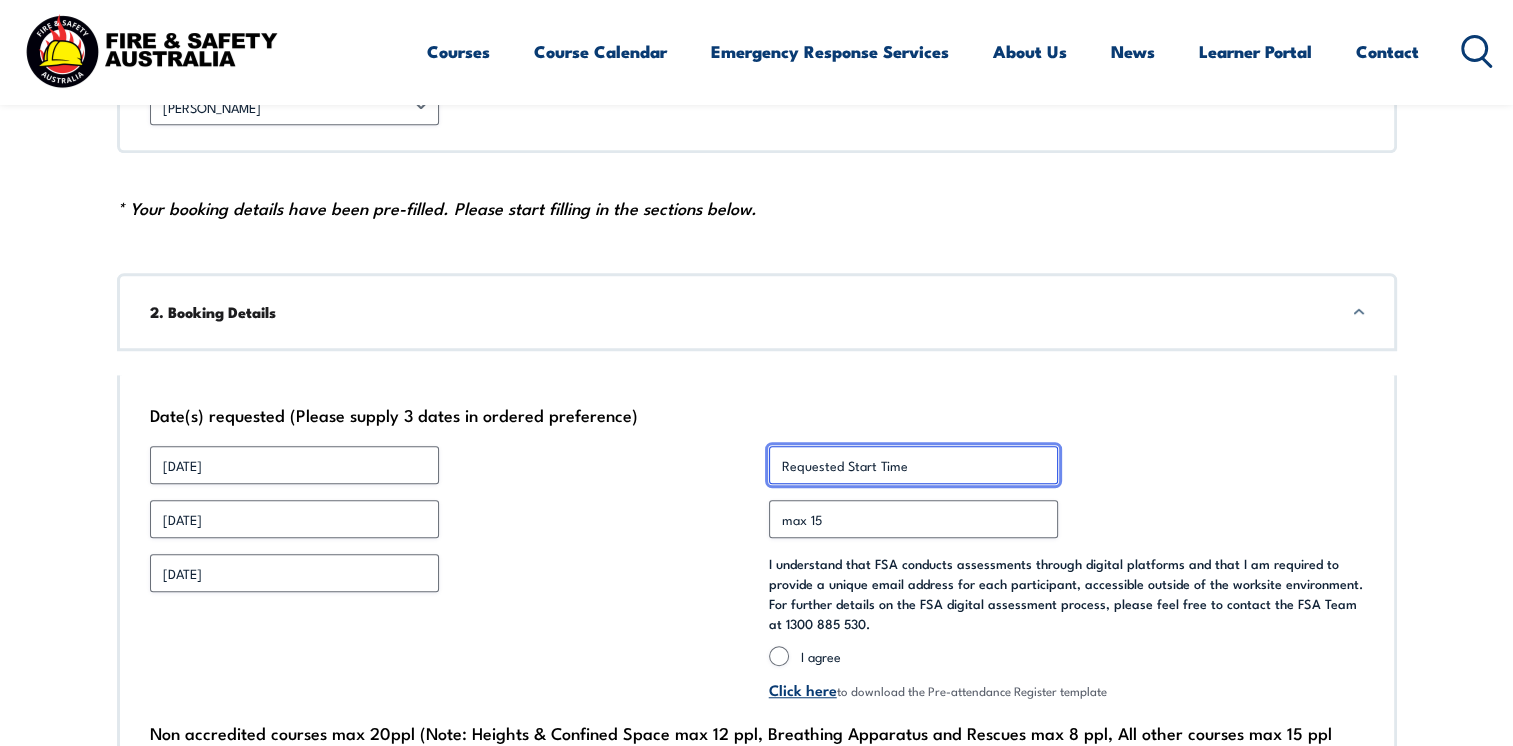 click on "Requested Start Time *" at bounding box center (913, 465) 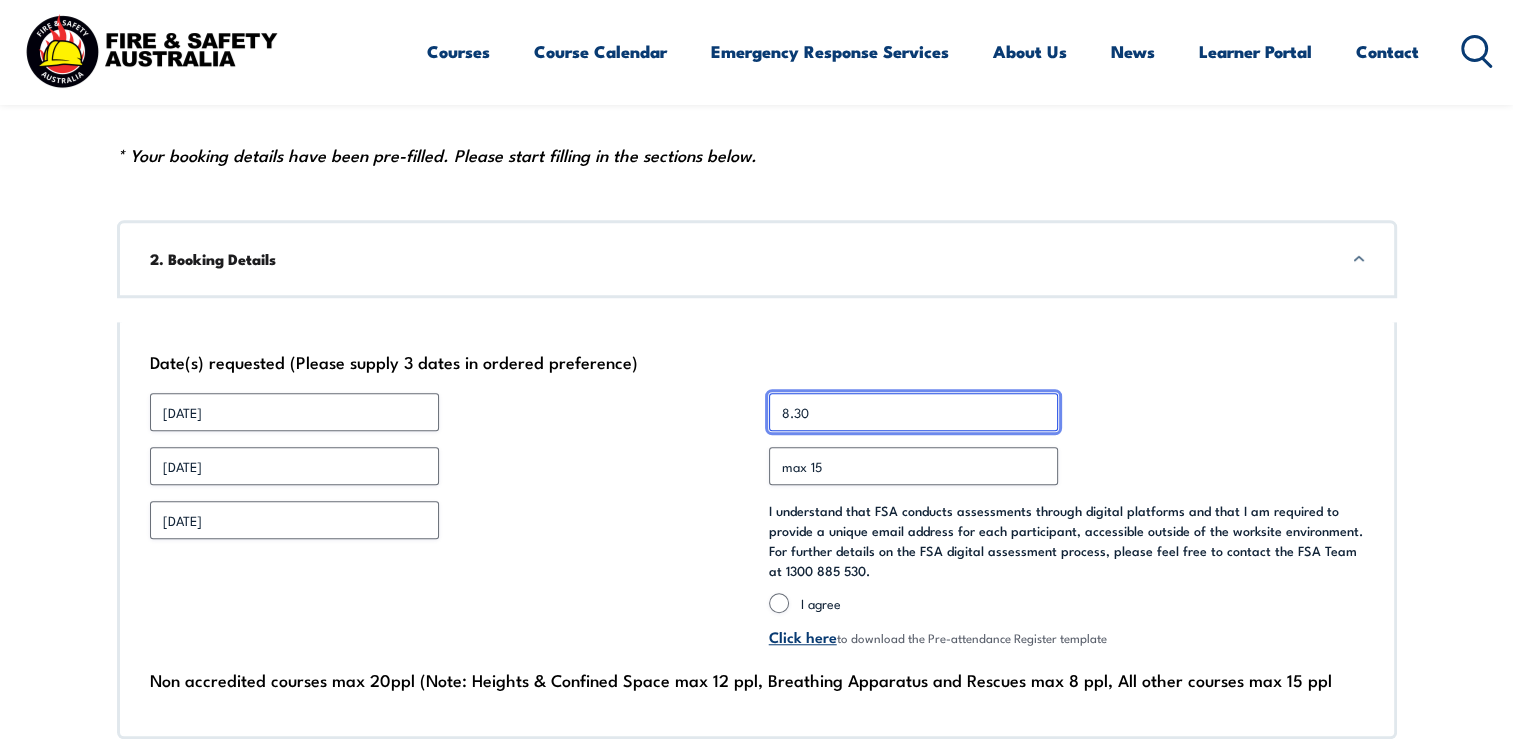 scroll, scrollTop: 1400, scrollLeft: 0, axis: vertical 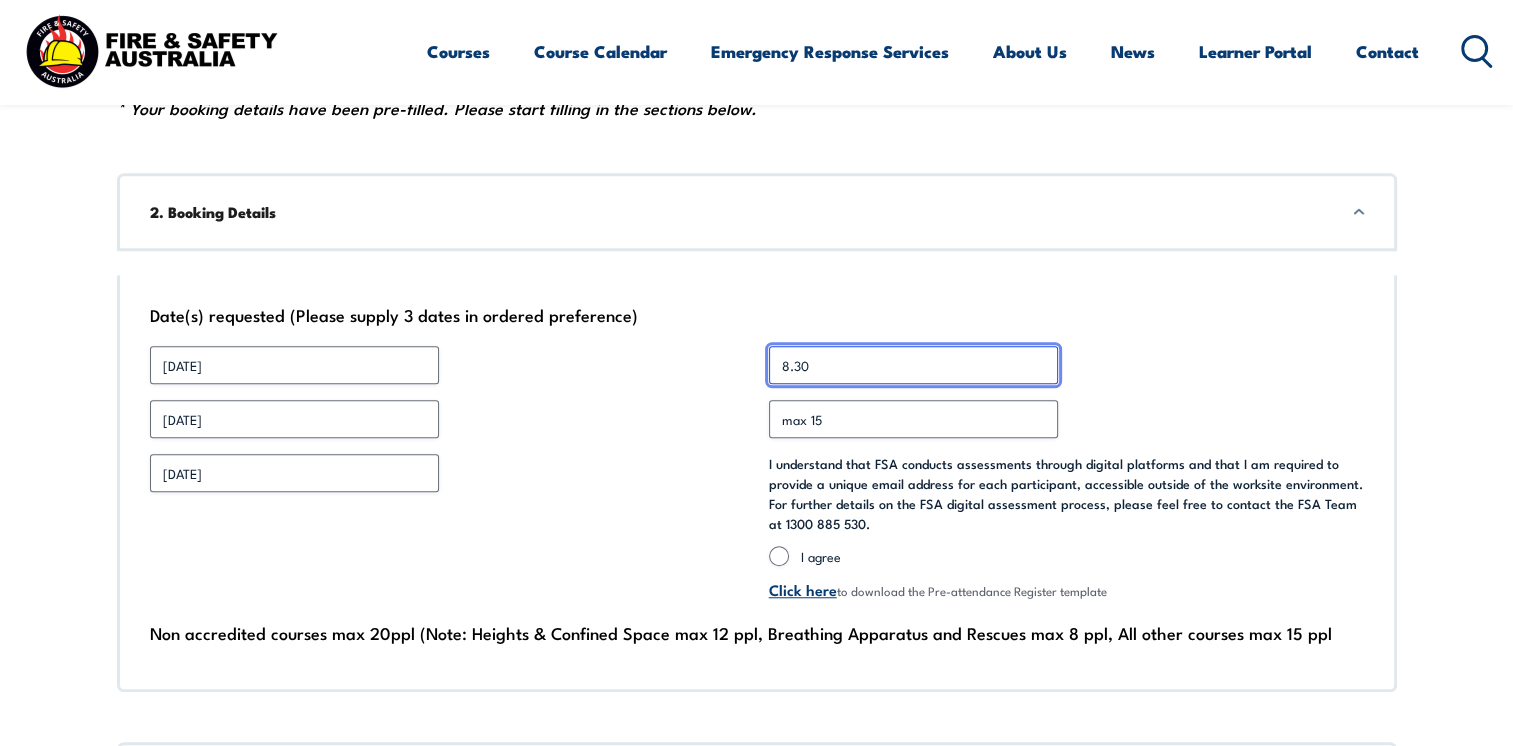 type on "8.30" 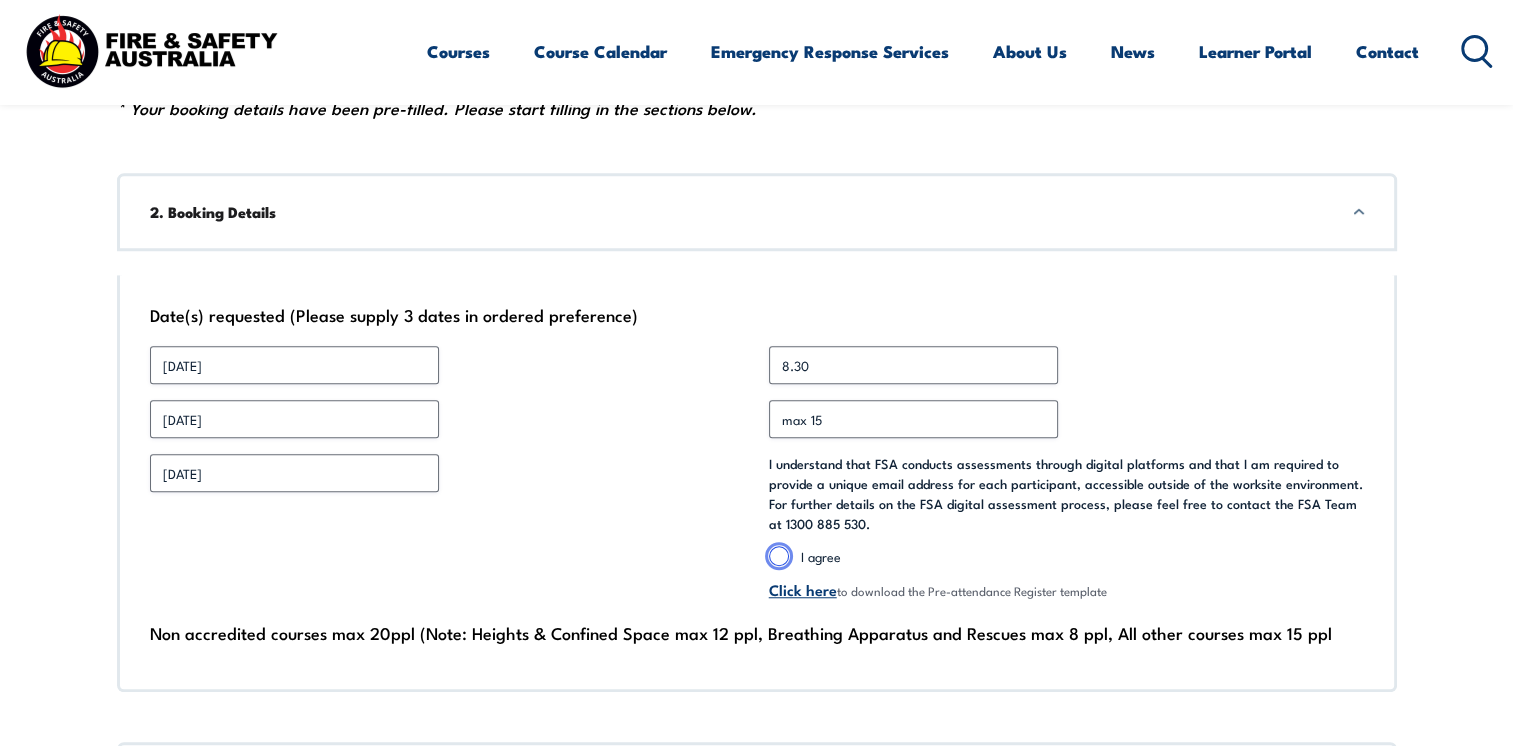 click on "I agree" at bounding box center (779, 556) 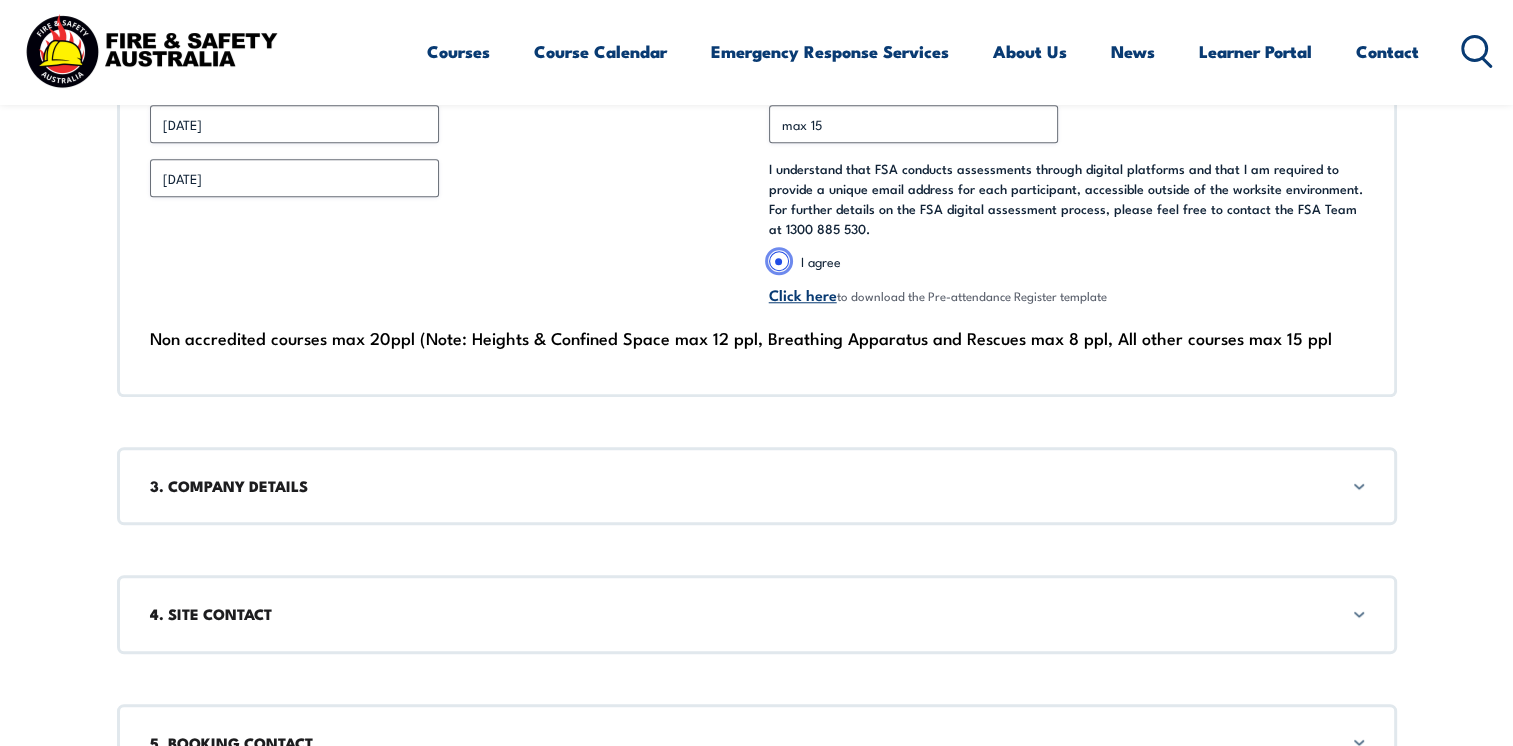 scroll, scrollTop: 1800, scrollLeft: 0, axis: vertical 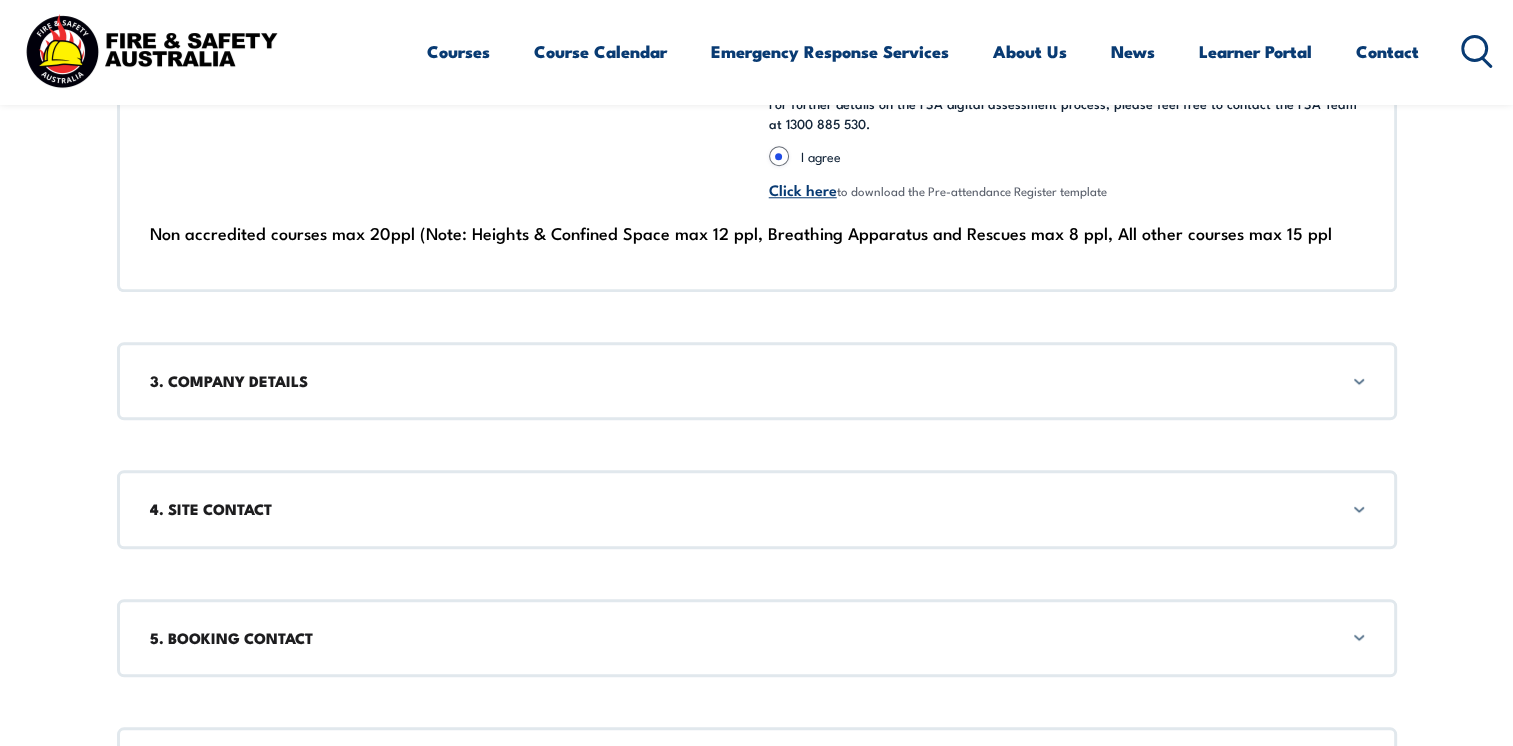 click on "3. COMPANY DETAILS" at bounding box center (757, 381) 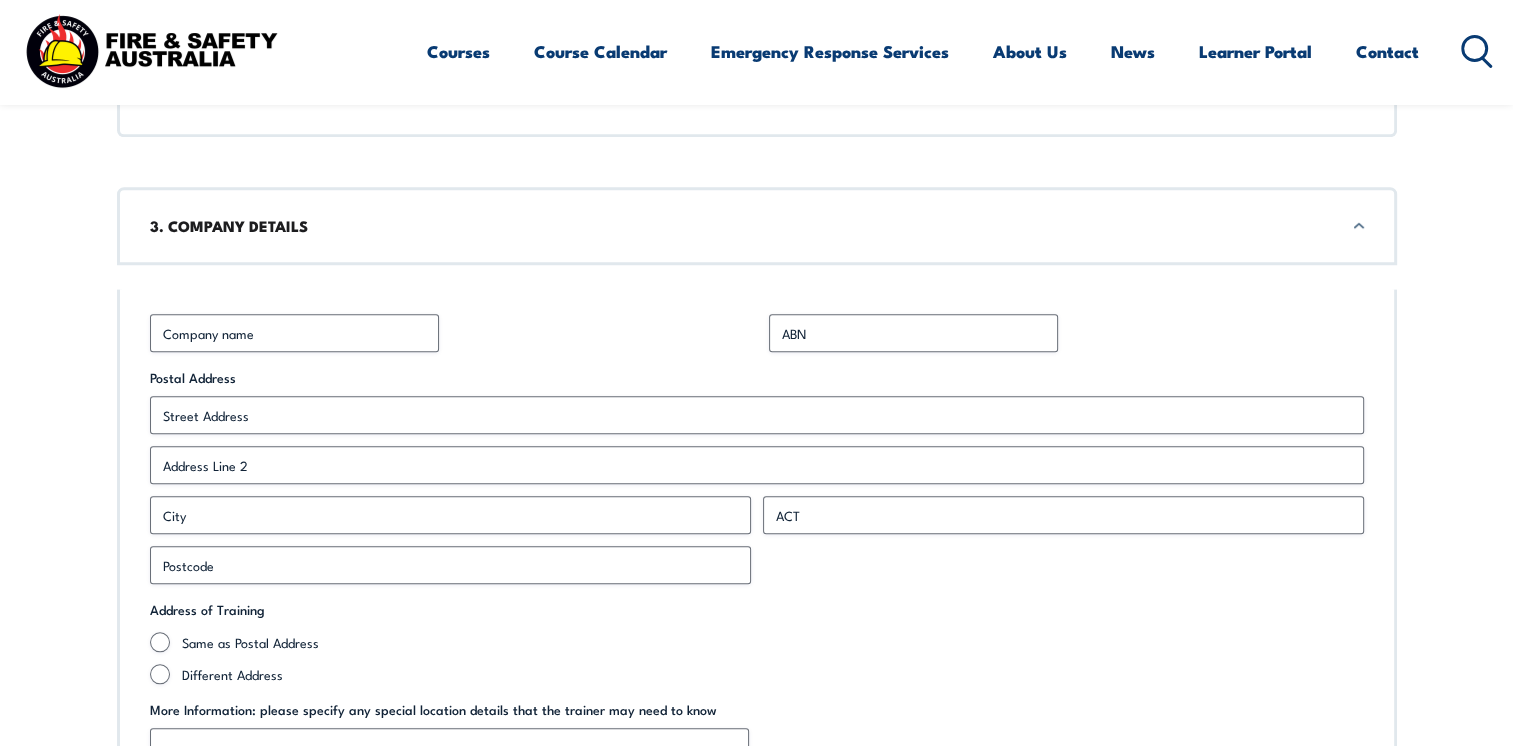 scroll, scrollTop: 2000, scrollLeft: 0, axis: vertical 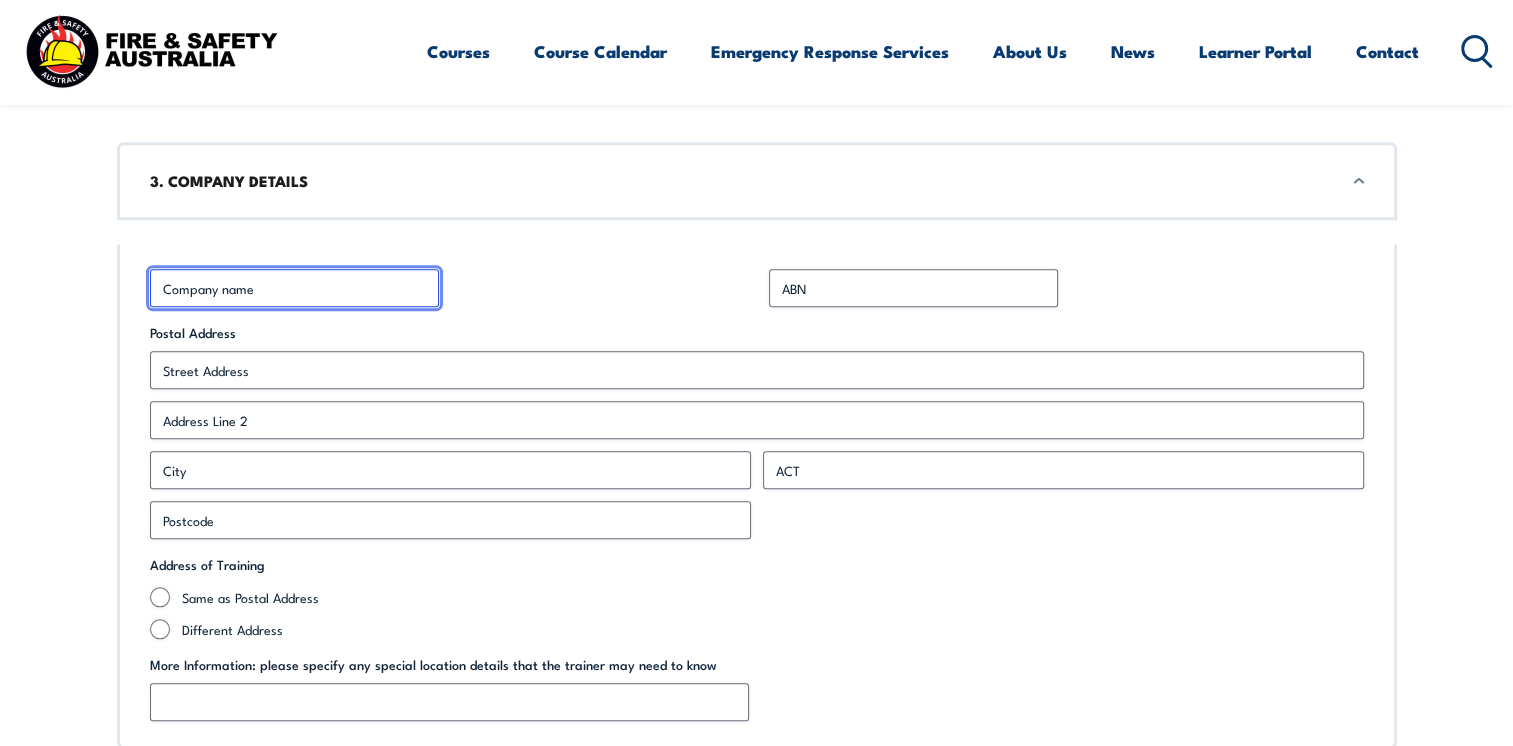click on "Business Name *" at bounding box center (294, 288) 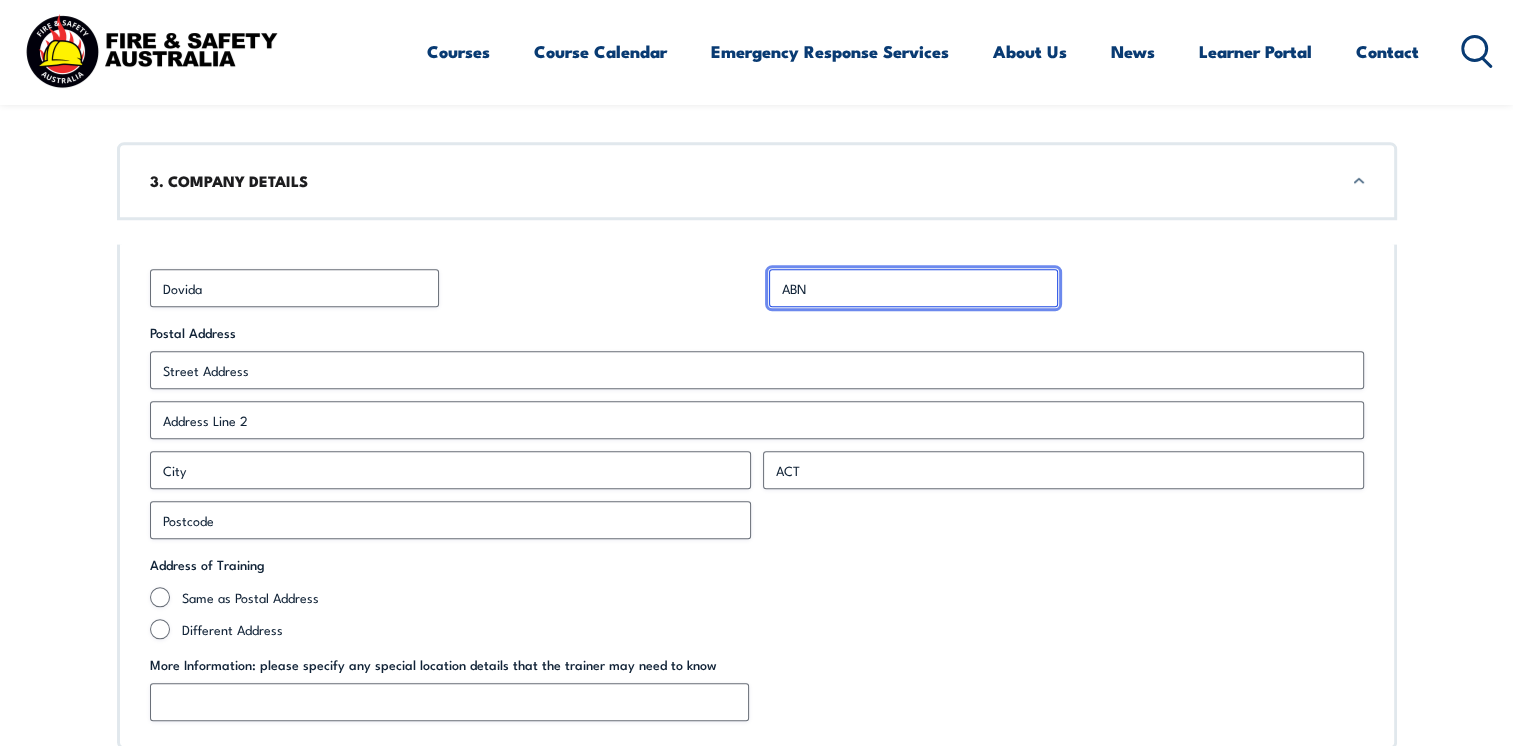 click on "ABN *" at bounding box center (913, 288) 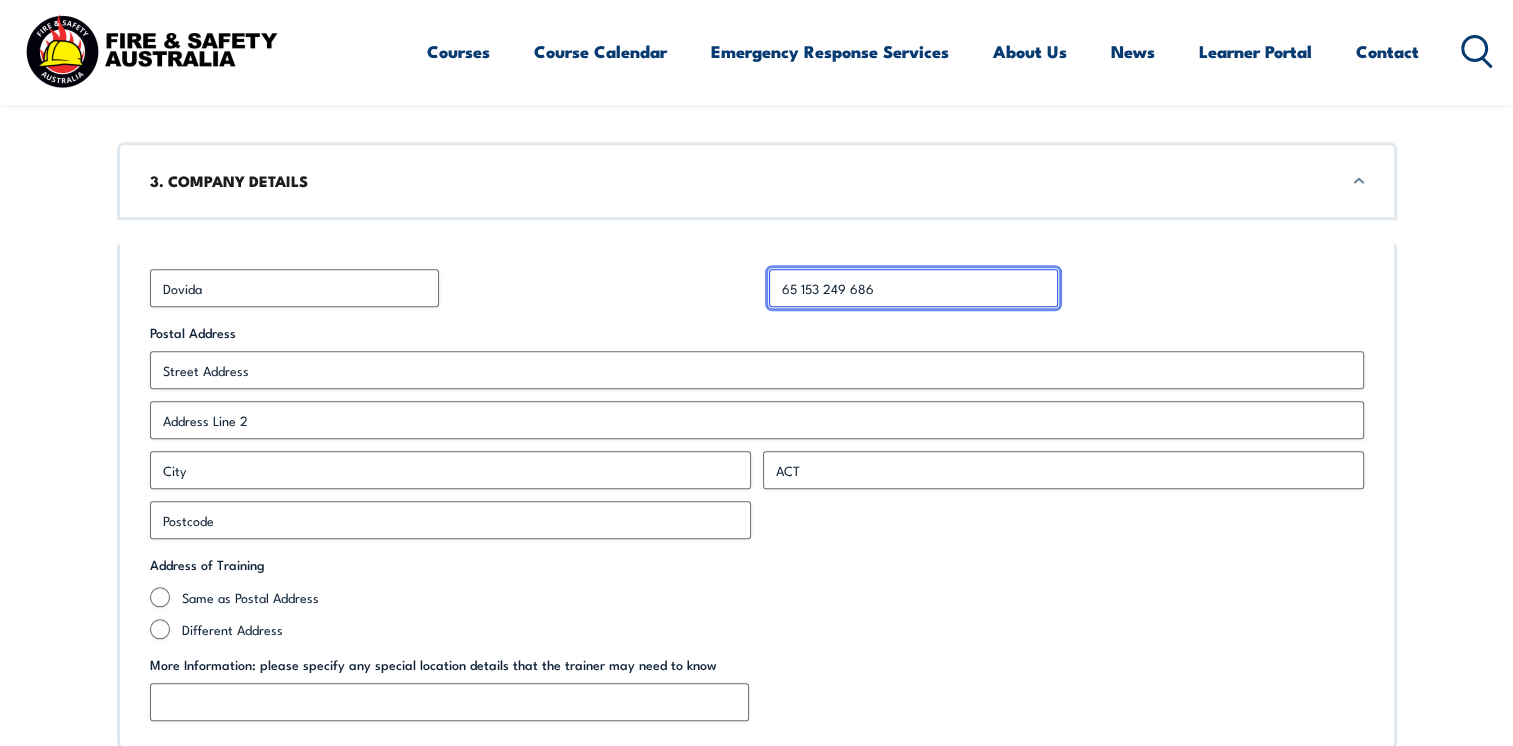 type on "65 153 249 686" 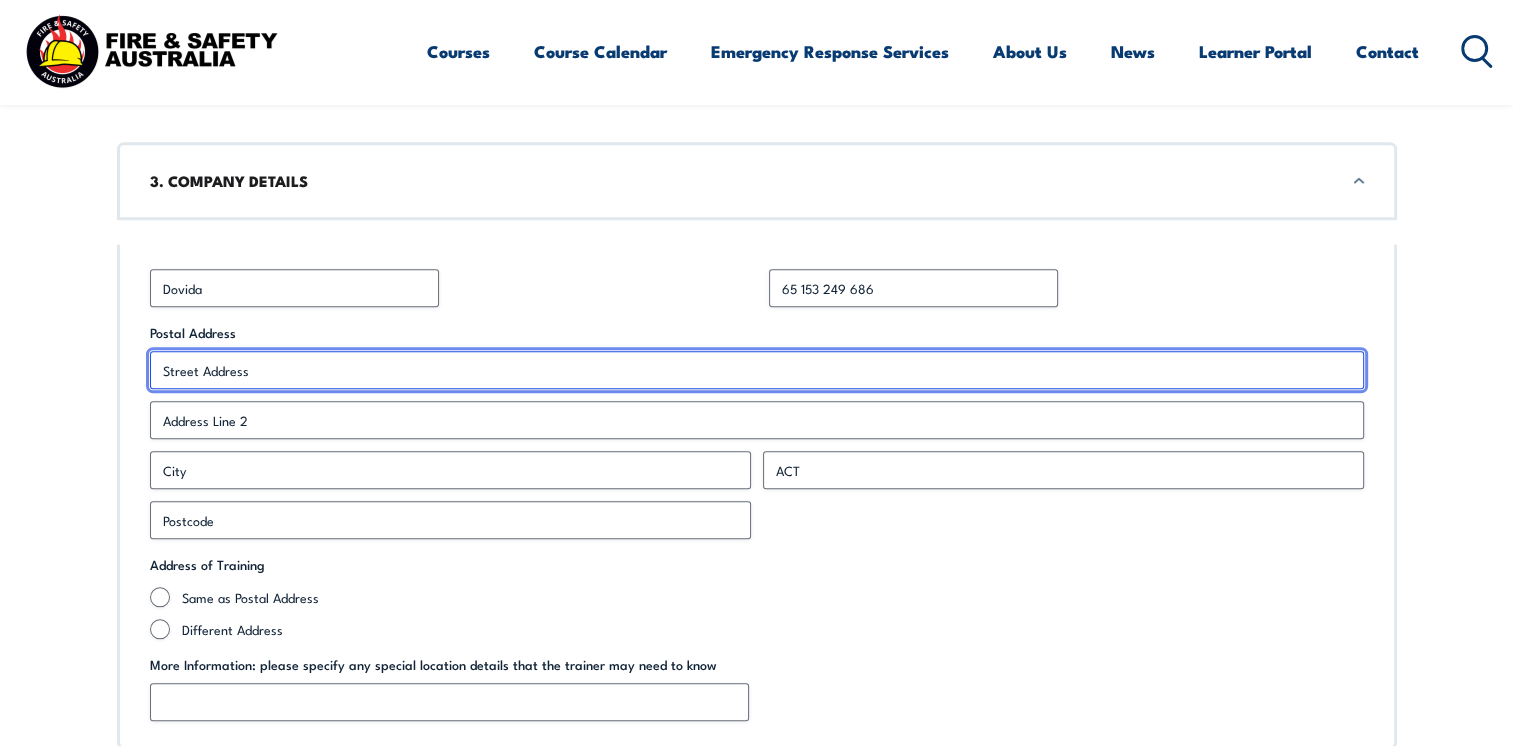 click on "Street Address" at bounding box center [757, 370] 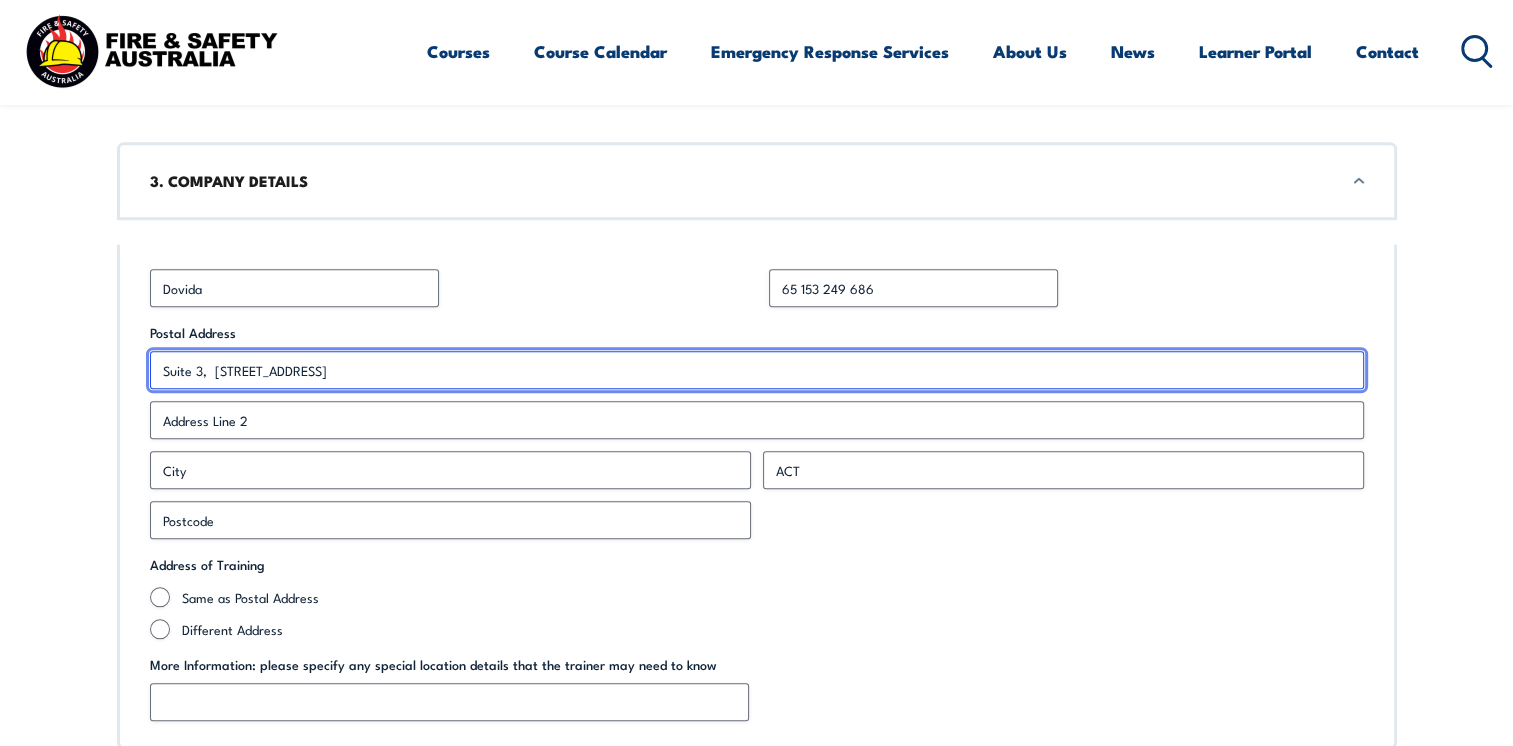 type on "Suite 3,  1 International Court" 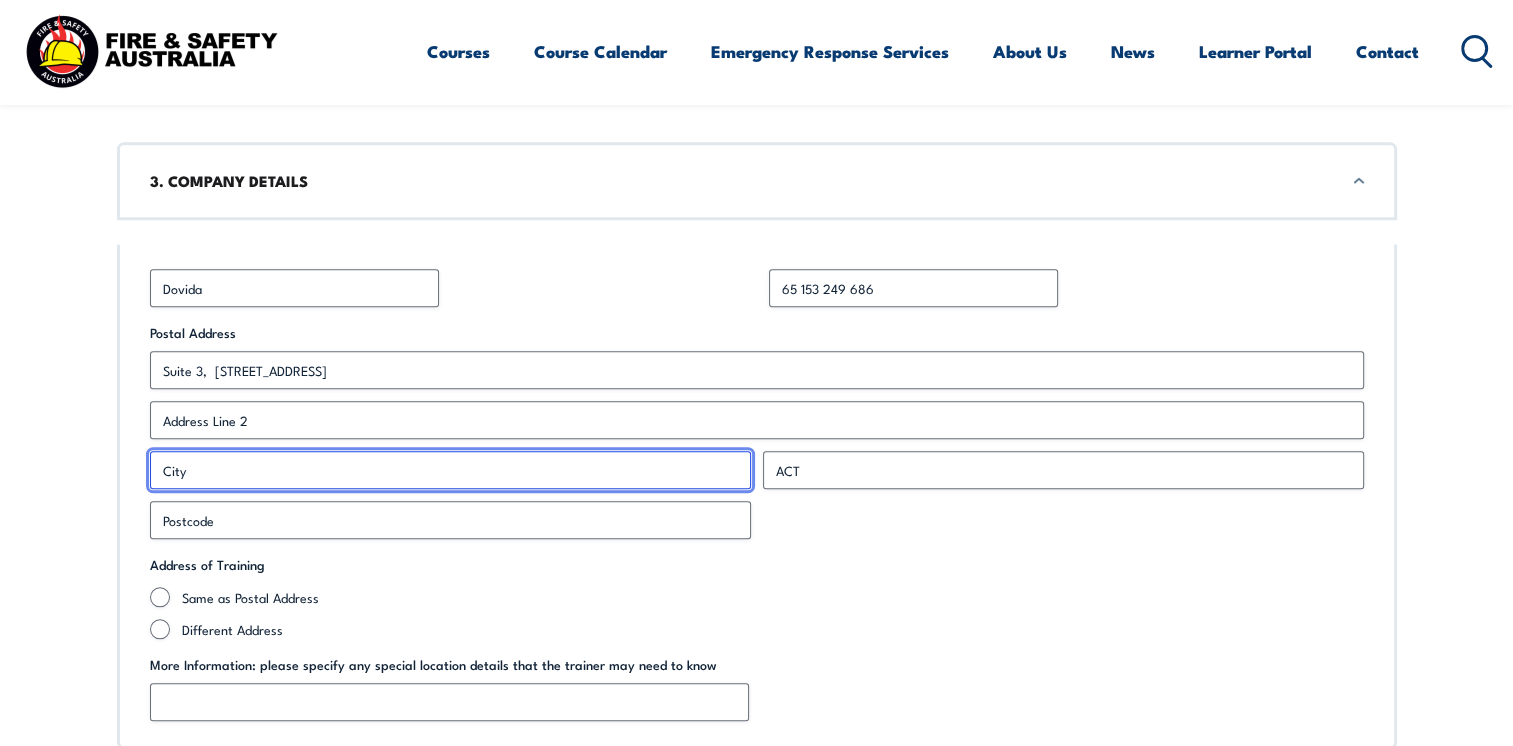 click on "City" at bounding box center (450, 470) 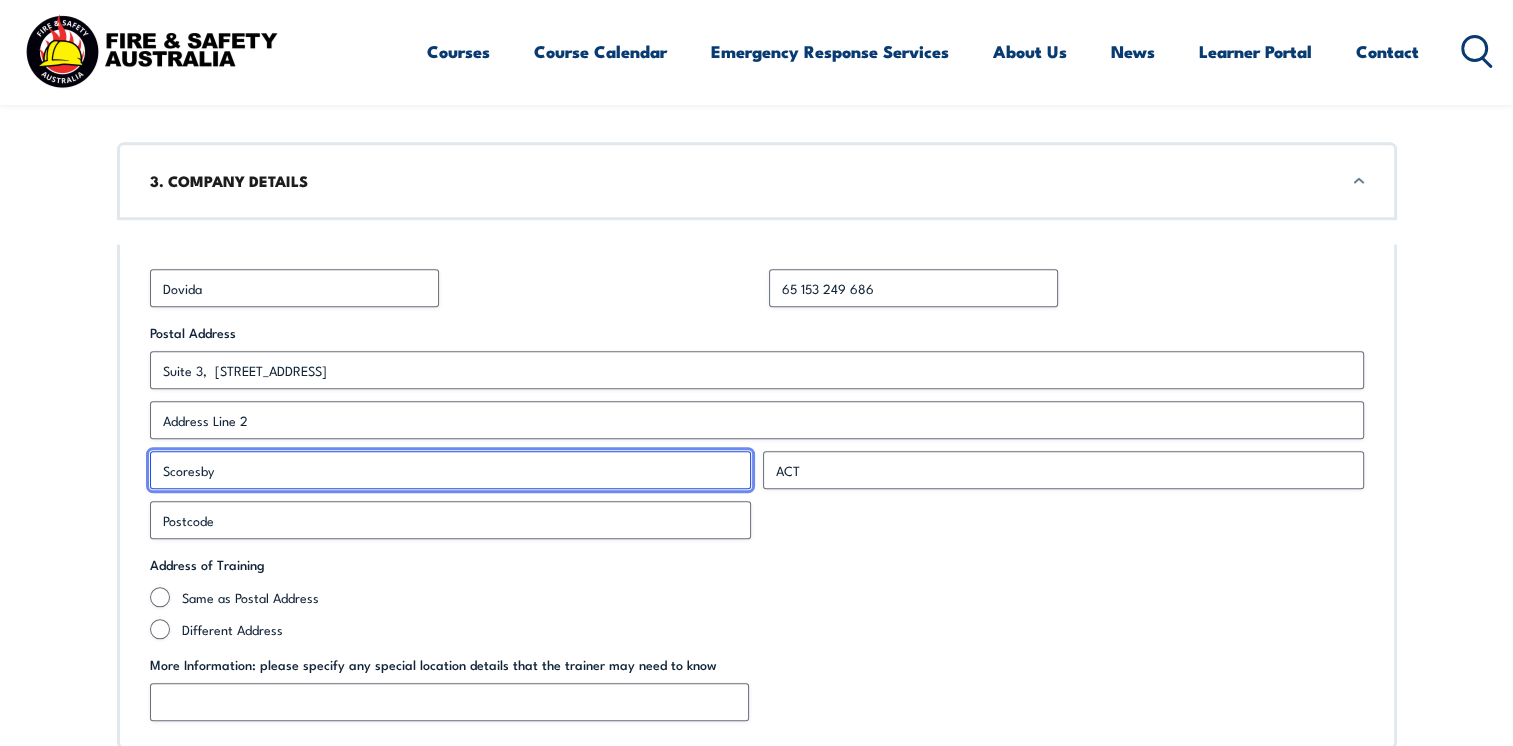 type on "Scoresby" 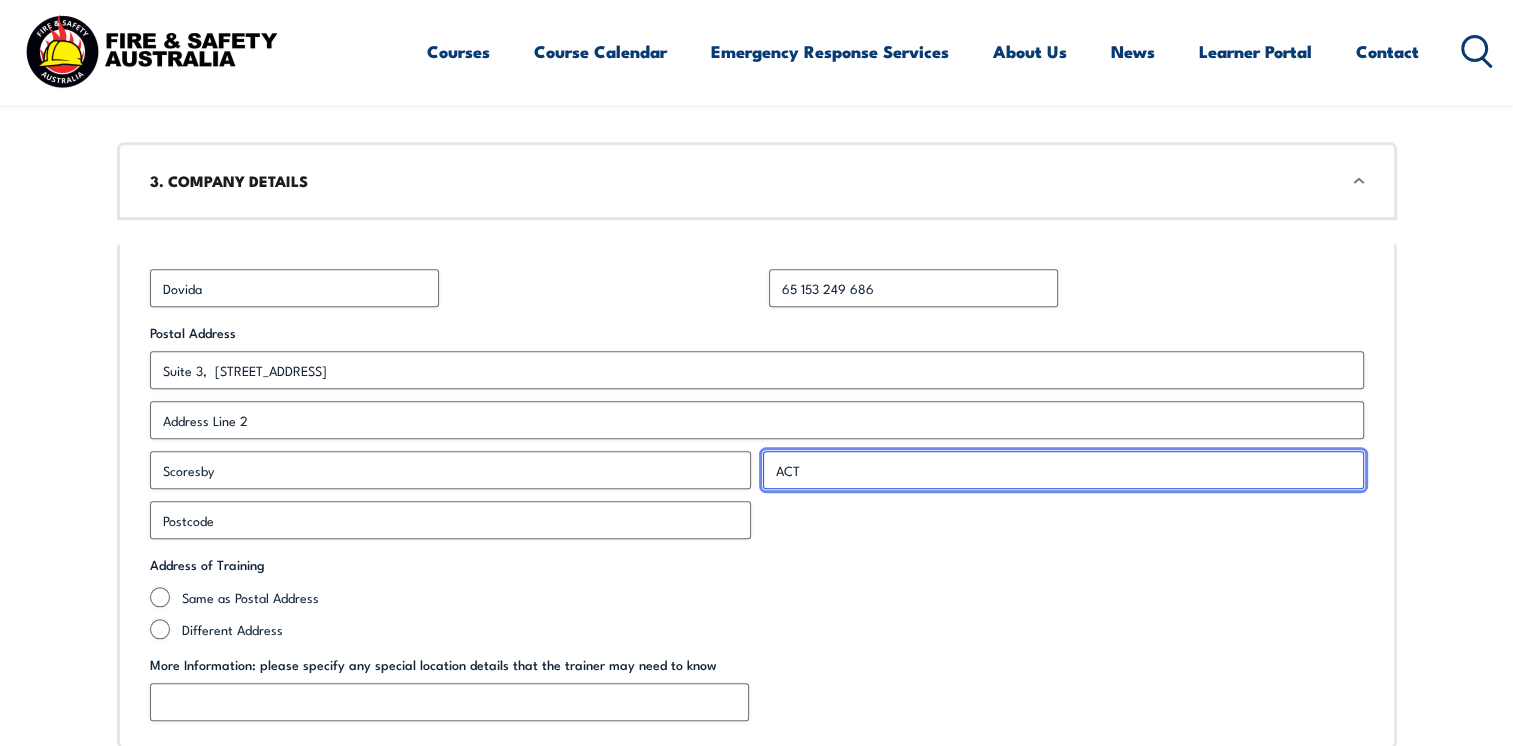 click on "ACT" at bounding box center (1063, 470) 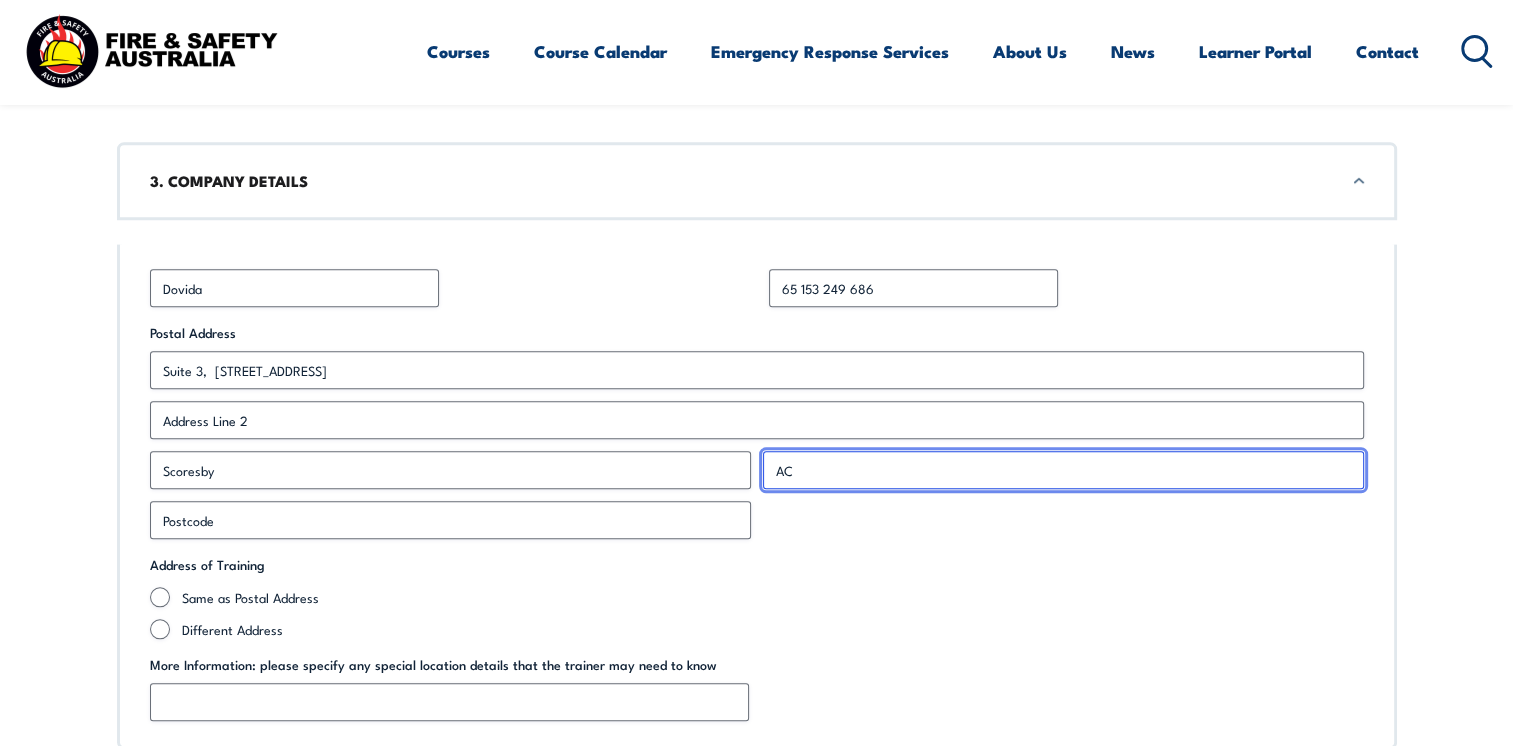 type on "A" 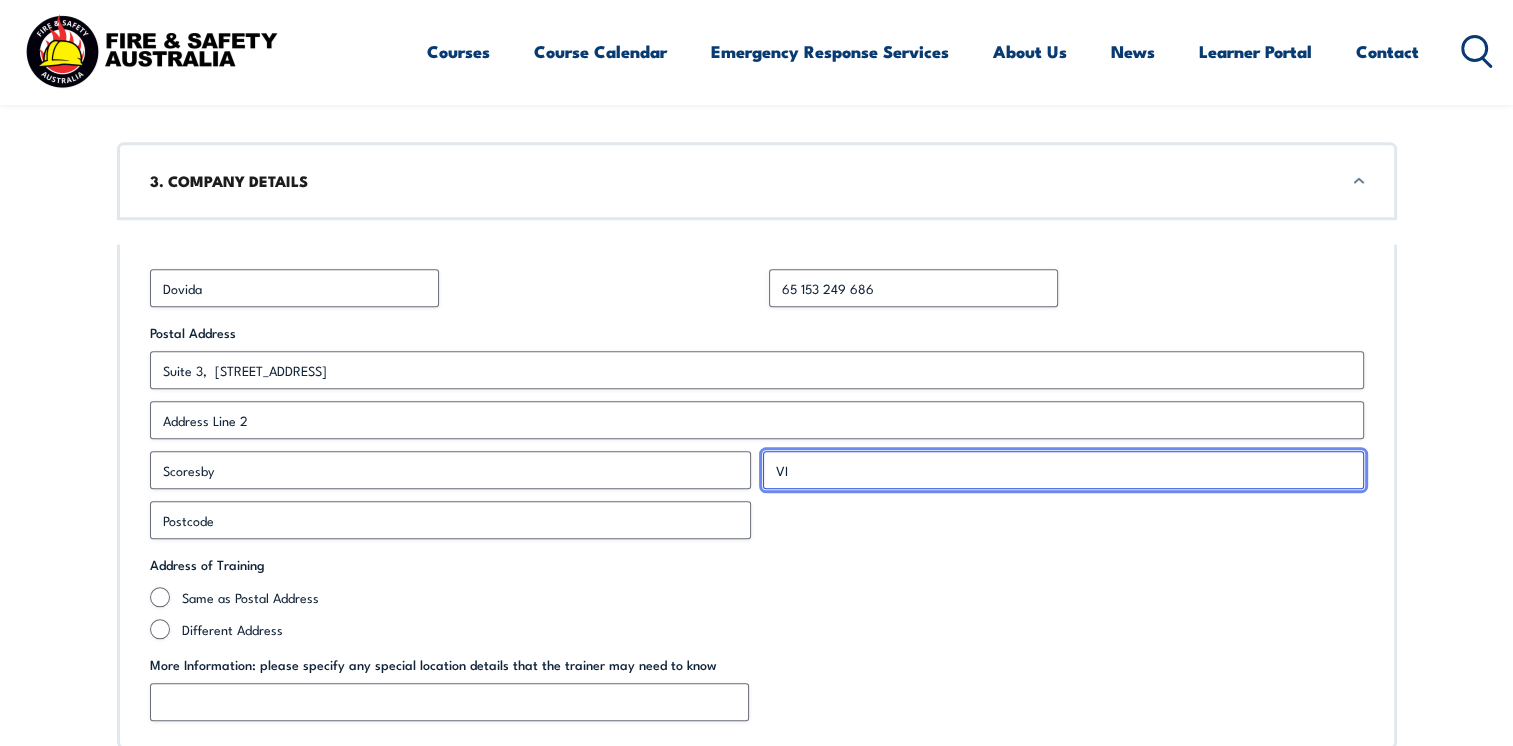 type on "VIC" 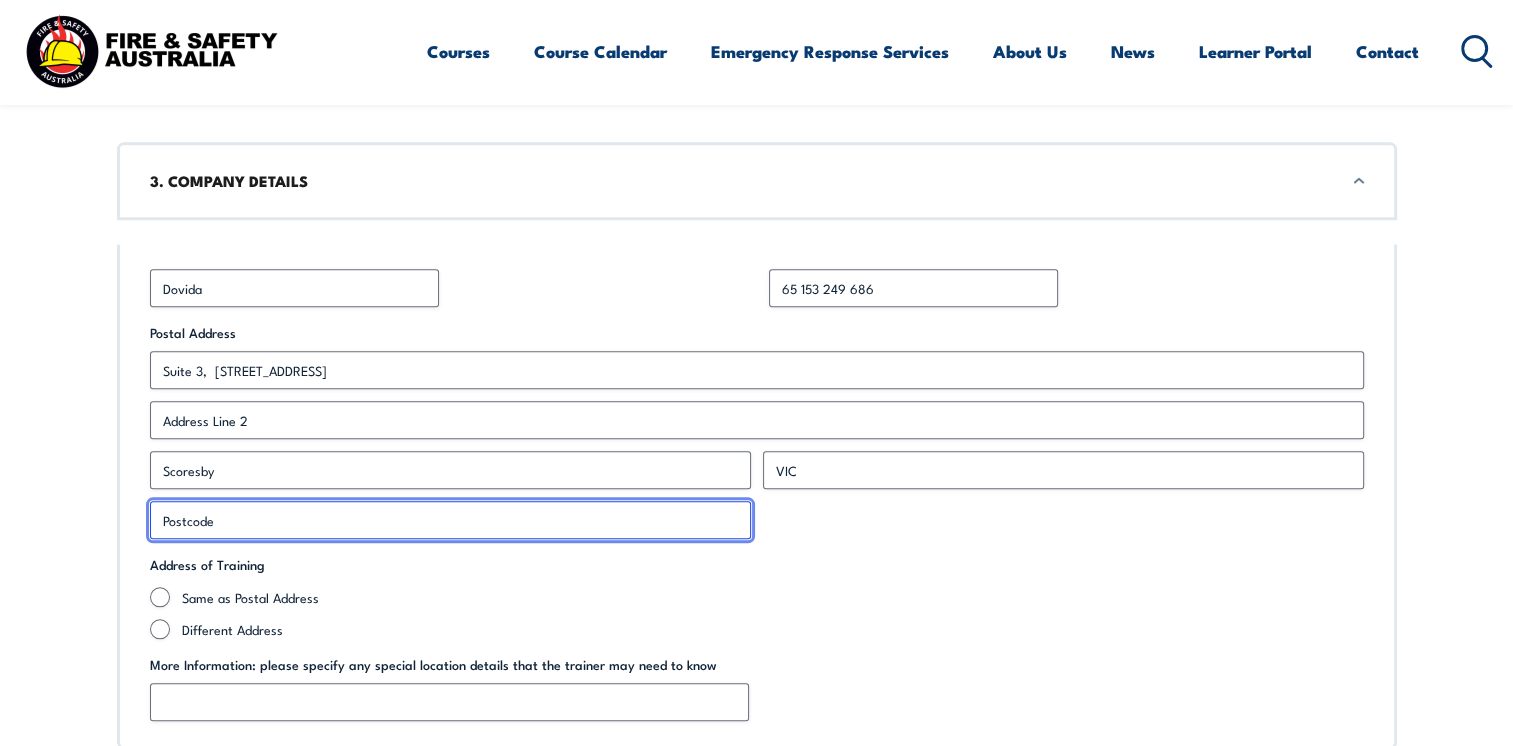 type on "3179" 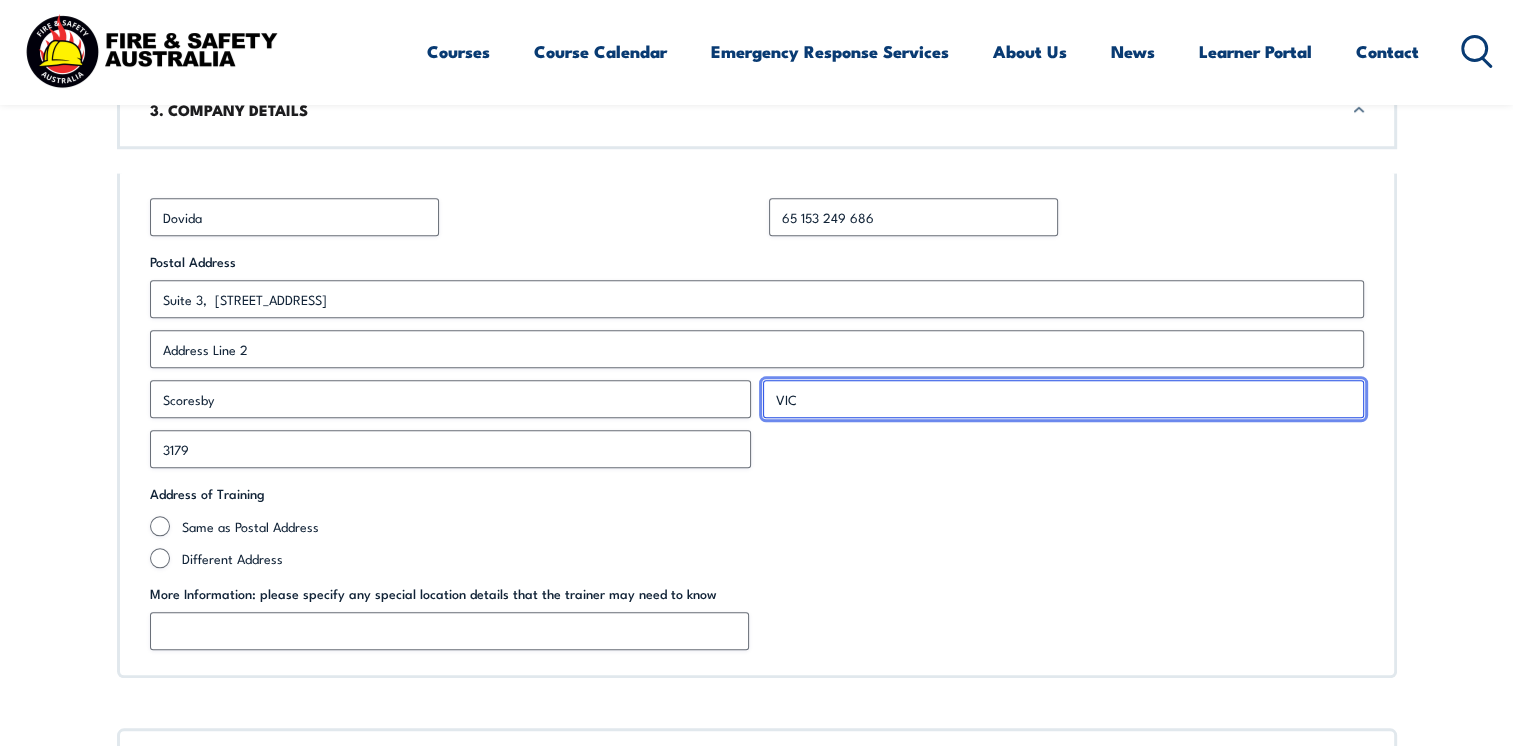scroll, scrollTop: 2100, scrollLeft: 0, axis: vertical 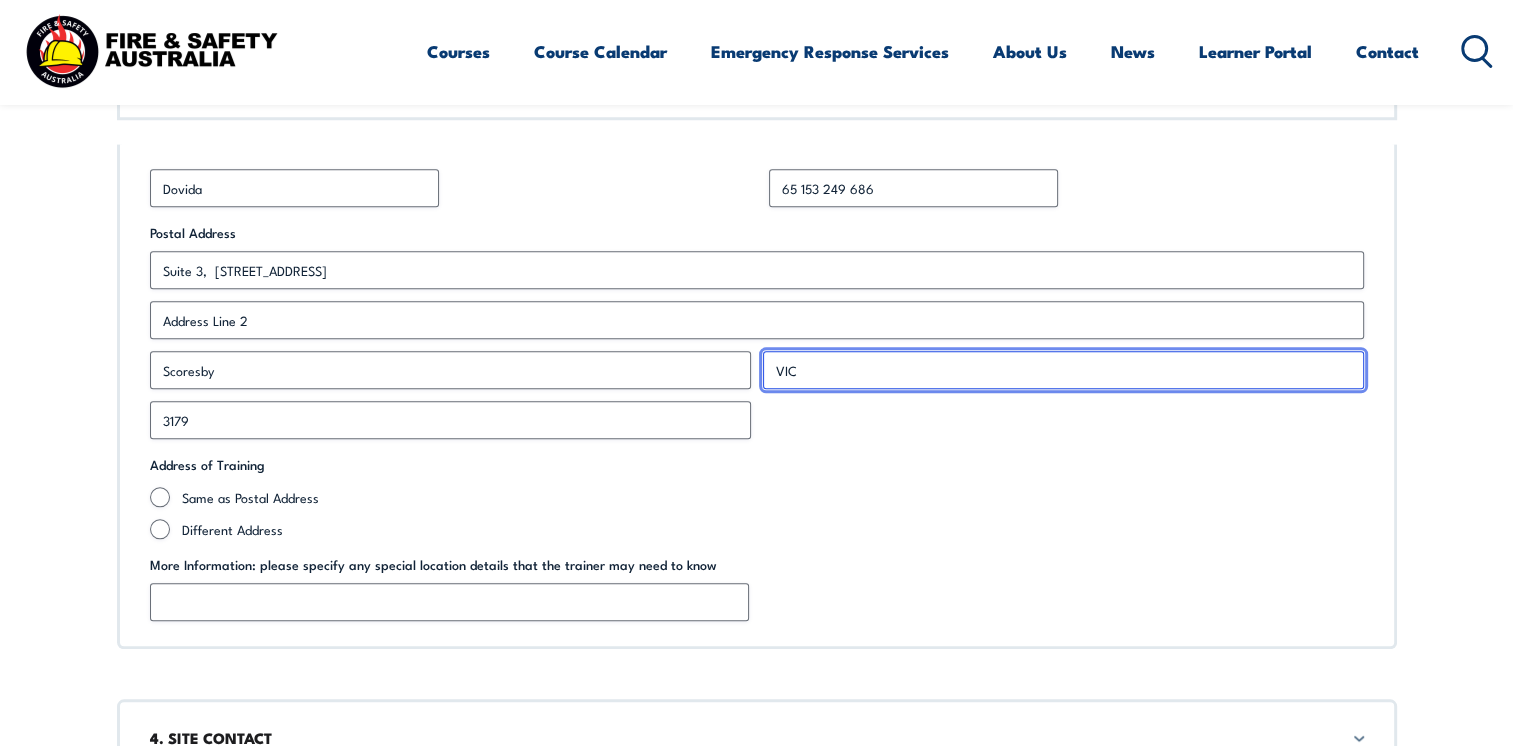 type on "VIC" 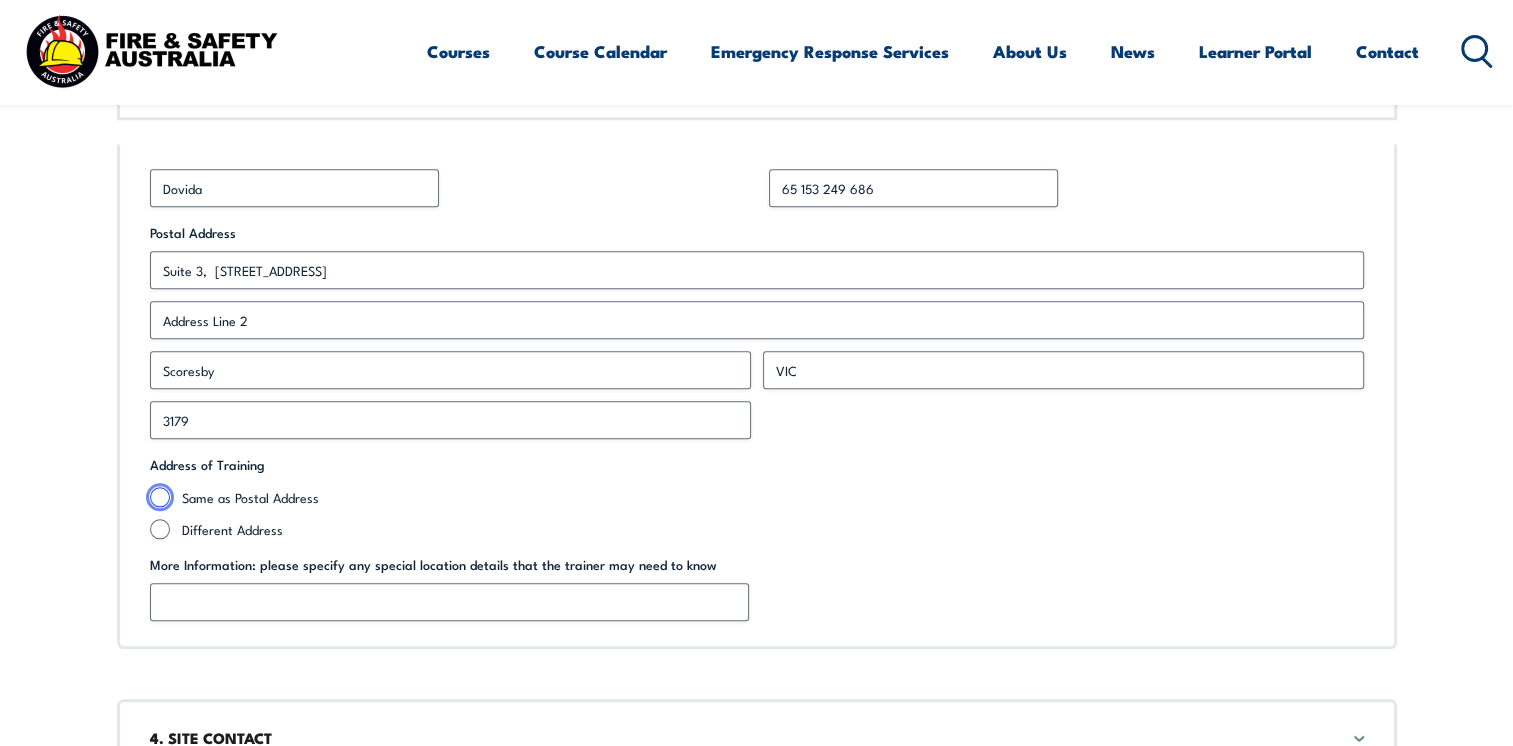 click on "Same as Postal Address" at bounding box center (160, 497) 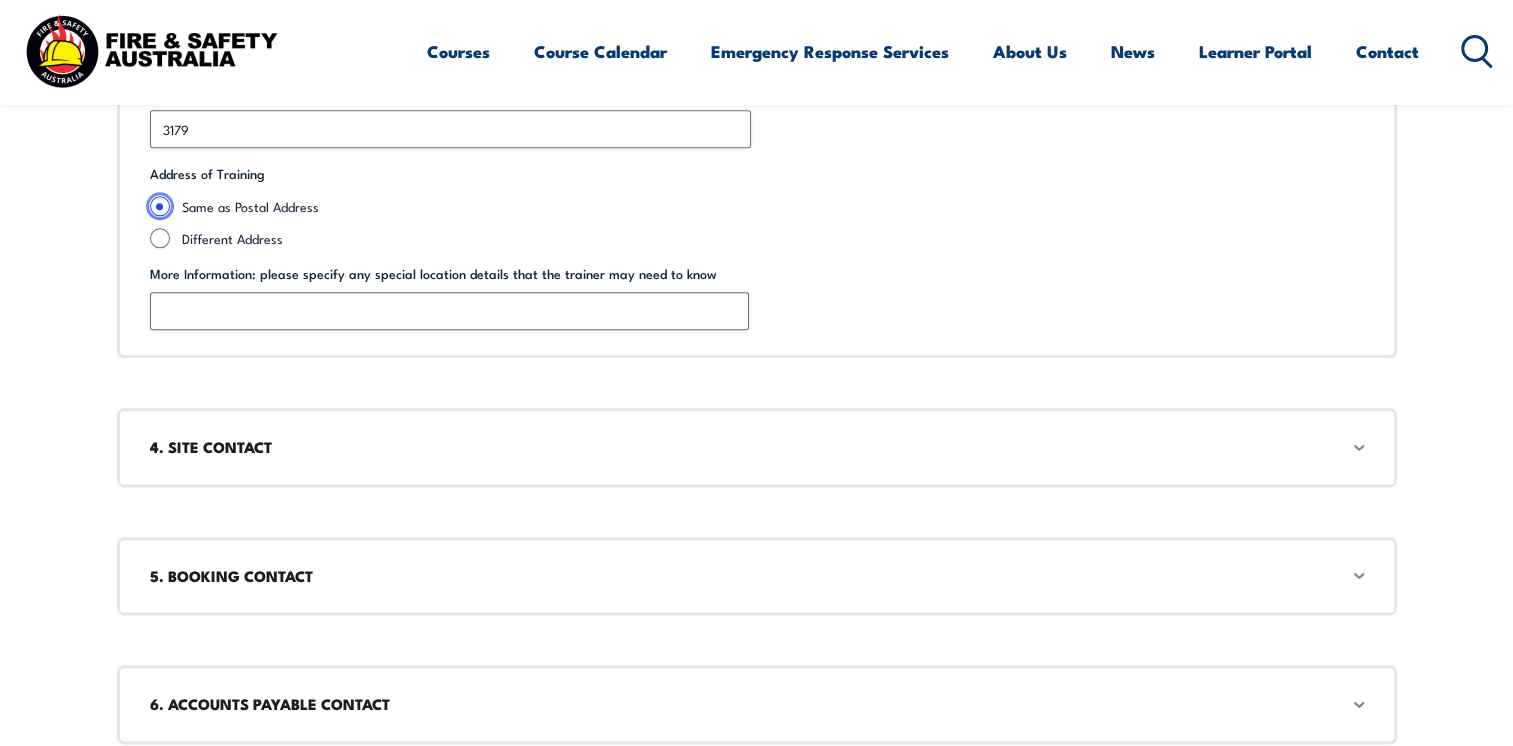 scroll, scrollTop: 2400, scrollLeft: 0, axis: vertical 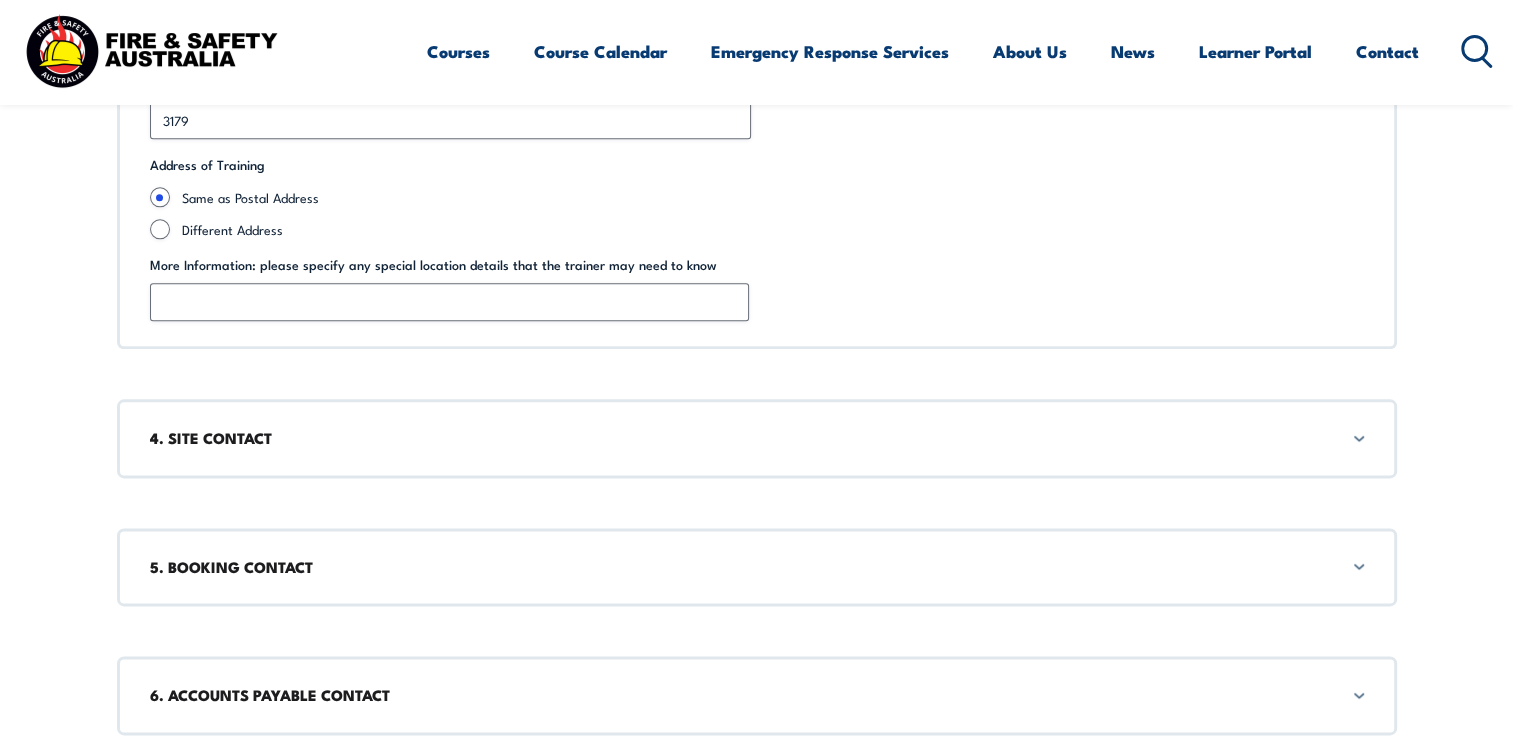 click on "4. SITE CONTACT" at bounding box center [757, 438] 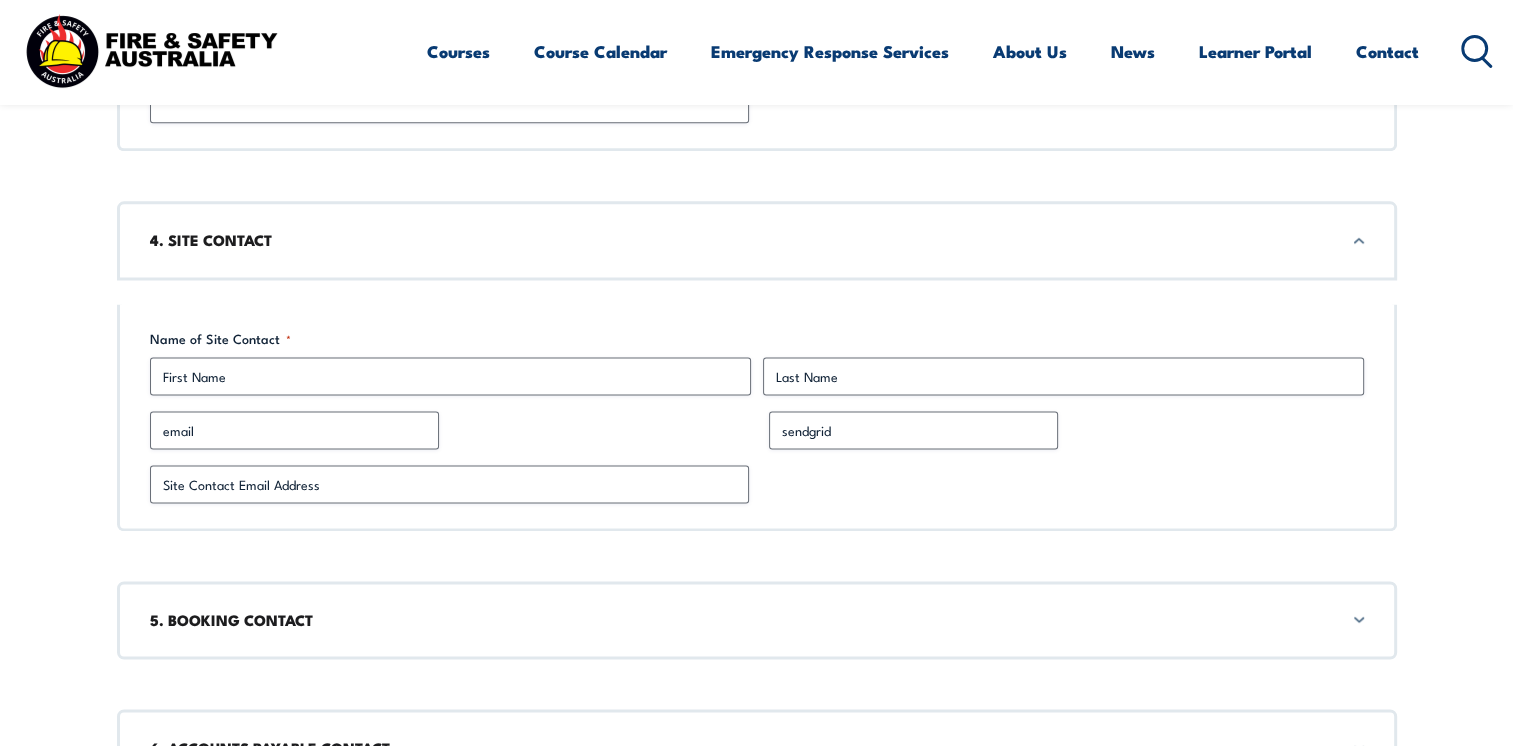 scroll, scrollTop: 2593, scrollLeft: 0, axis: vertical 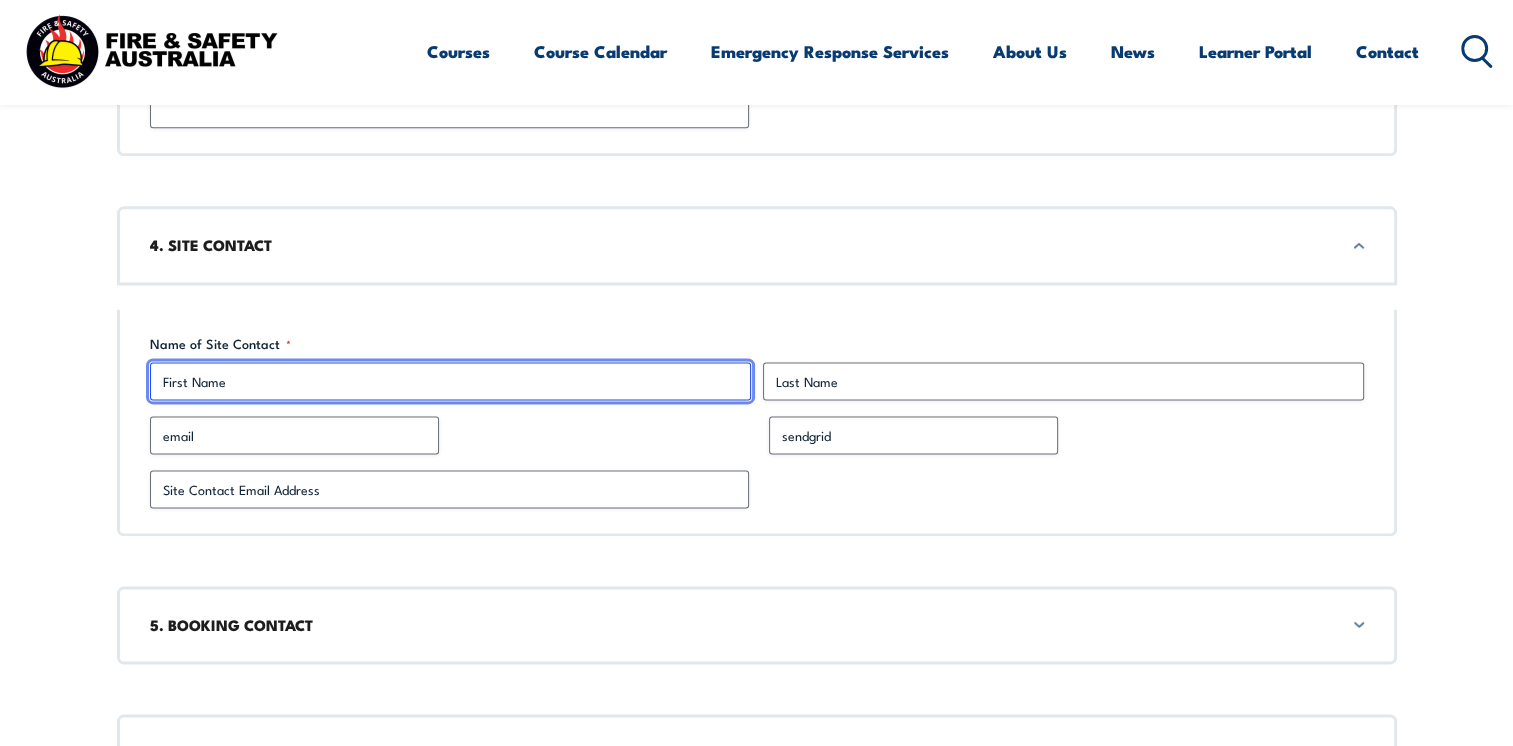 click on "First" at bounding box center [450, 381] 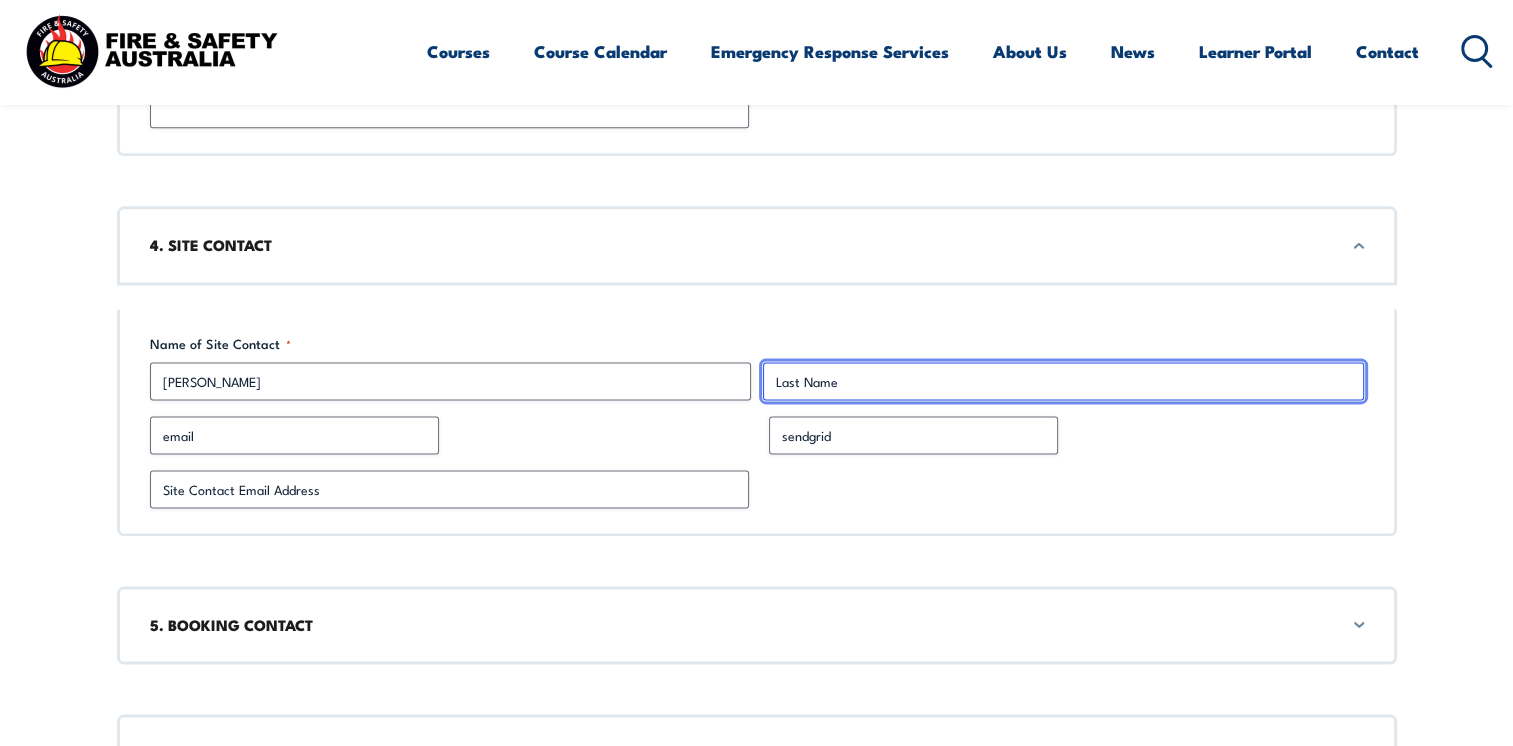 type on "Timmins" 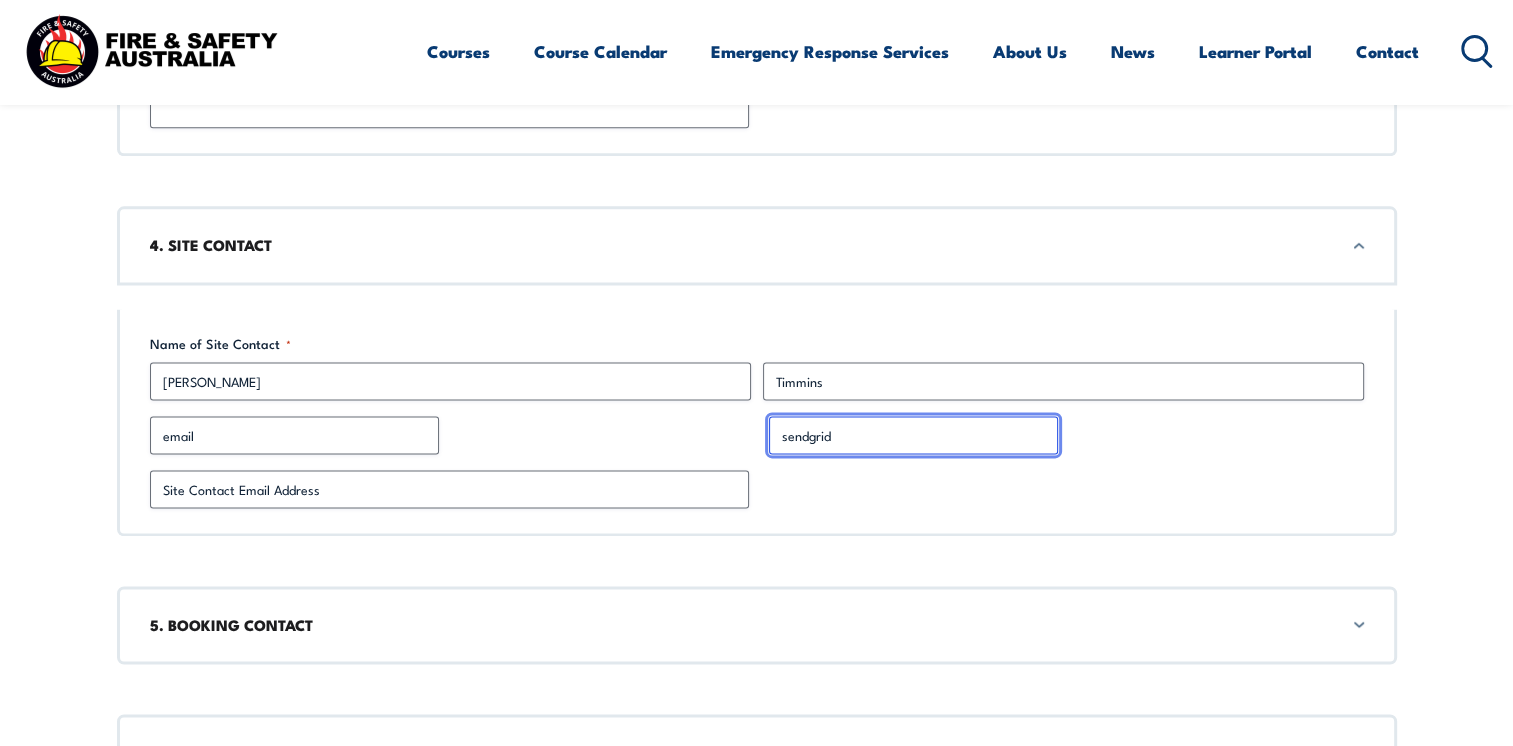 drag, startPoint x: 850, startPoint y: 422, endPoint x: 740, endPoint y: 427, distance: 110.11358 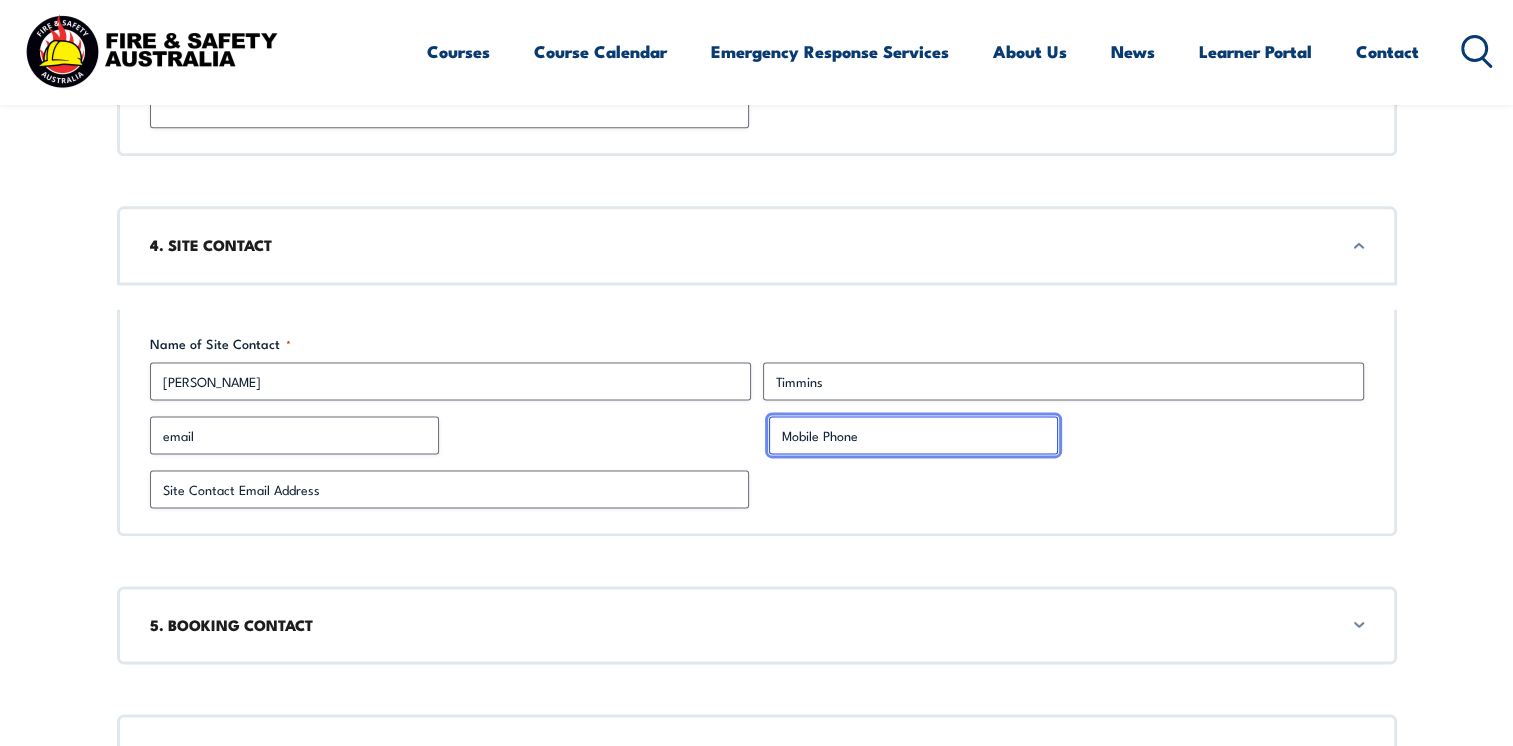 type 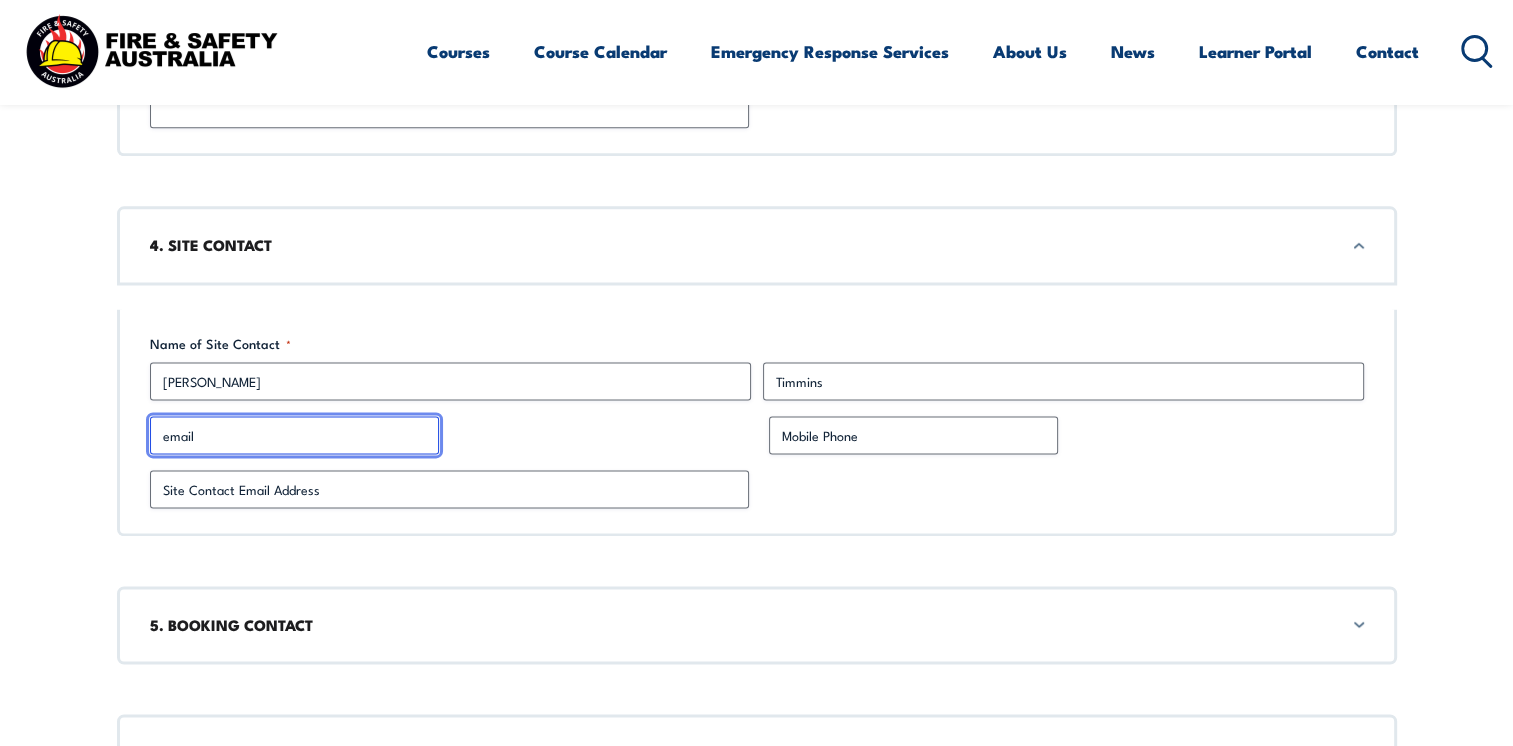 click on "email" at bounding box center (294, 435) 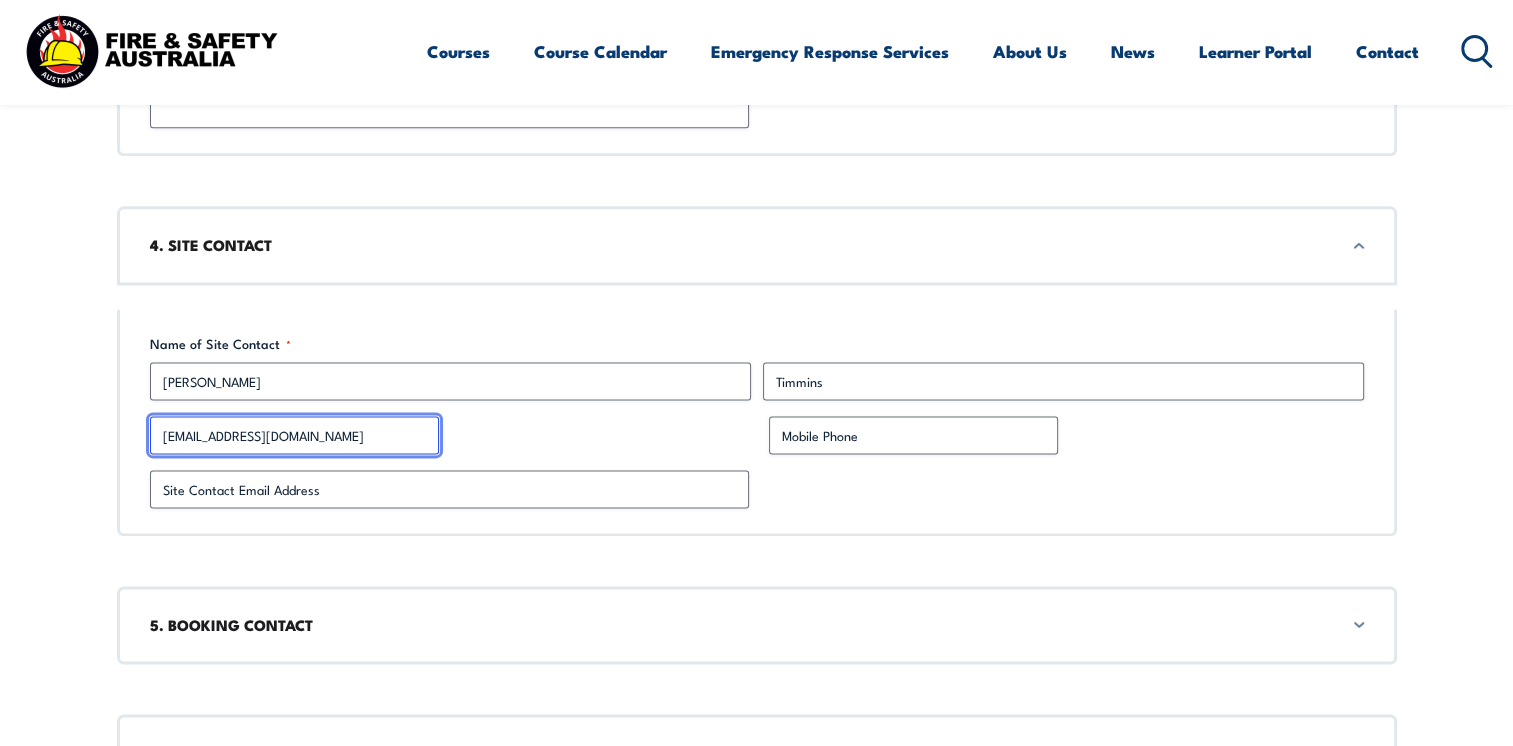 click on "emailSharon.Timmins@dovida-moe.com.au" at bounding box center [294, 435] 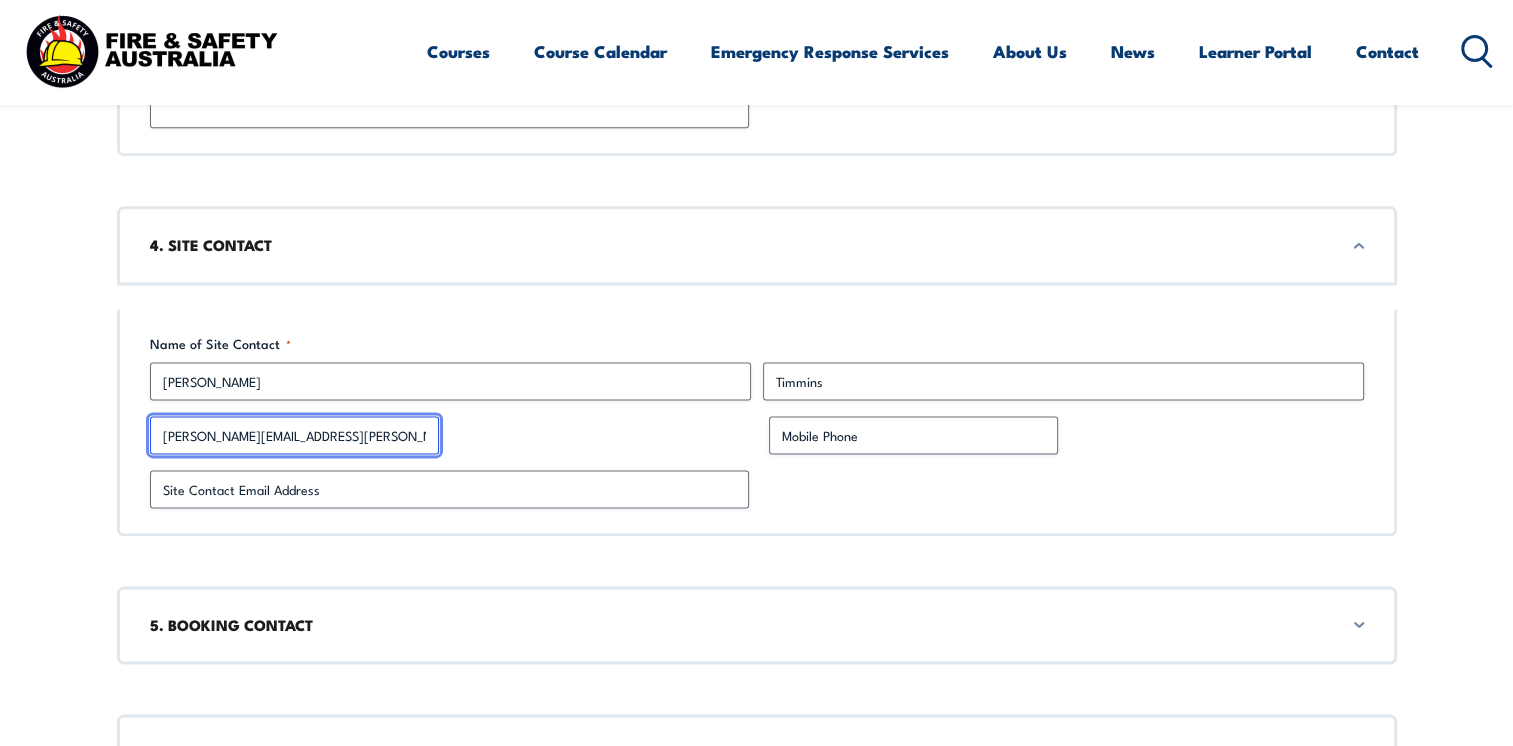type on "sharon.Timmins@dovida-moe.com.au" 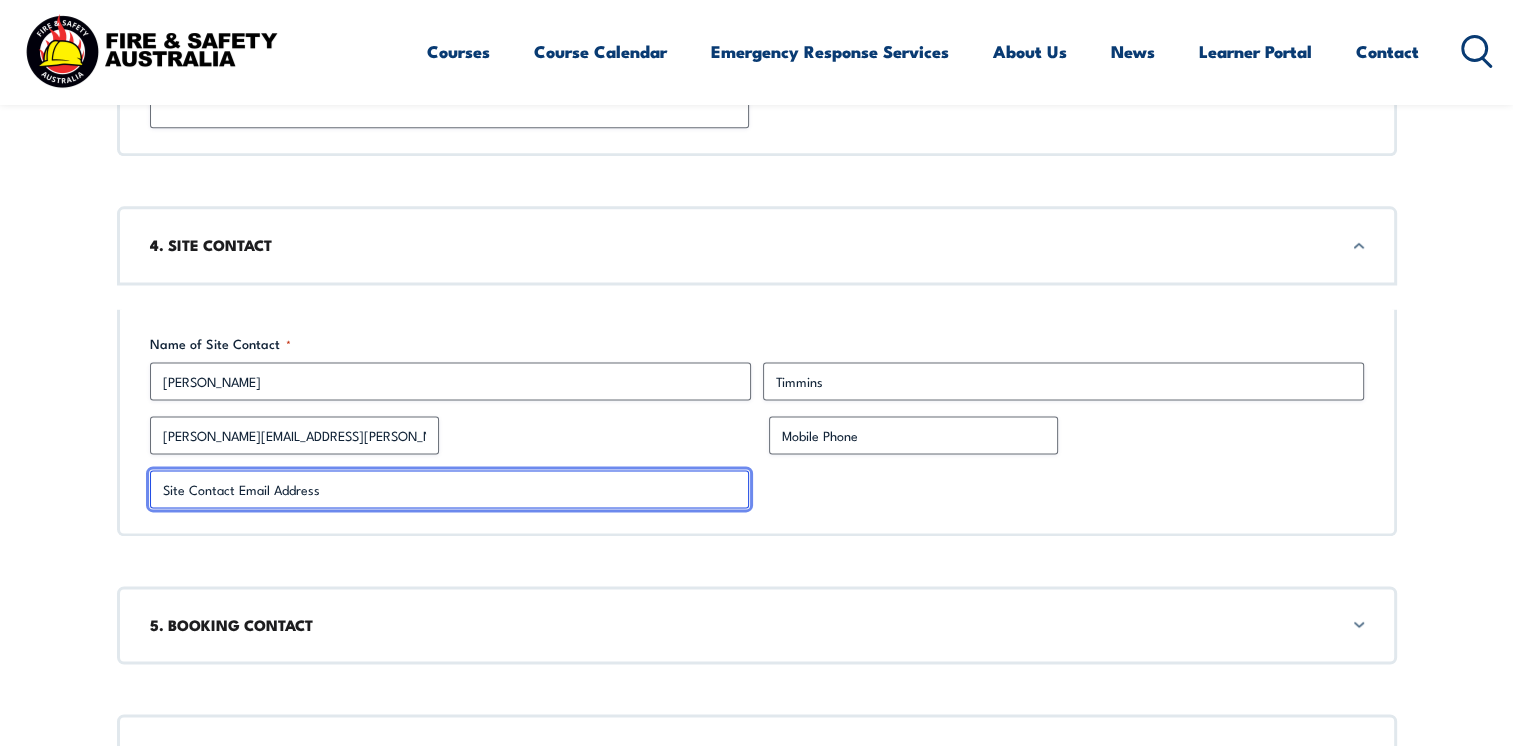 click on "Site Contact Email Address *" at bounding box center (449, 489) 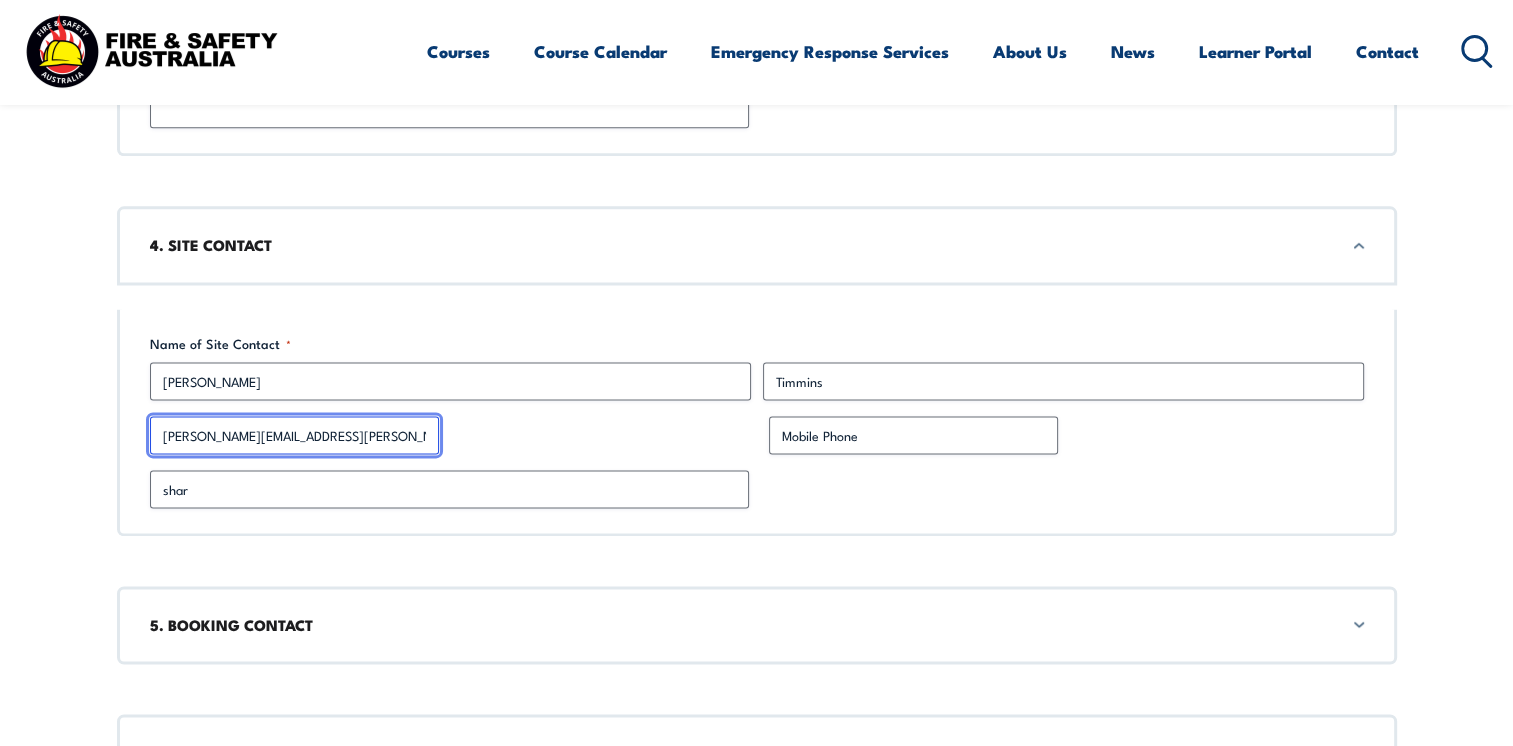 drag, startPoint x: 398, startPoint y: 430, endPoint x: 136, endPoint y: 430, distance: 262 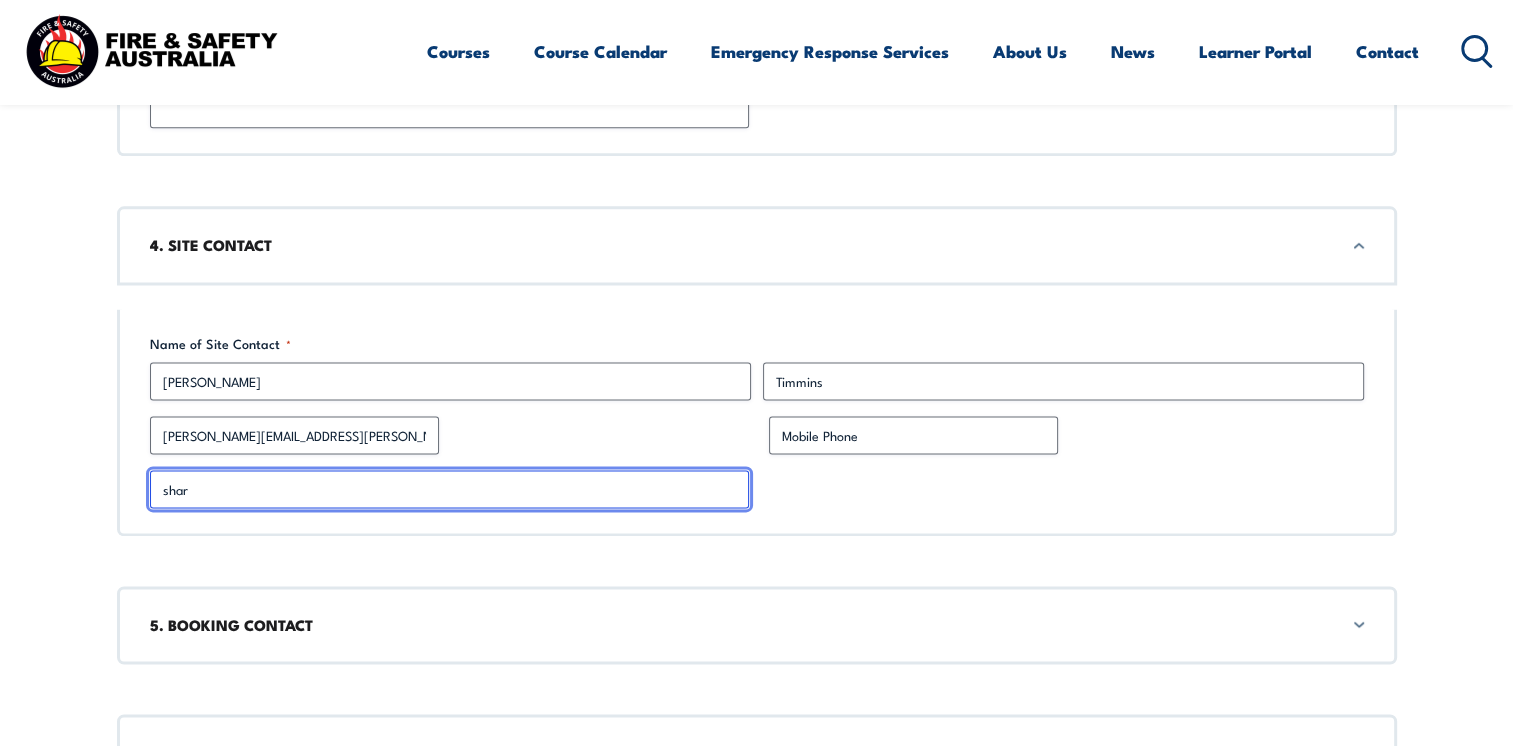 drag, startPoint x: 202, startPoint y: 485, endPoint x: 127, endPoint y: 485, distance: 75 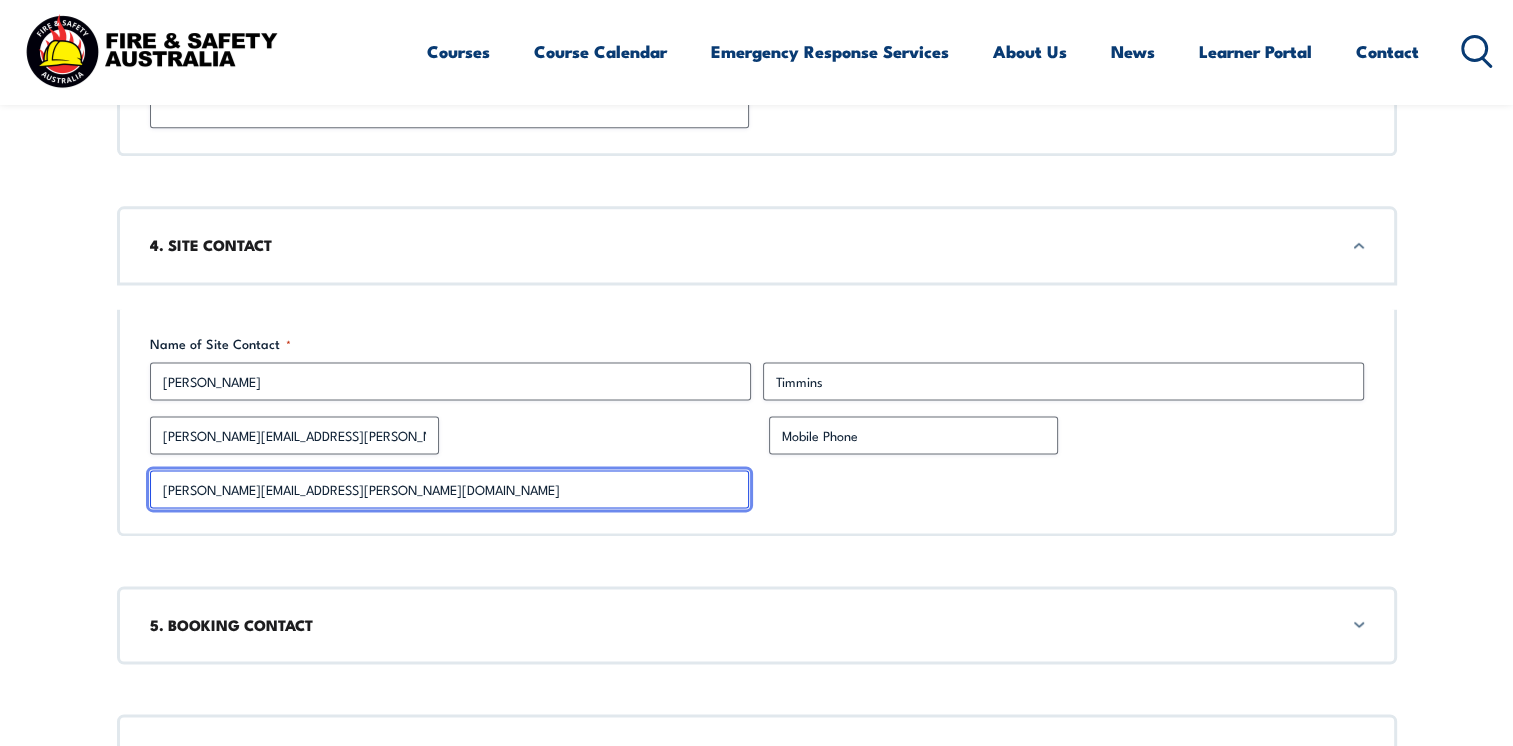 type on "sharon.Timmins@dovida-moe.com.au" 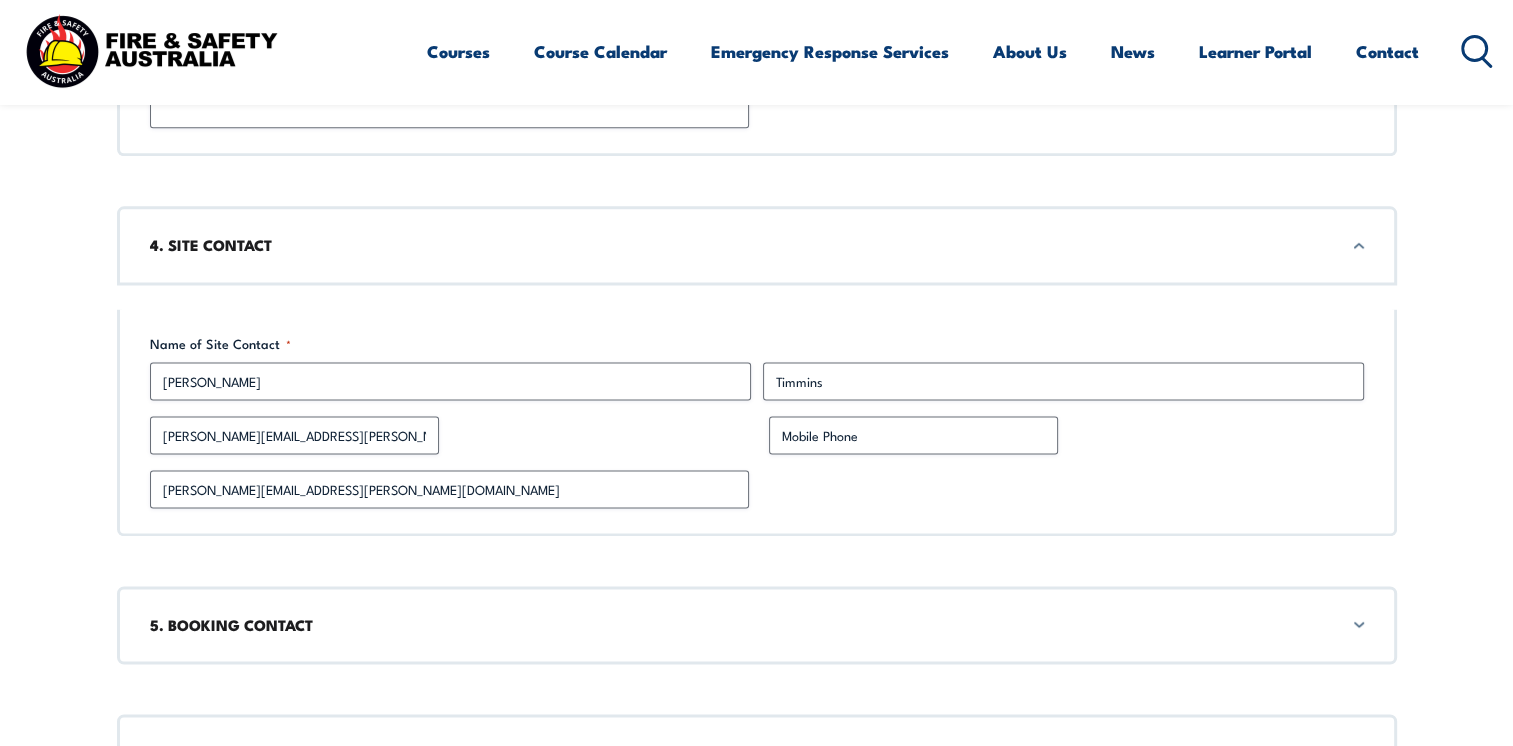 click on "5. BOOKING CONTACT" at bounding box center (757, 625) 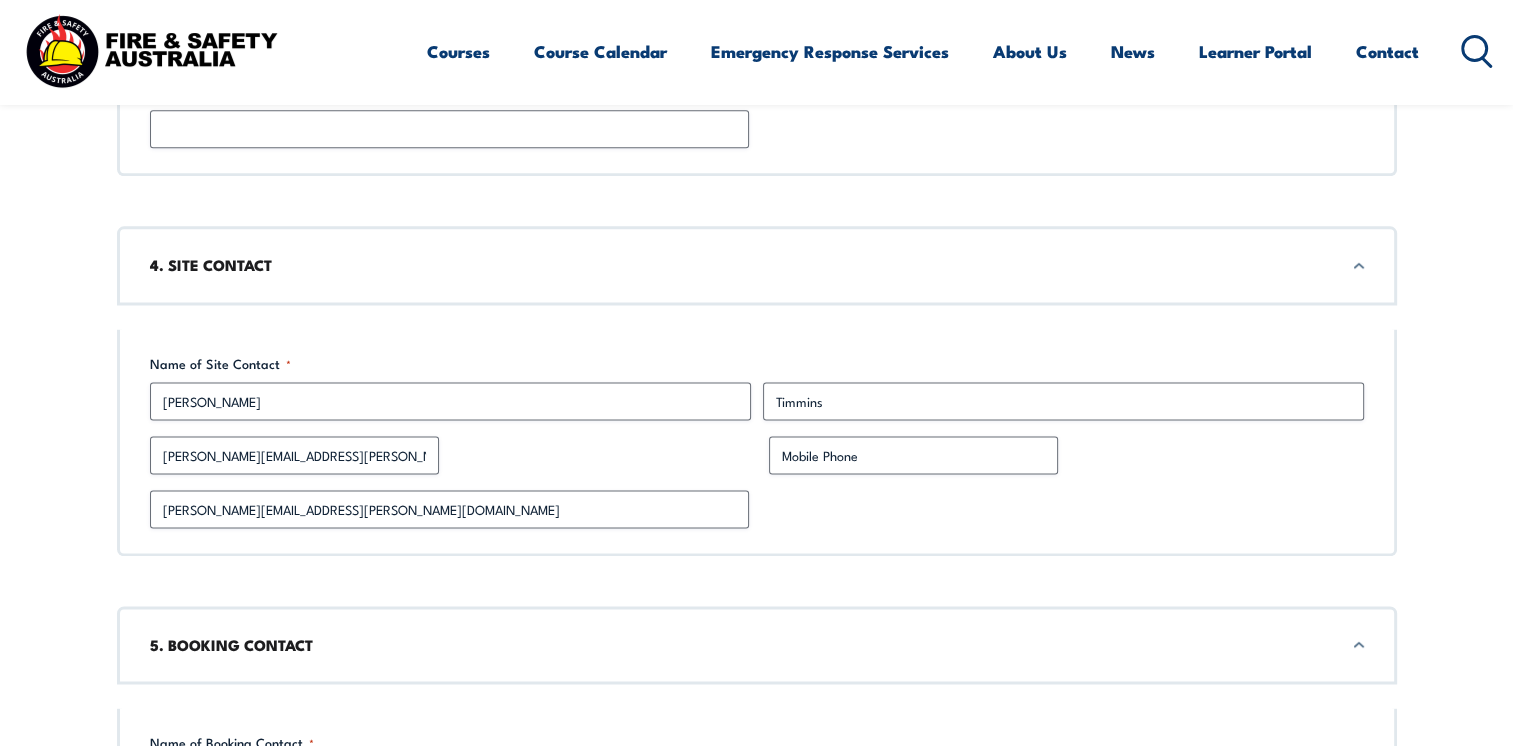 scroll, scrollTop: 2571, scrollLeft: 0, axis: vertical 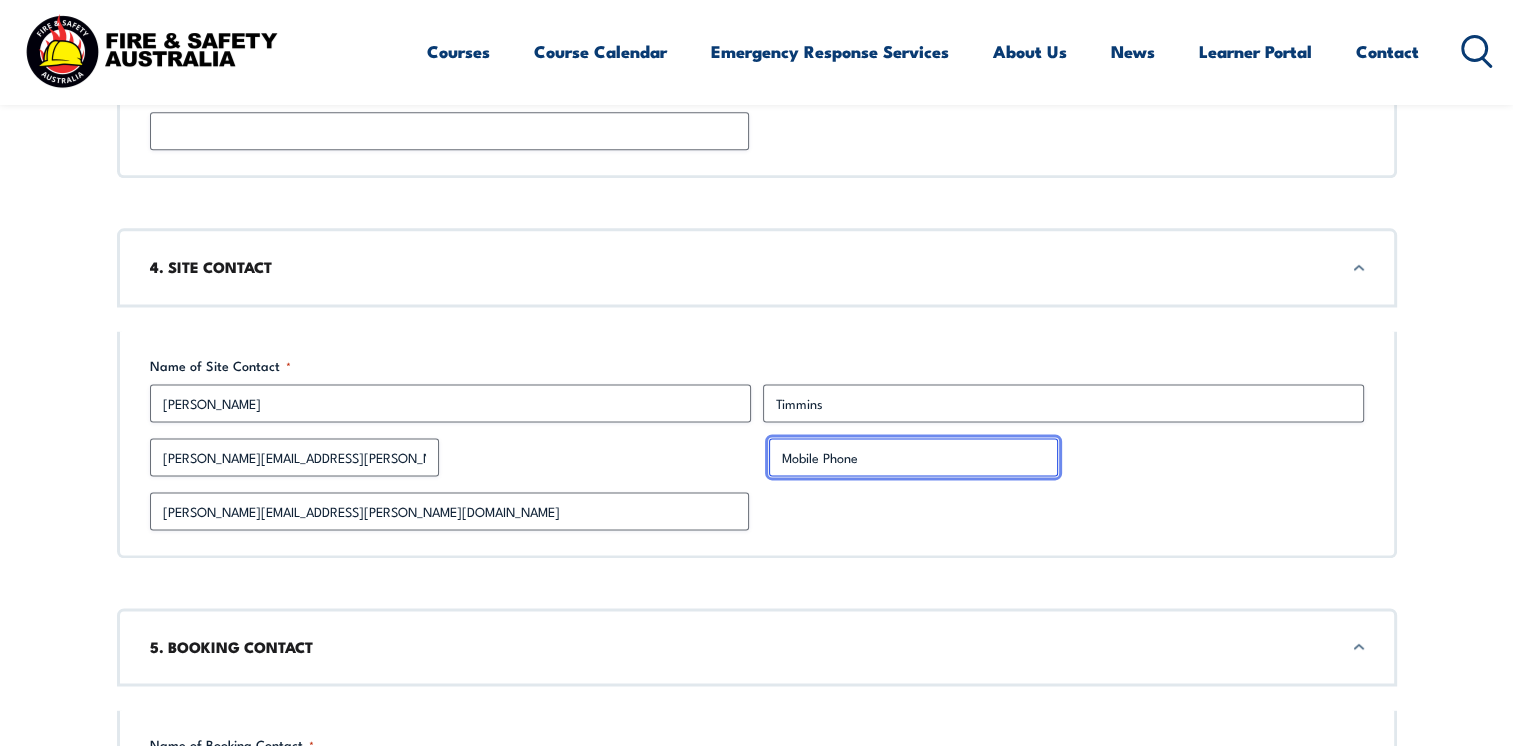 click on "Mobile Phone" at bounding box center [913, 457] 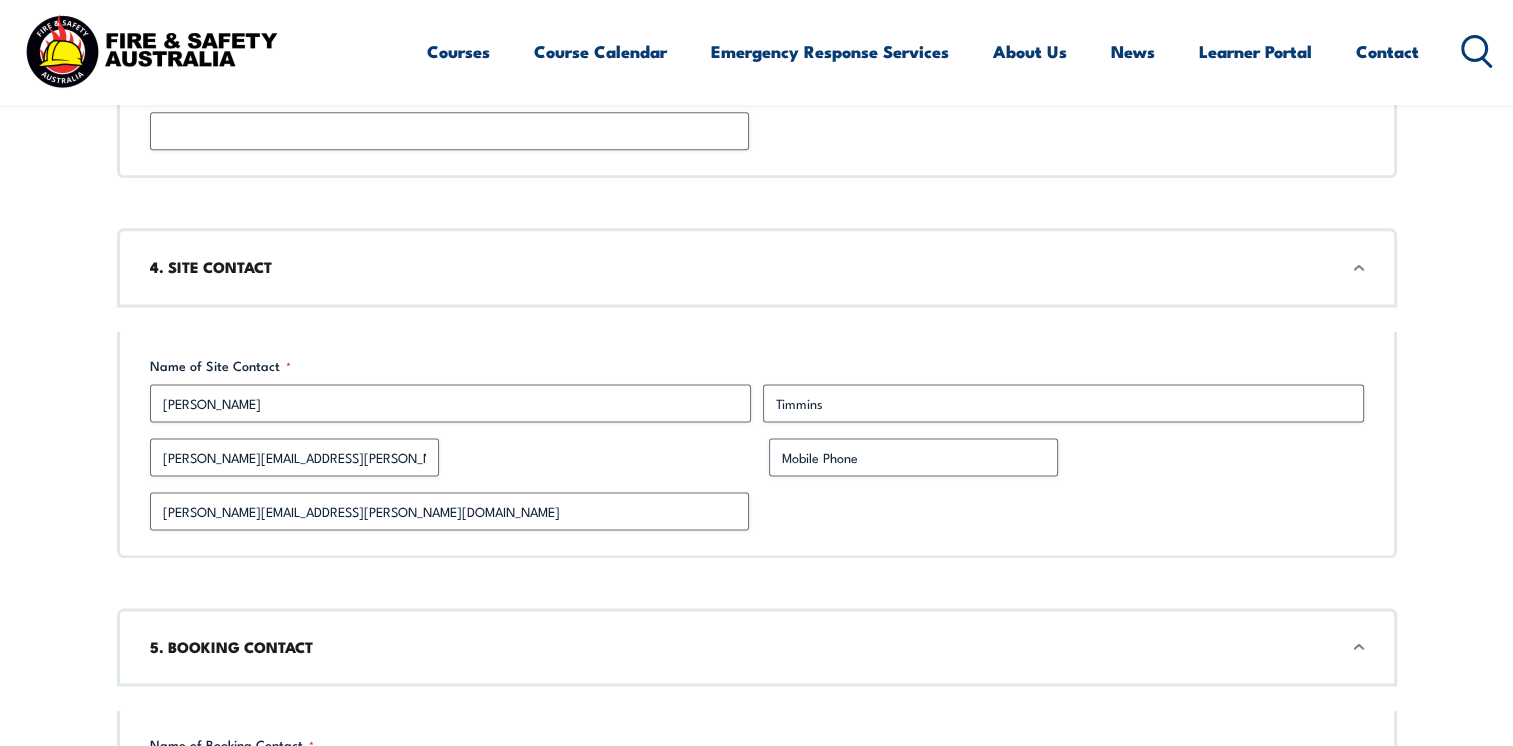 type on "Sharon" 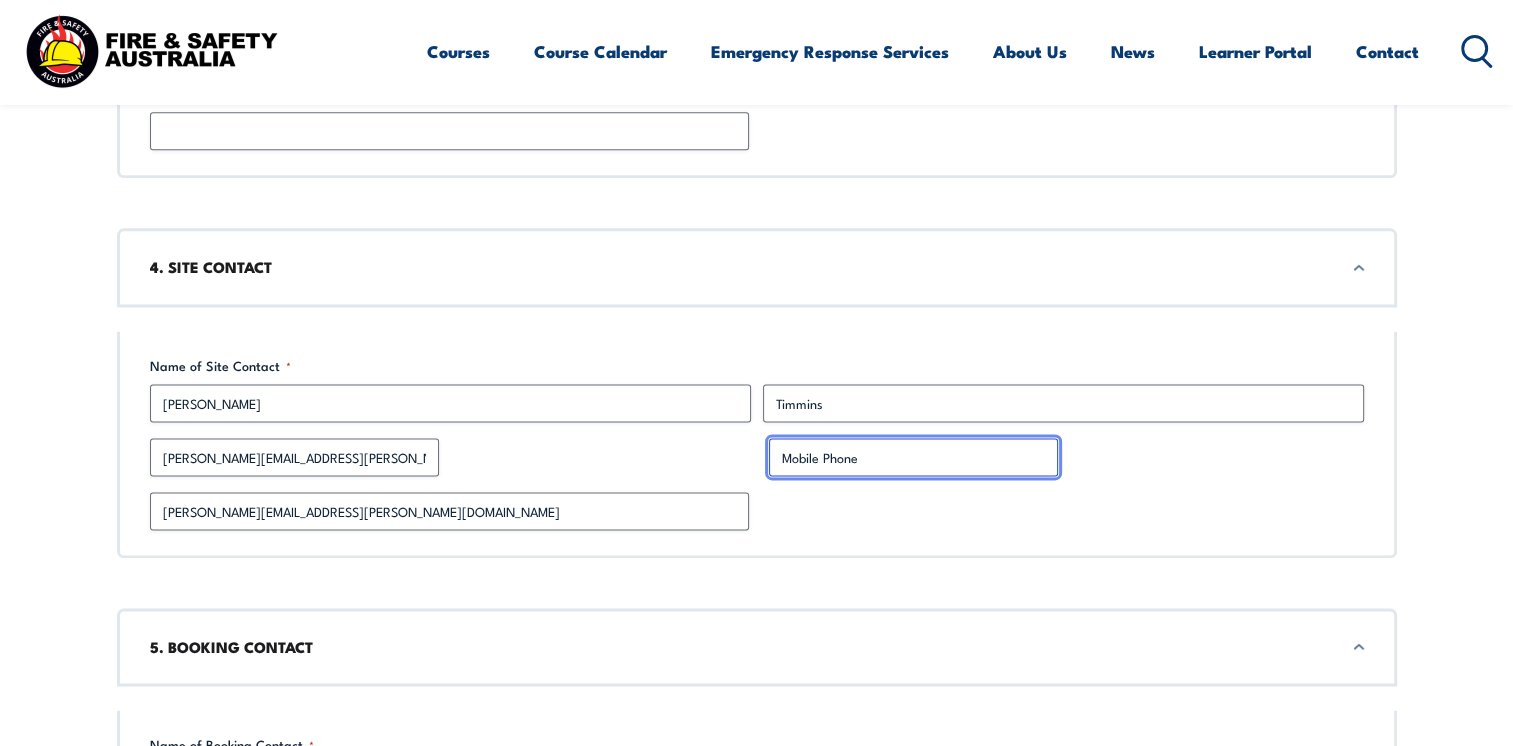 click on "Mobile Phone" at bounding box center (913, 457) 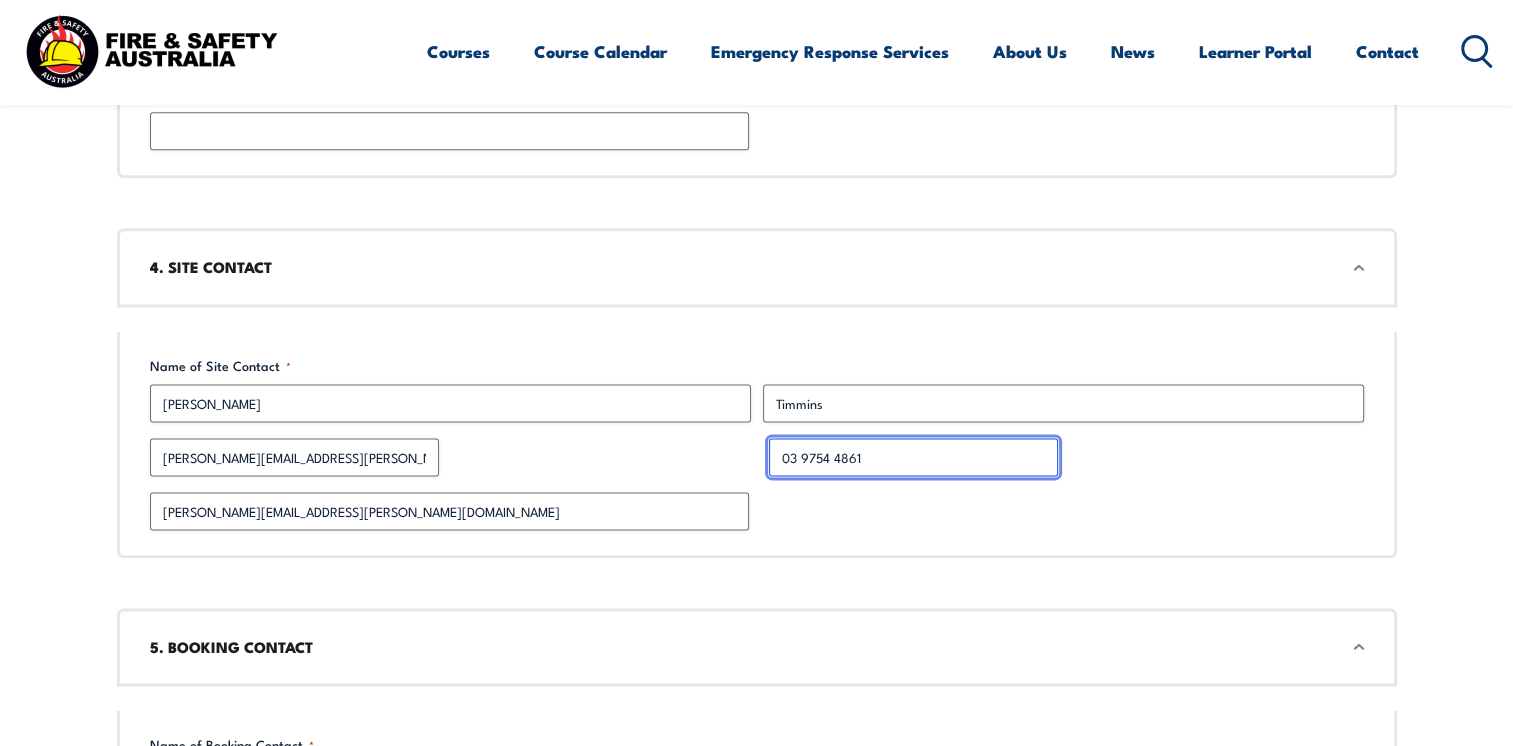 type on "03 9754 4861" 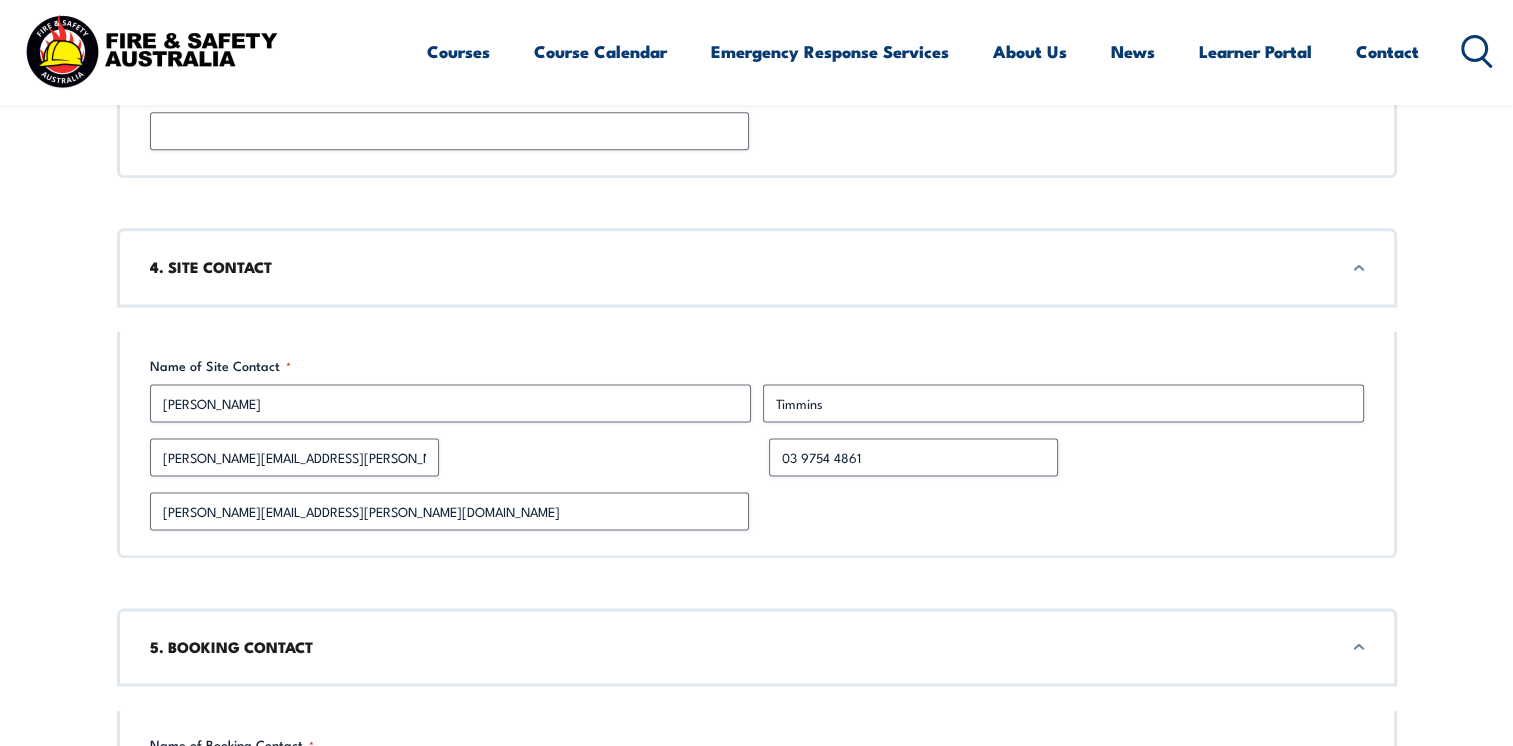 click on "sharon.Timmins@dovida-moe.com.au" at bounding box center [757, 511] 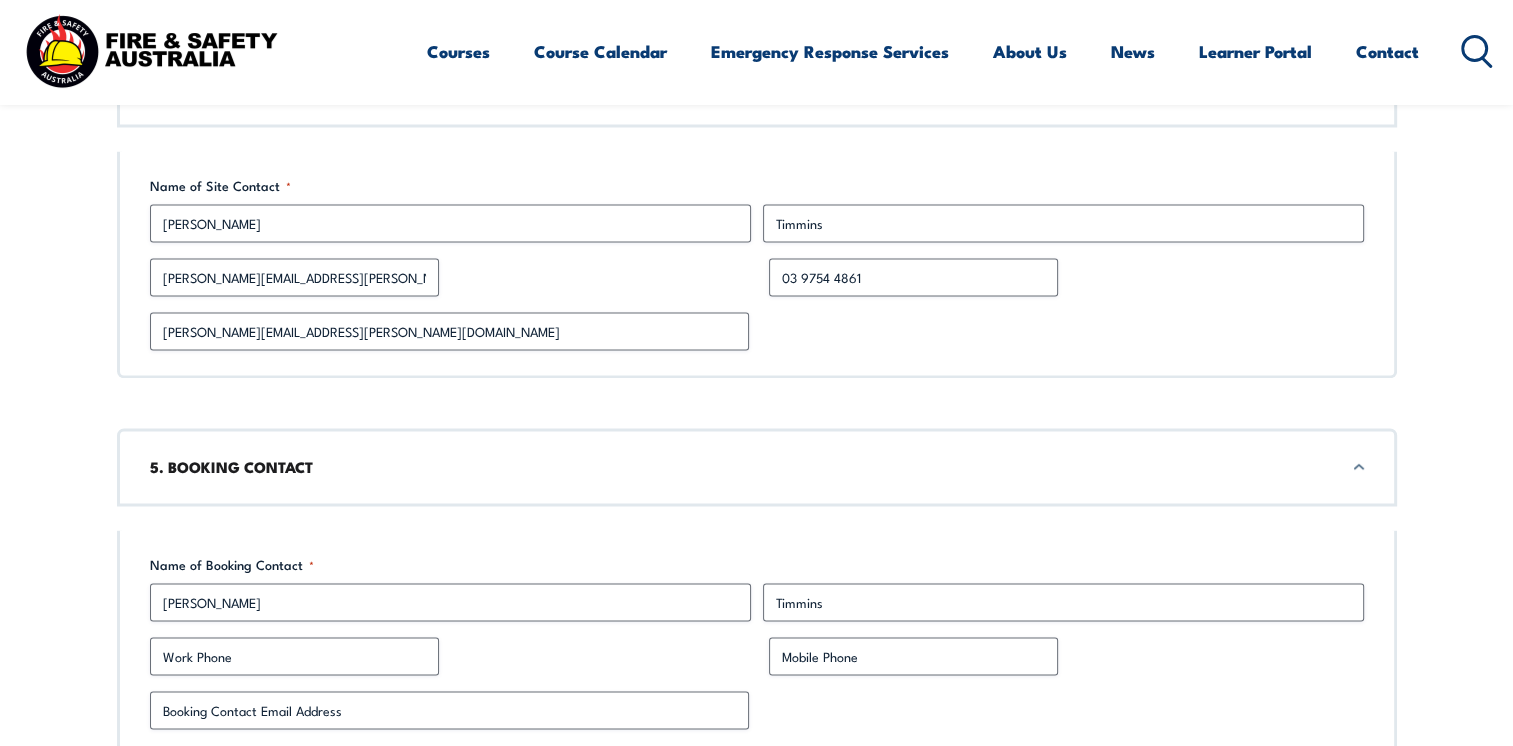 scroll, scrollTop: 2871, scrollLeft: 0, axis: vertical 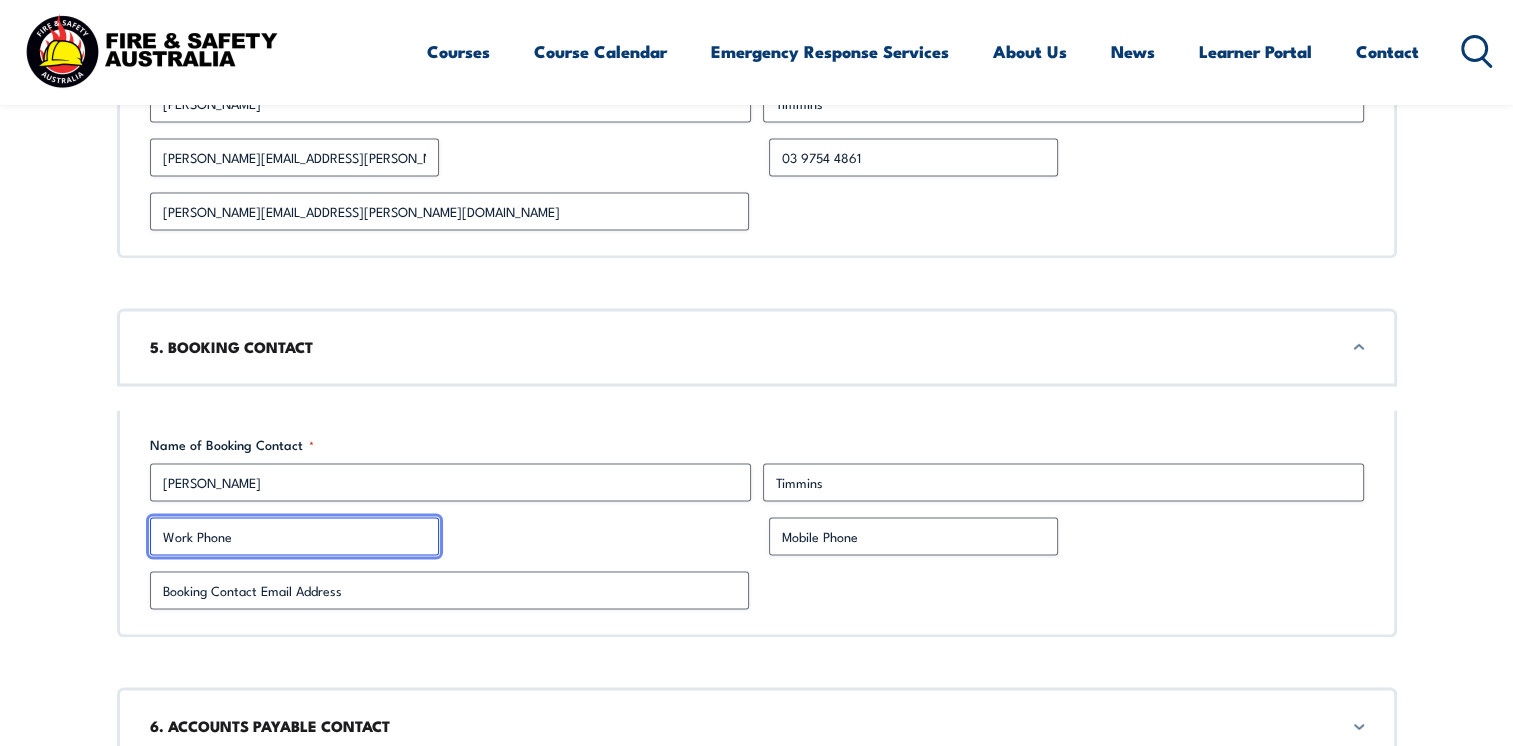 click on "Work Phone" at bounding box center [294, 536] 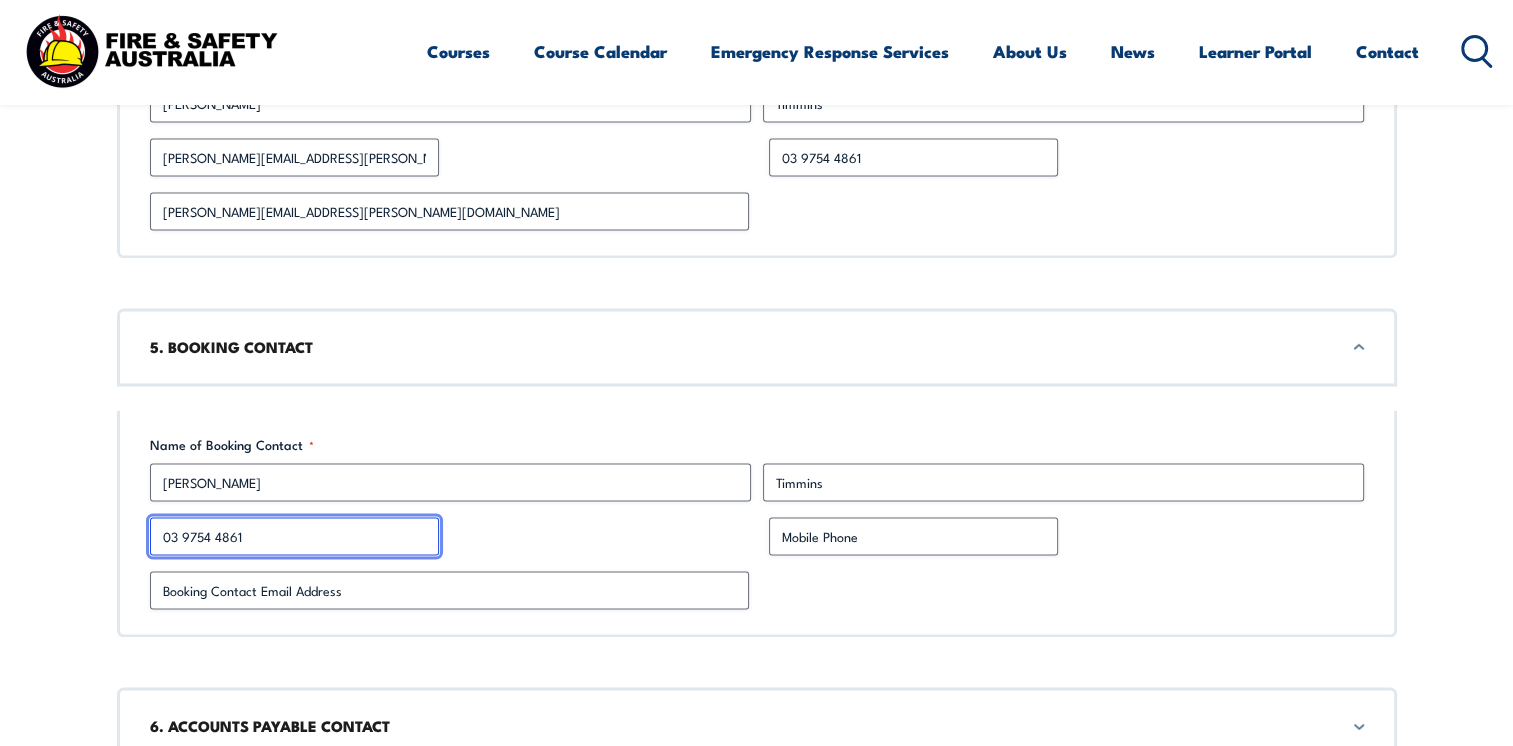 type on "03 9754 4861" 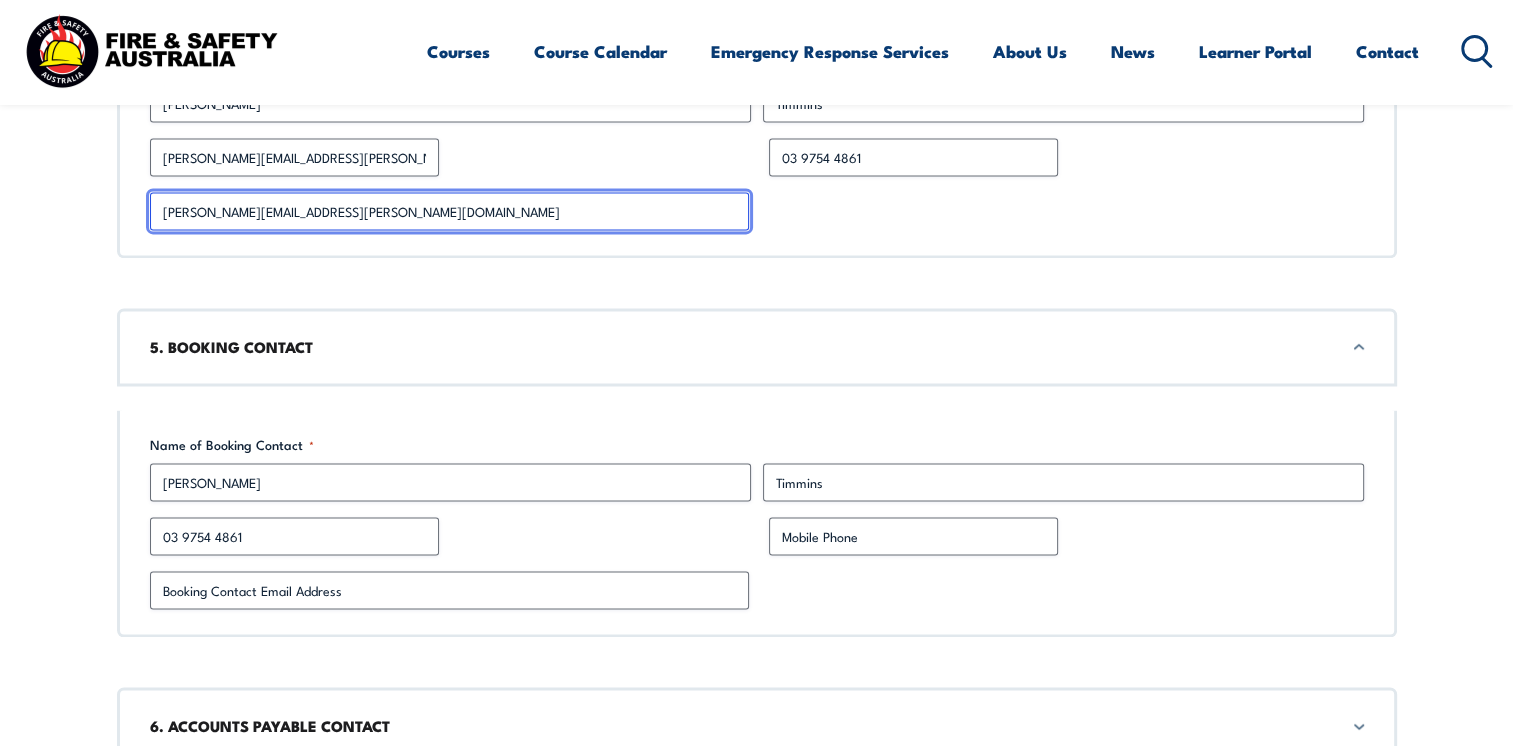 drag, startPoint x: 457, startPoint y: 213, endPoint x: 149, endPoint y: 210, distance: 308.01462 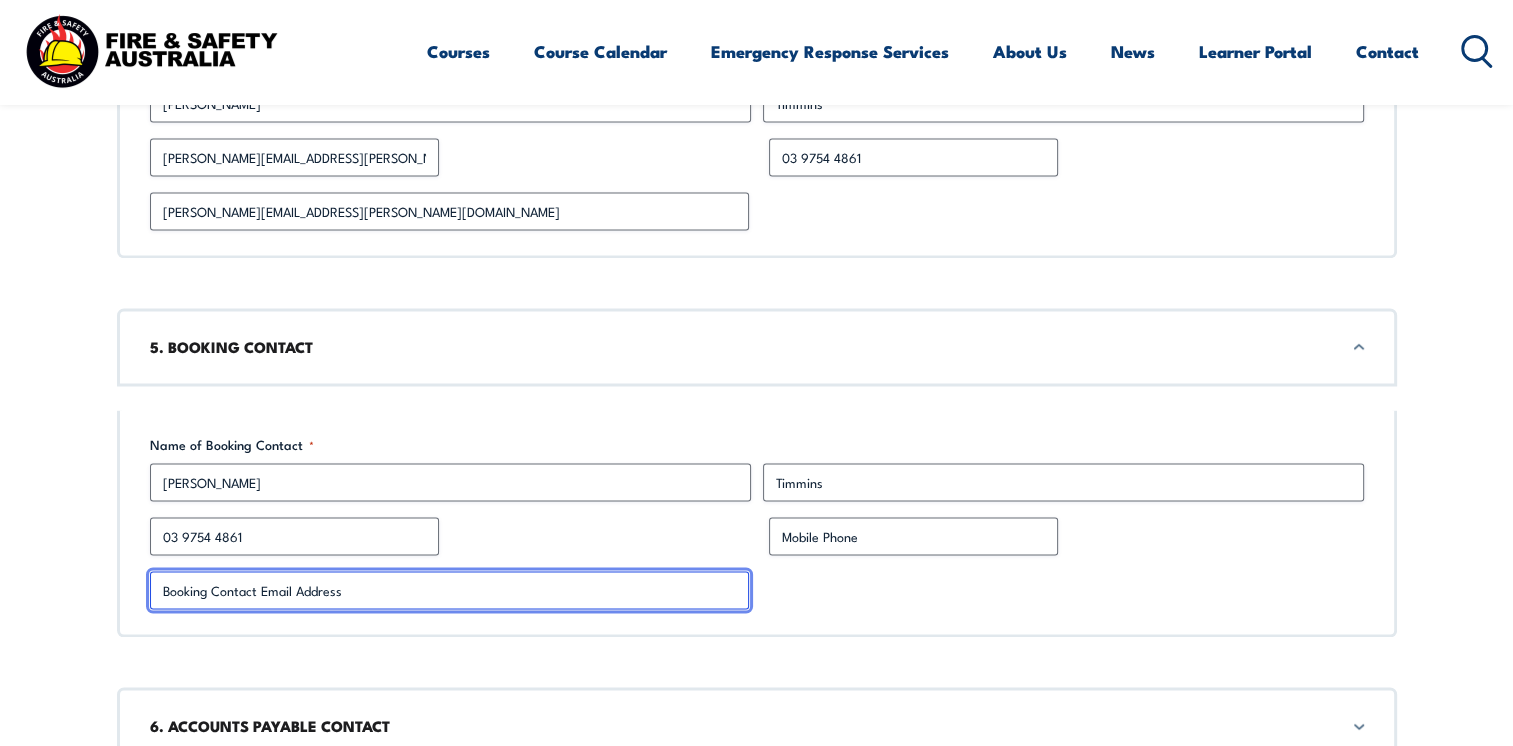 click on "Booking Contact Email Address *" at bounding box center (449, 590) 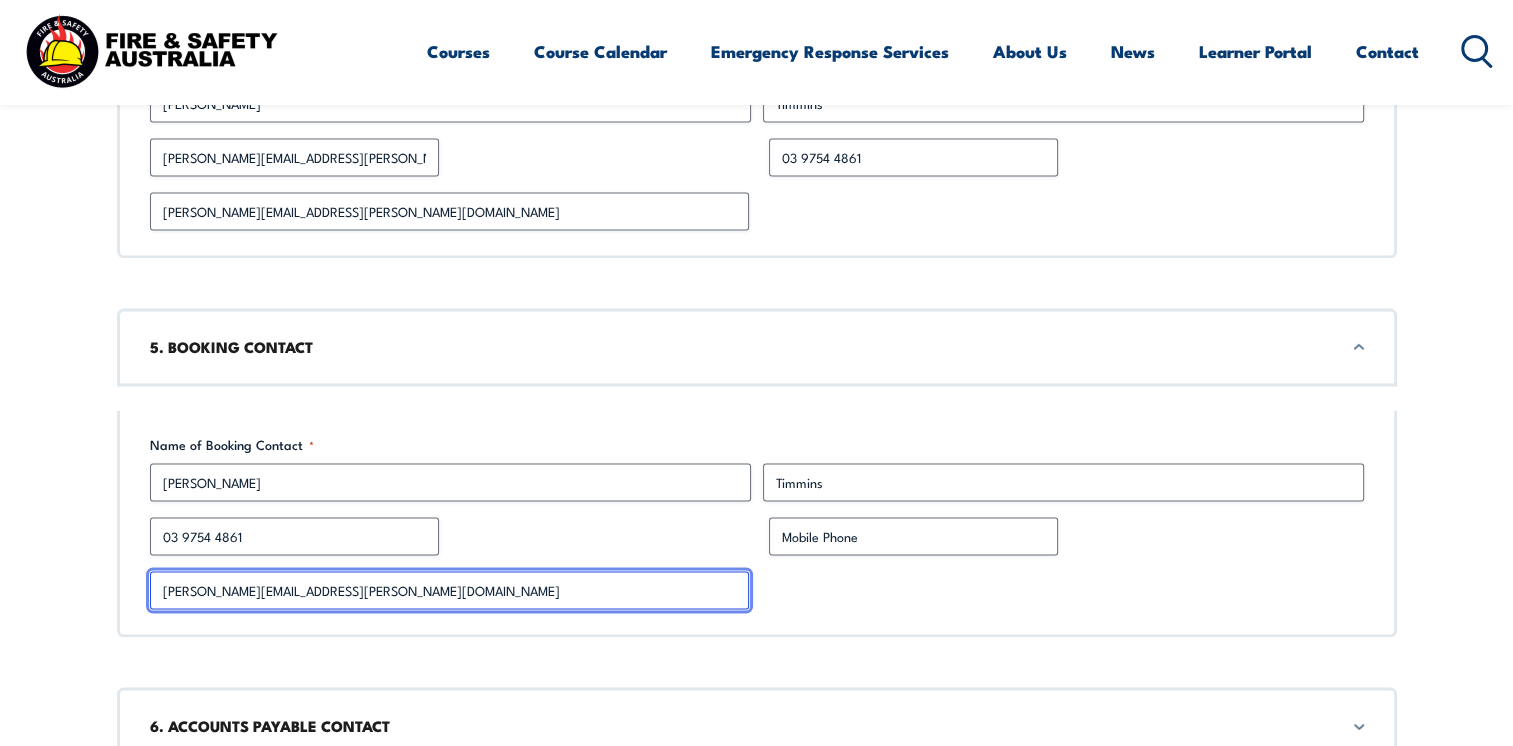 type on "sharon.Timmins@dovida-moe.com.au" 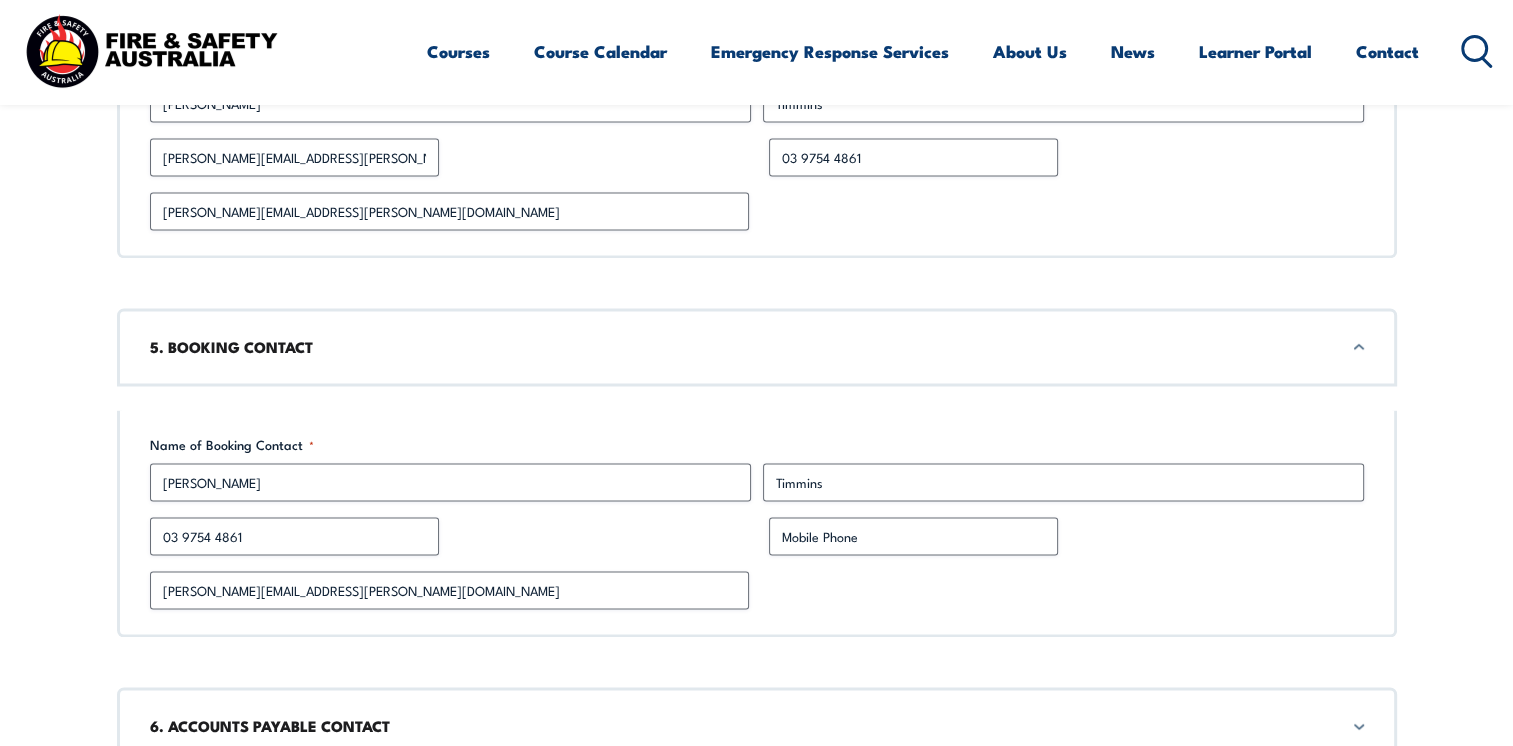 click on "1. COURSE INFORMATION- Office Use Only Are these courses accredited?
Yes
No
A mix of both
Course(s) required (Accredited) Fire Extinguisher / Fire Warden
**note excludes Chief Warden
PUAFER005 / PUAFER008
Up to 15 participants Course(s) required (Non-Accredited) Travel/accommodation costs & requirements Quoted total EX GST (course + travel/accommodation) * $2300 Number of sessions required * 1 Quote issued by Other Chloe Kenwright Sheldon Alcantara Rob Daniels Jeremy Idiculas Richard Johnson Steve McLeod Sean O'Hara Jeff Seater Kipley Sullivan Andrew Sweeney Kimberley Walkerden Who requested the quote? * Section Break This field is hidden when viewing the form Booker section completed
Completed
* Your booking details have been pre-filled. Please start filling in the sections below. 2. Booking Details Date(s) requested (Please supply 3 dates in ordered preference) Date 1 * 27/8/25 Requested Start Time * 8.30 Date 2" at bounding box center (757, -242) 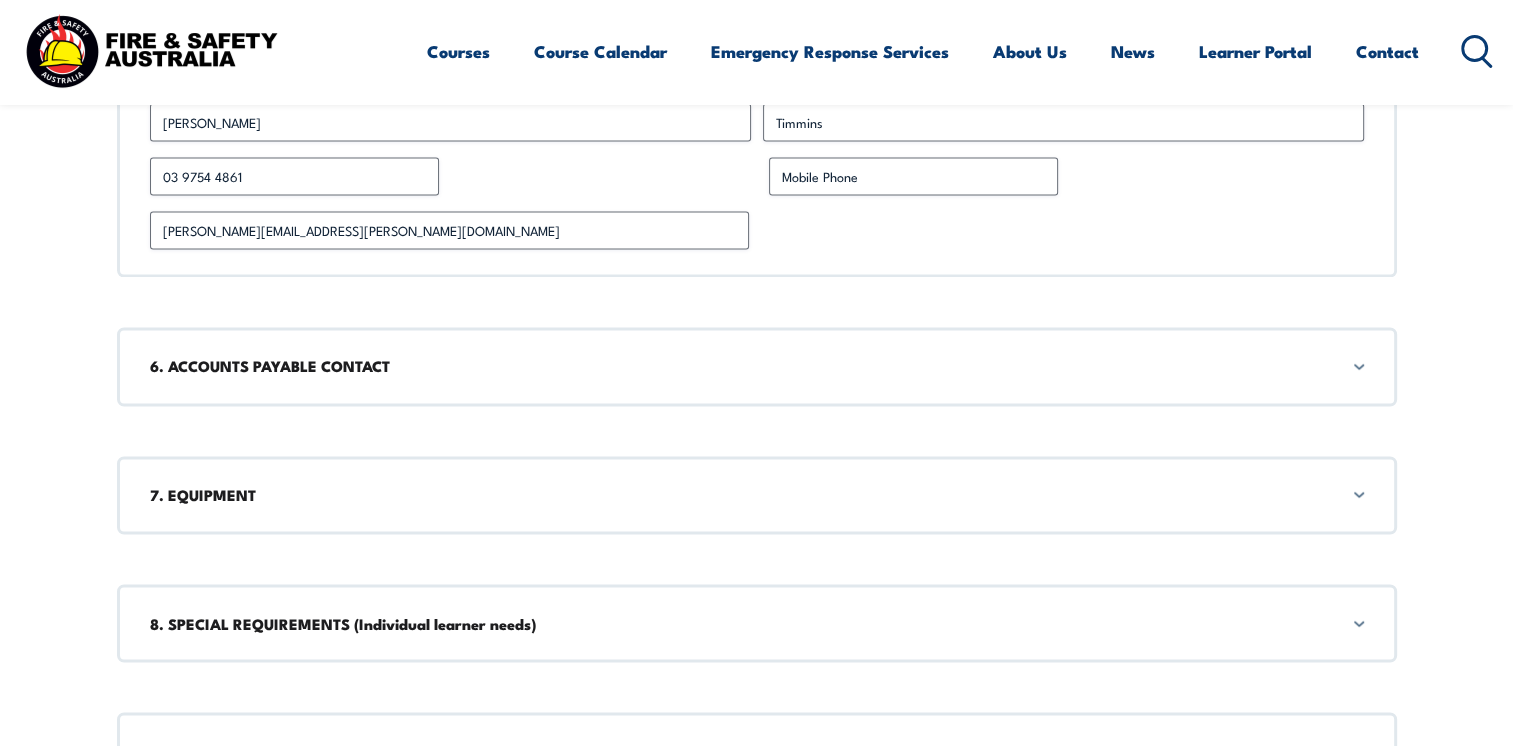 scroll, scrollTop: 3271, scrollLeft: 0, axis: vertical 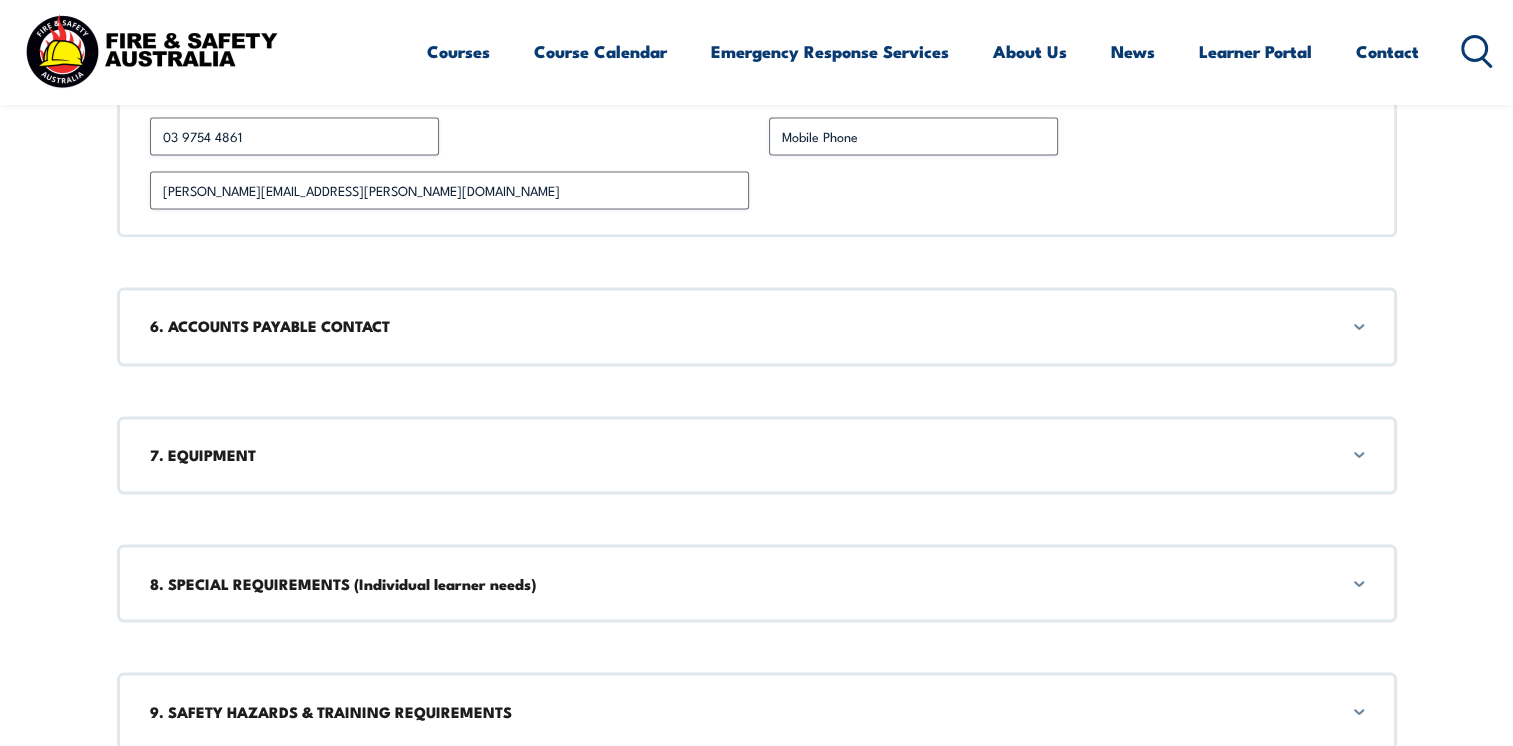 click on "6. ACCOUNTS PAYABLE CONTACT" at bounding box center [757, 326] 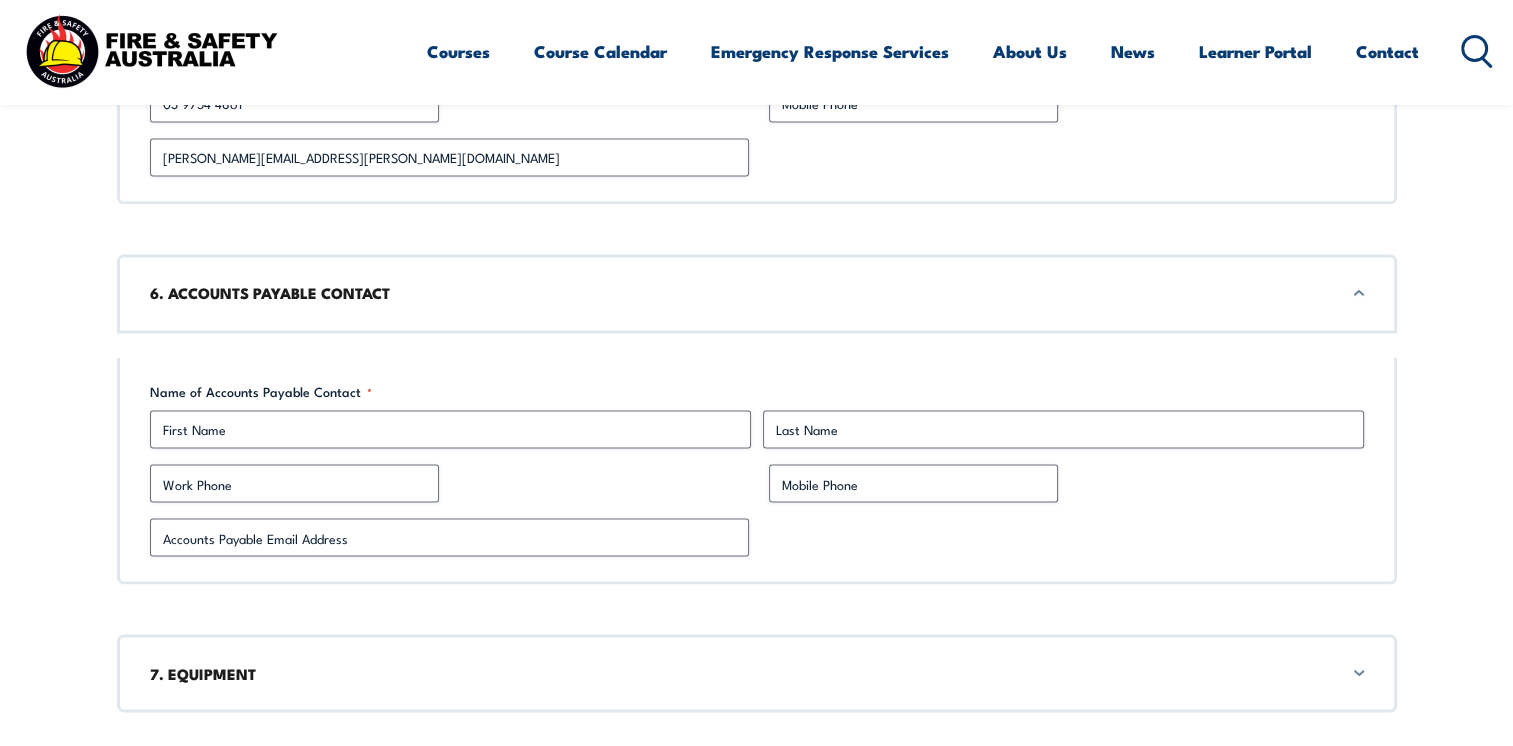 scroll, scrollTop: 3348, scrollLeft: 0, axis: vertical 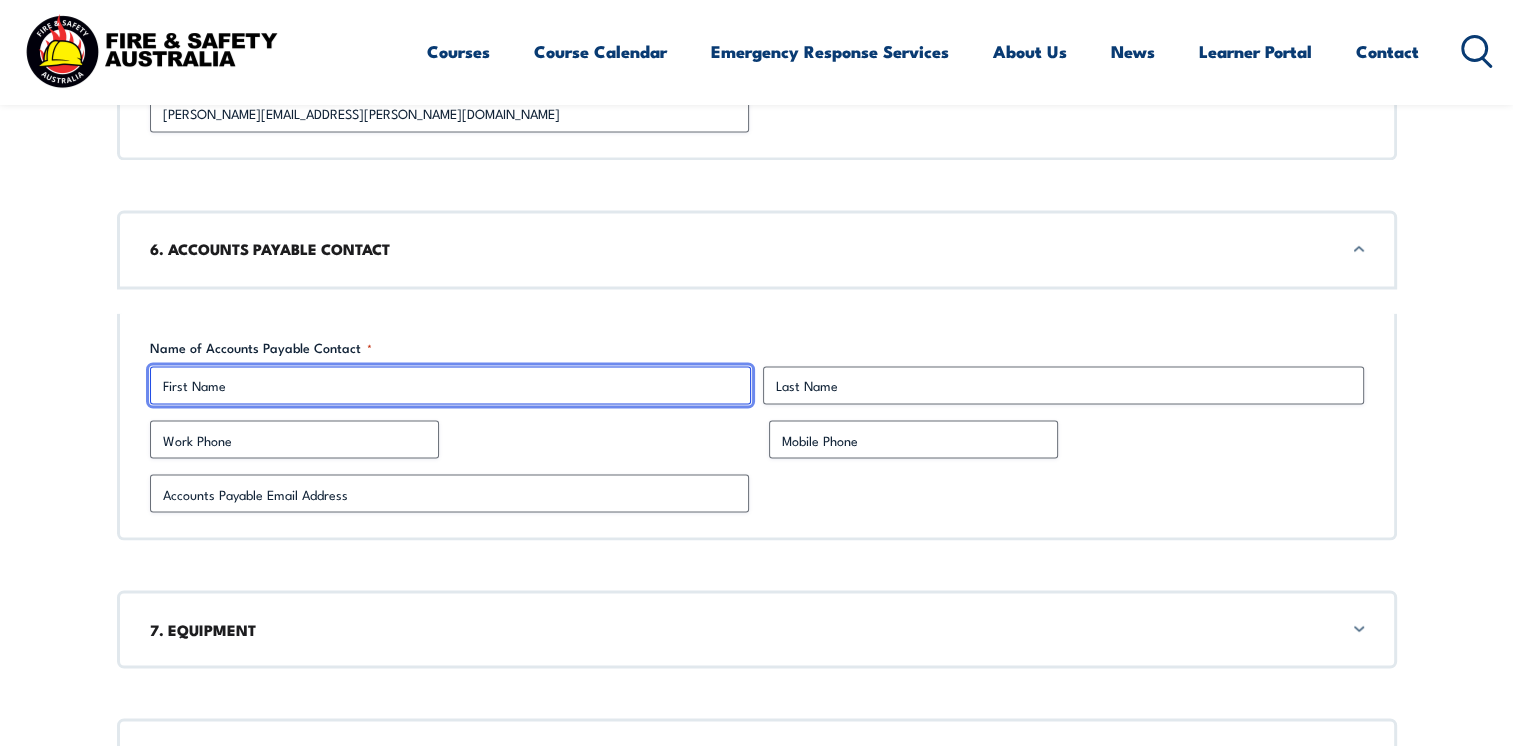 click on "First" at bounding box center (450, 385) 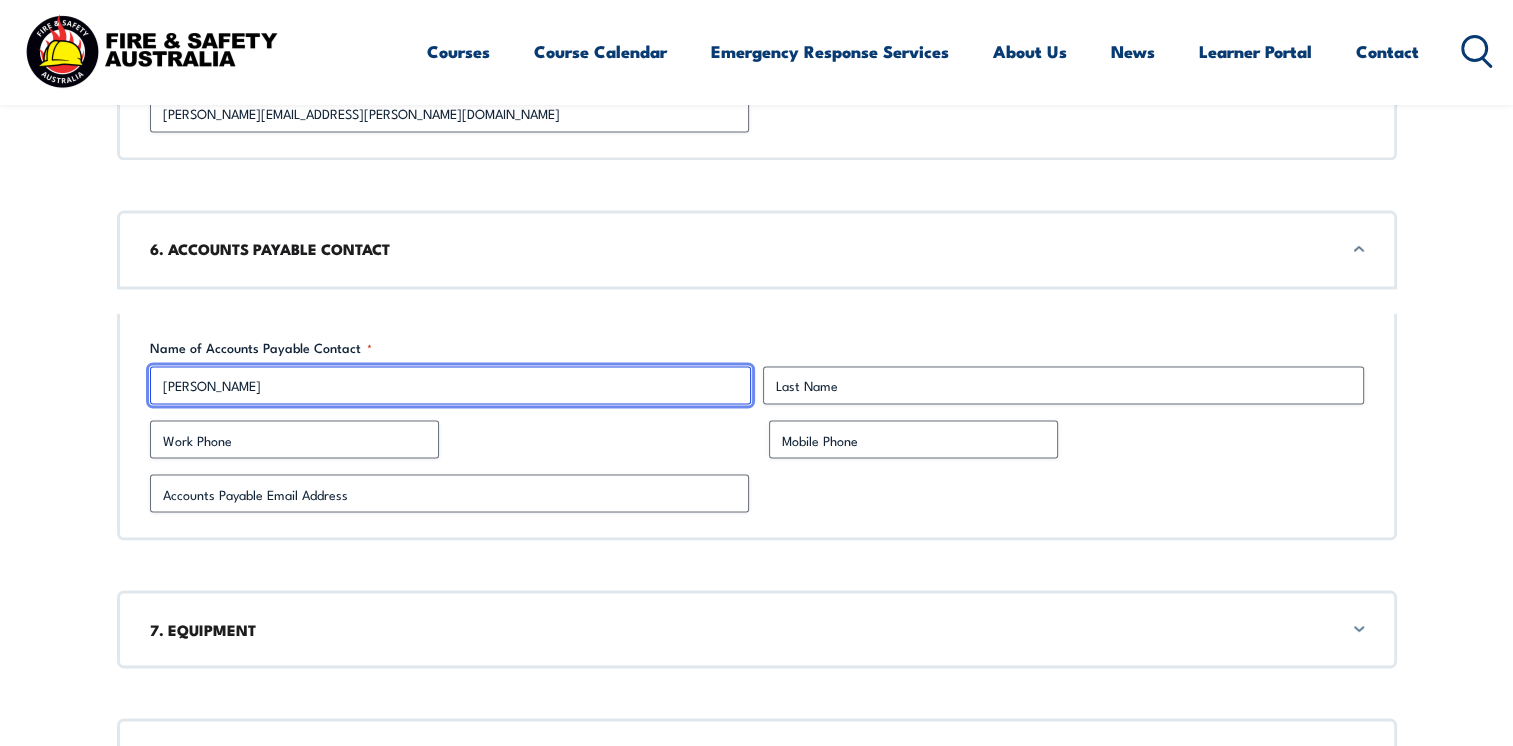 type on "Julie Monk" 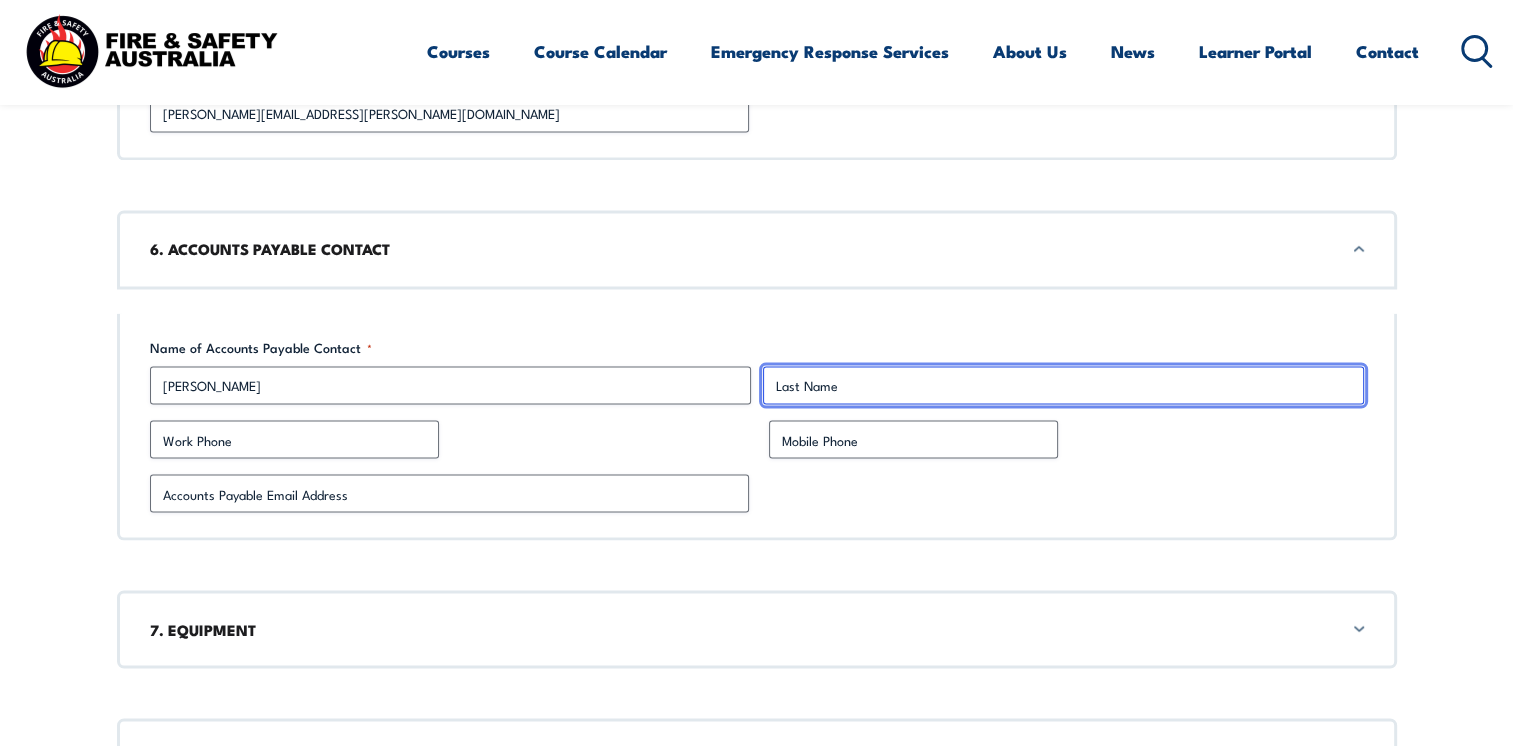 click on "Last" at bounding box center [1063, 385] 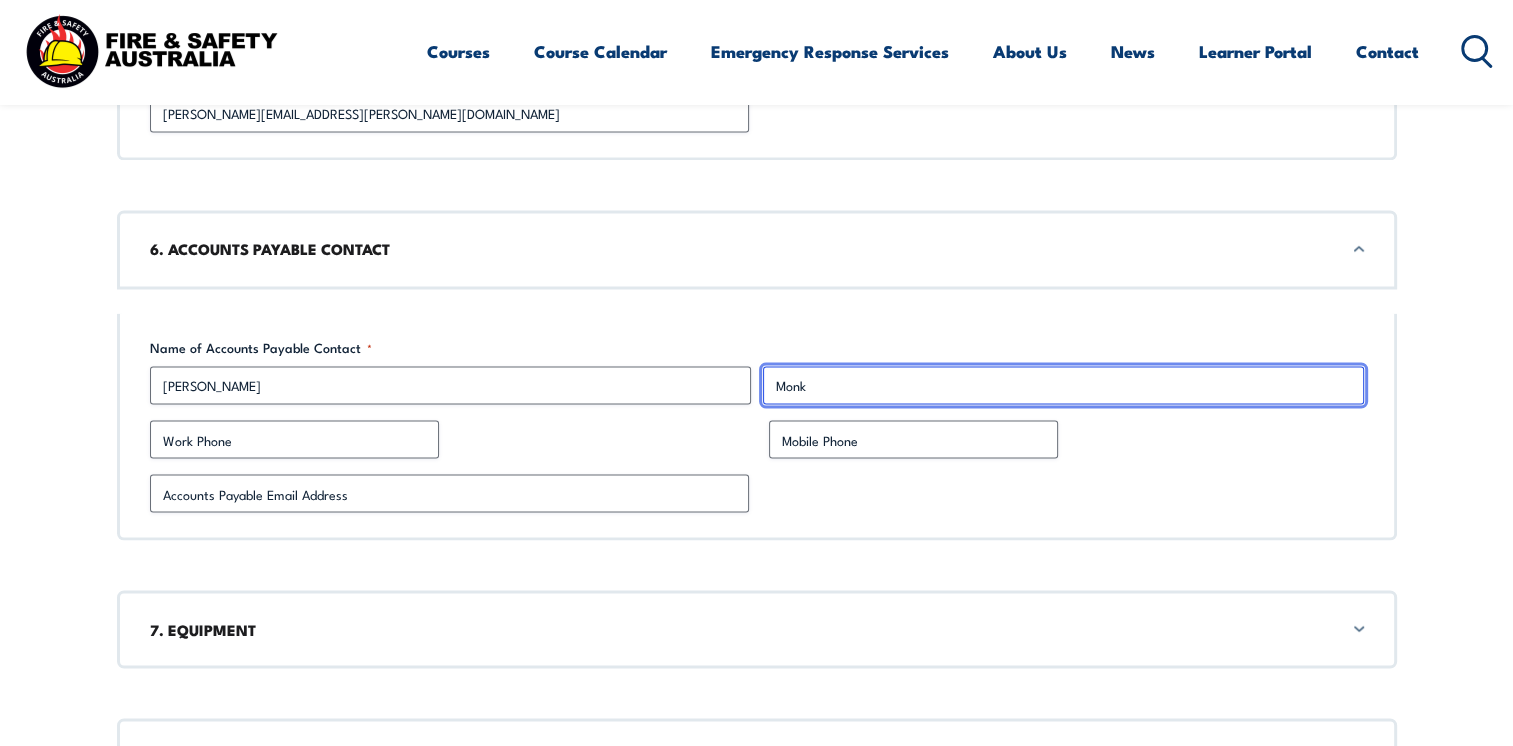 type on "Monk" 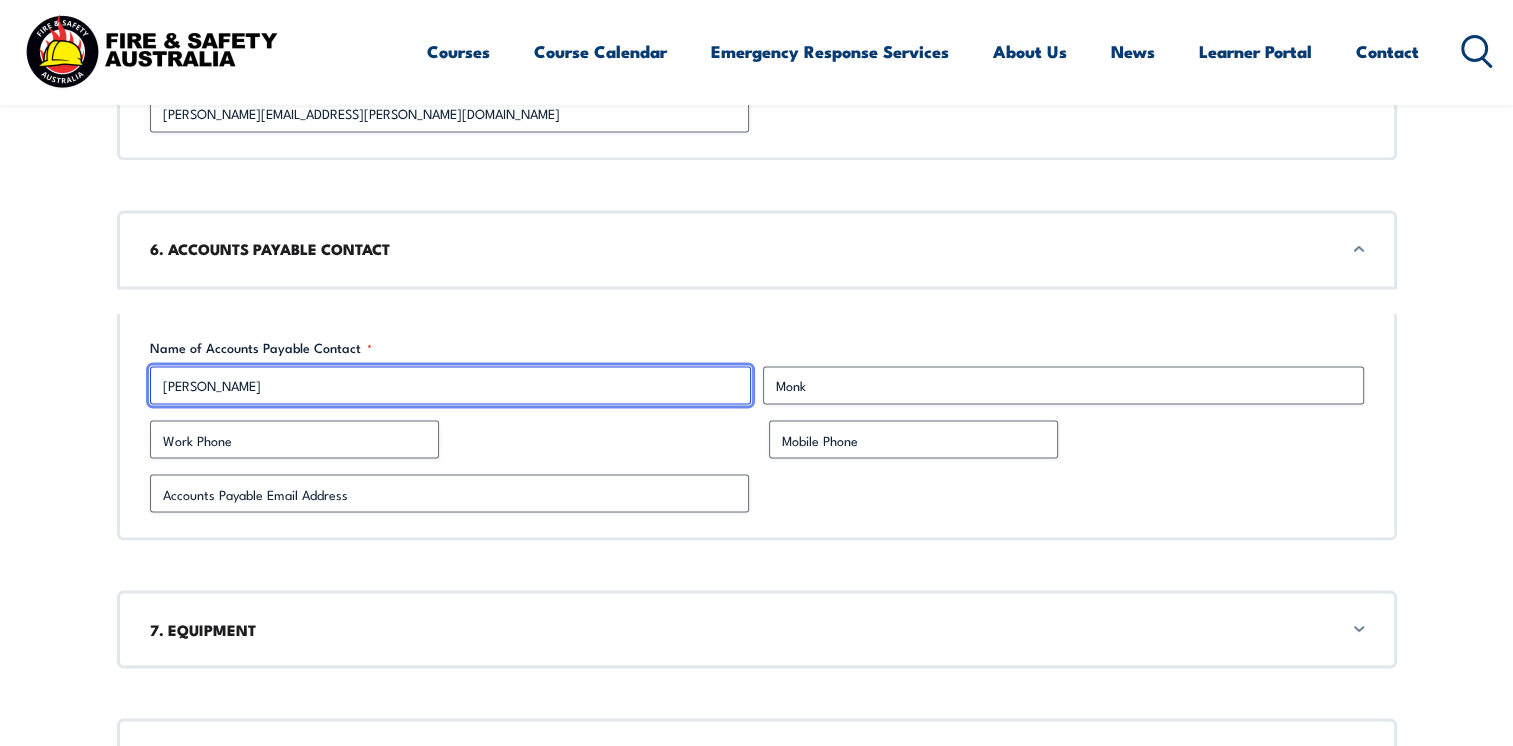 click on "Julie Monk" at bounding box center [450, 385] 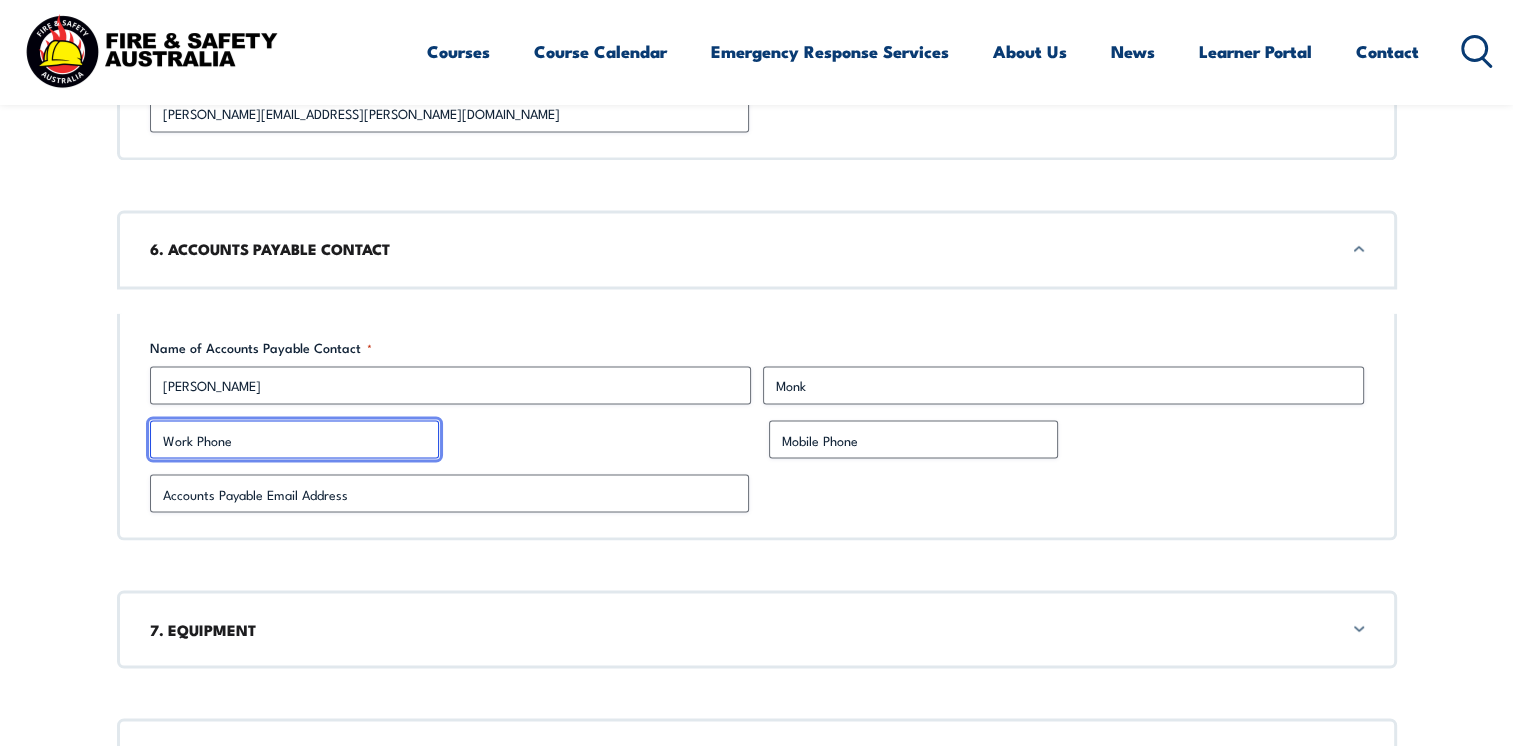 click on "Work Phone" at bounding box center (294, 439) 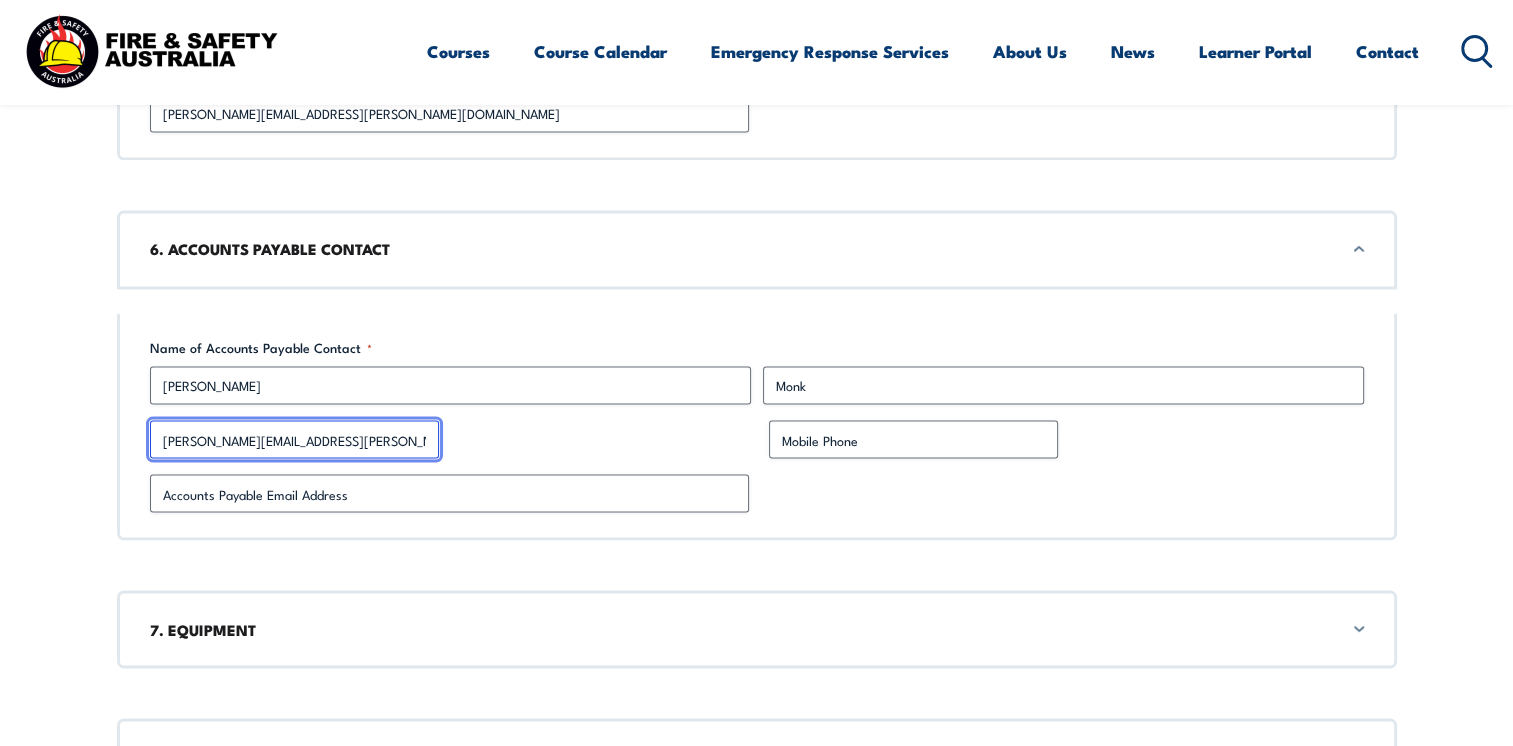 drag, startPoint x: 387, startPoint y: 430, endPoint x: 136, endPoint y: 436, distance: 251.0717 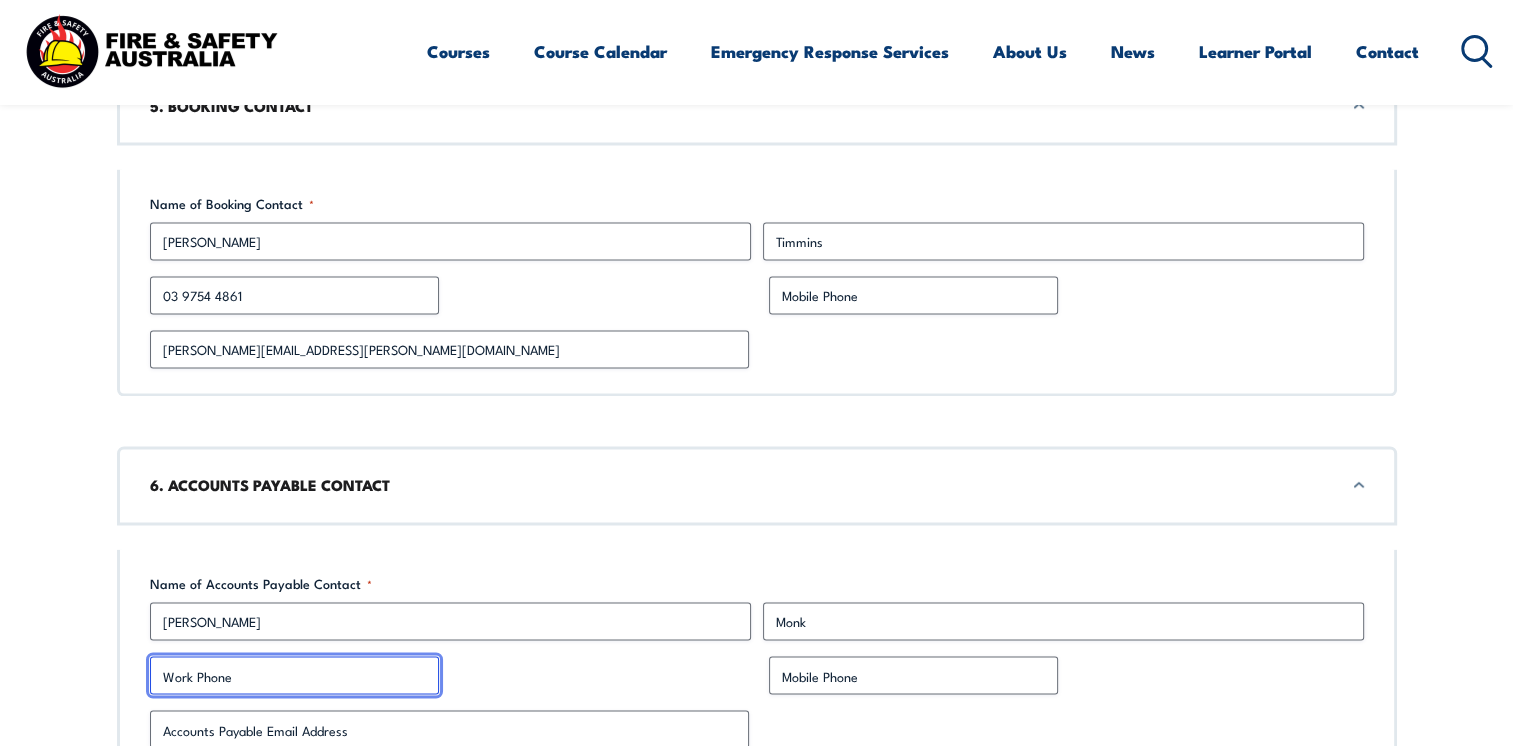 scroll, scrollTop: 2848, scrollLeft: 0, axis: vertical 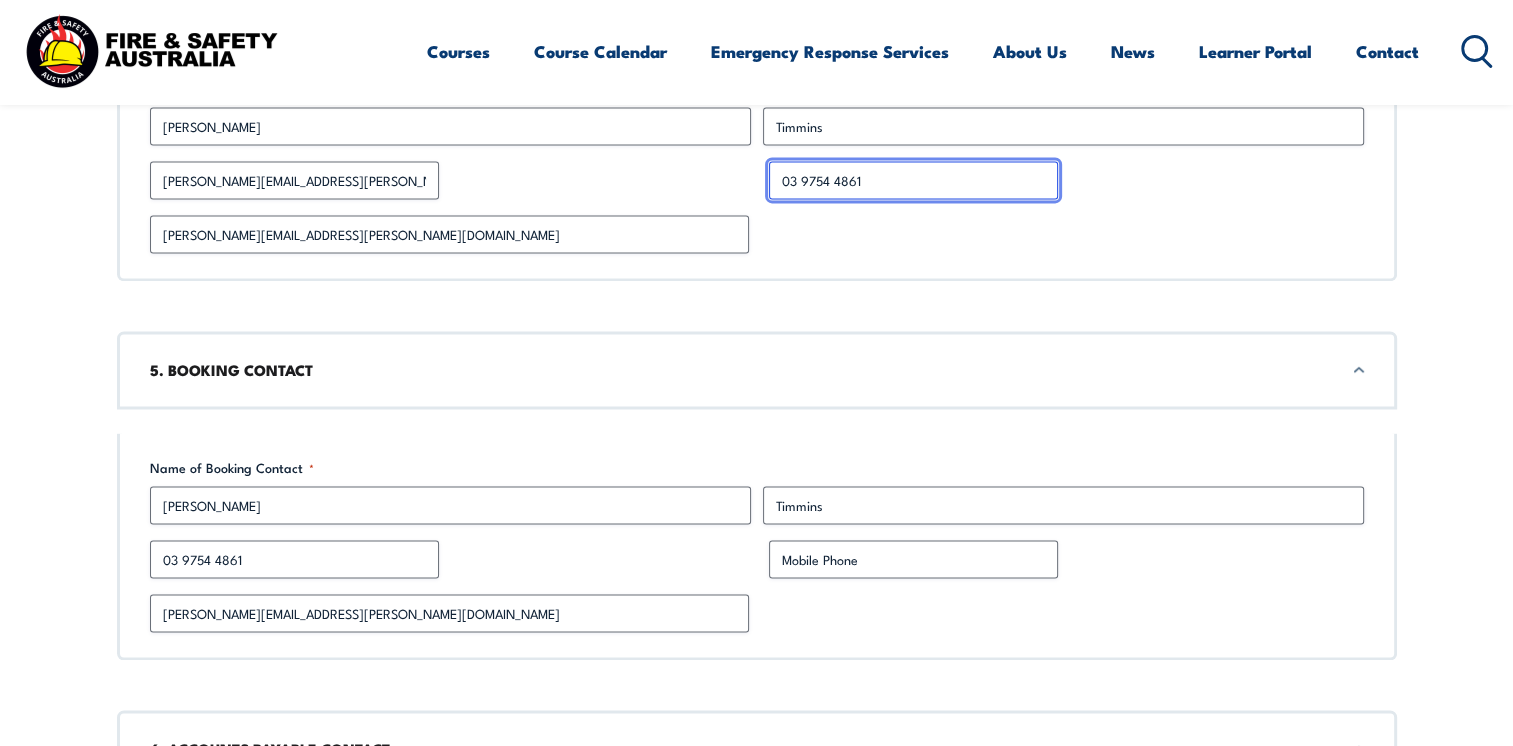 drag, startPoint x: 868, startPoint y: 169, endPoint x: 749, endPoint y: 170, distance: 119.0042 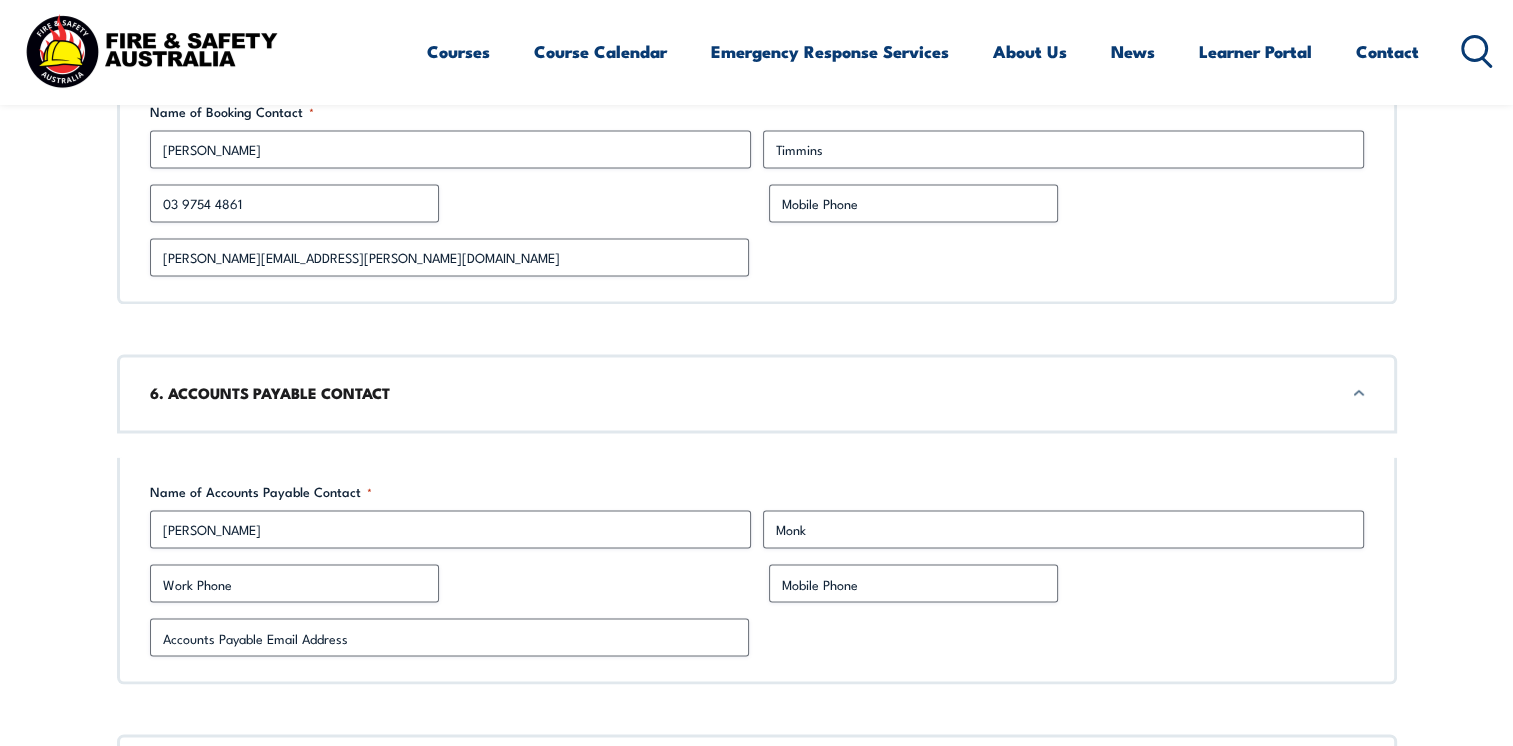scroll, scrollTop: 3248, scrollLeft: 0, axis: vertical 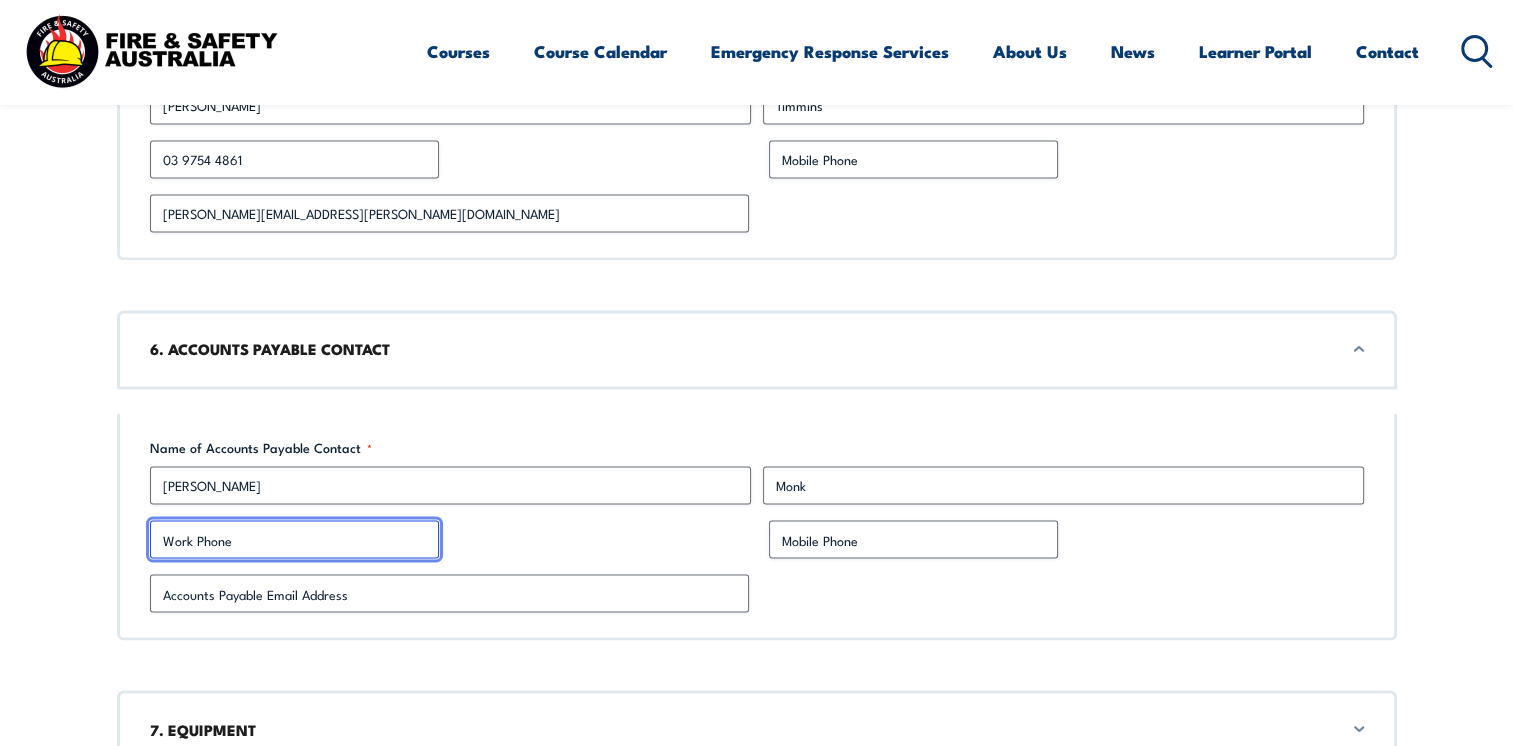 click on "Work Phone" at bounding box center [294, 539] 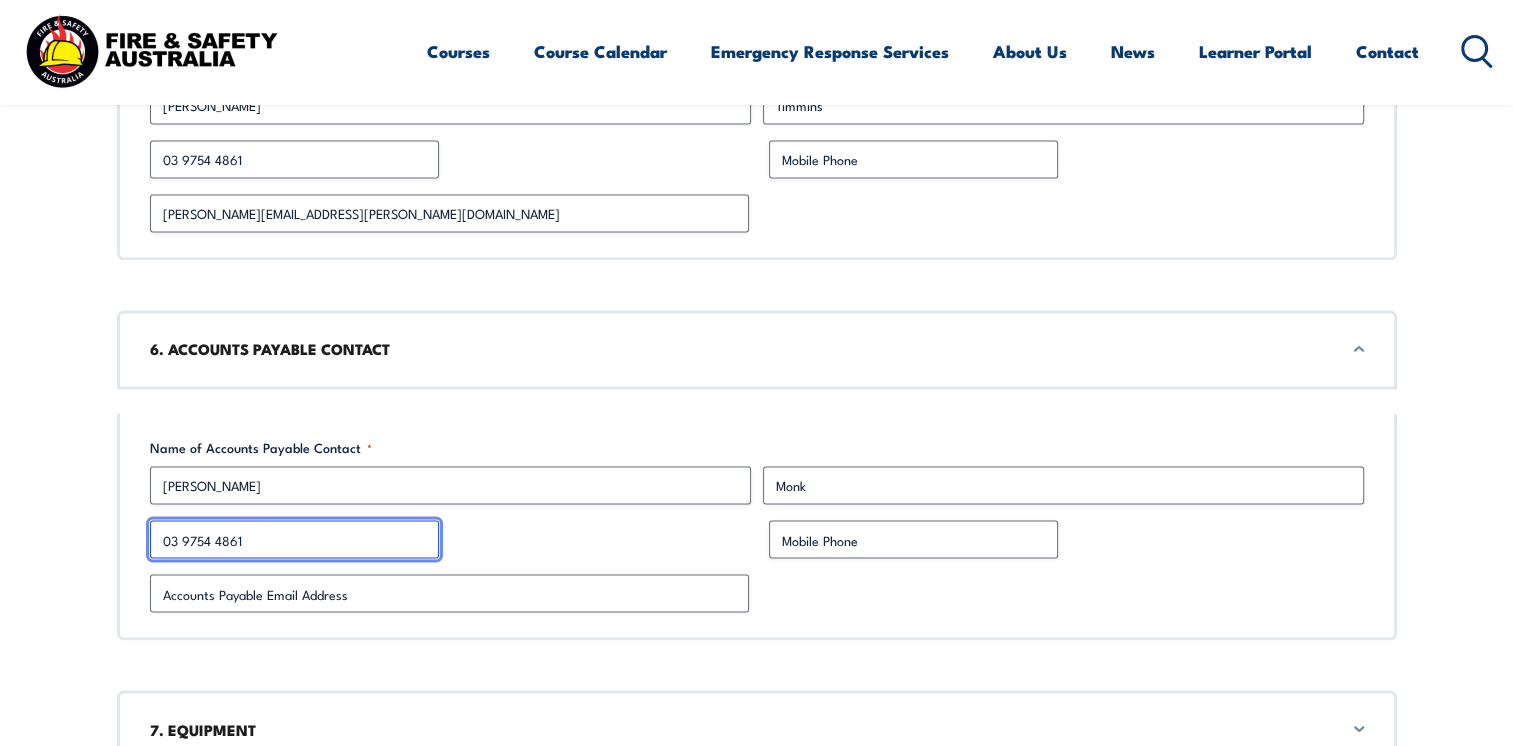 type on "03 9754 4861" 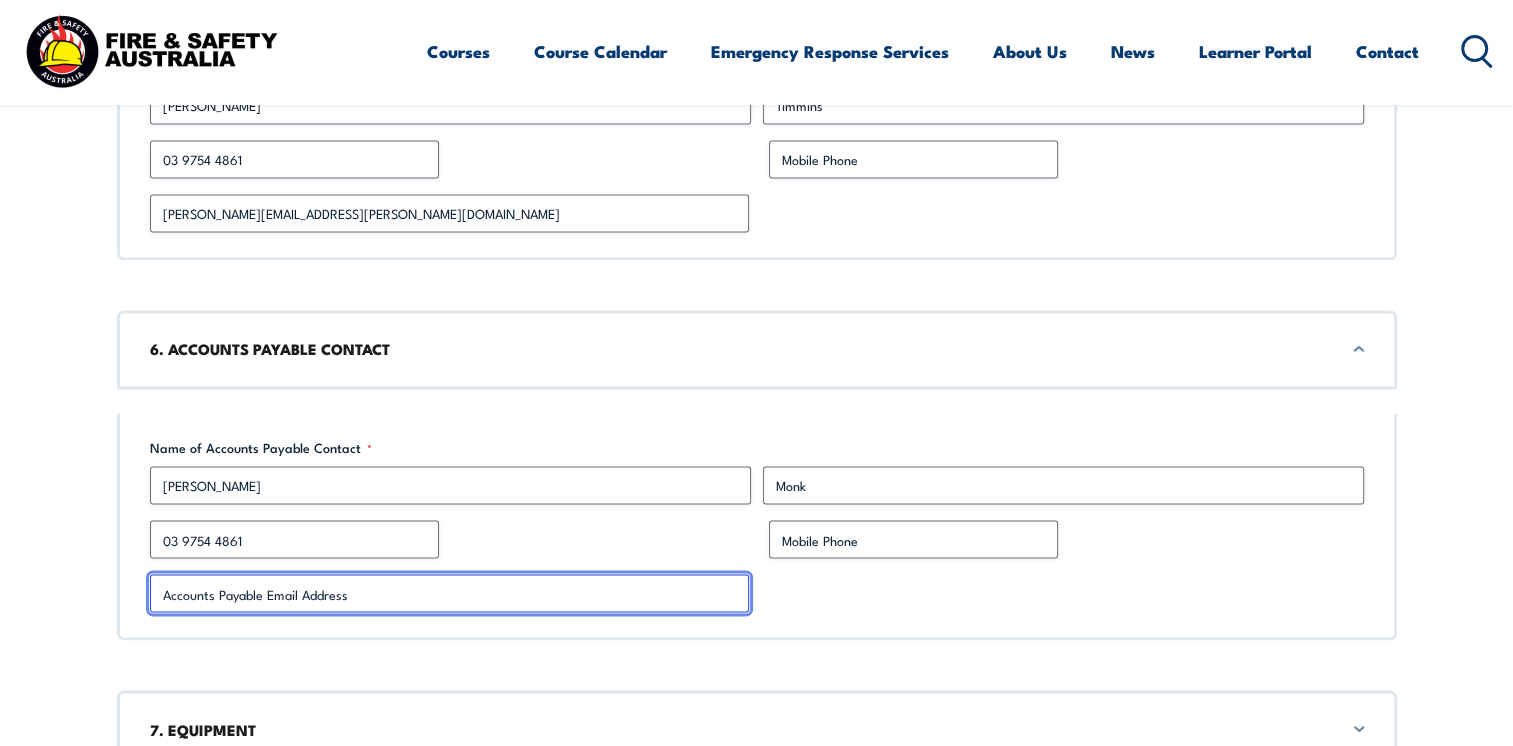 click on "Accounts Payable Email Address *" at bounding box center (449, 593) 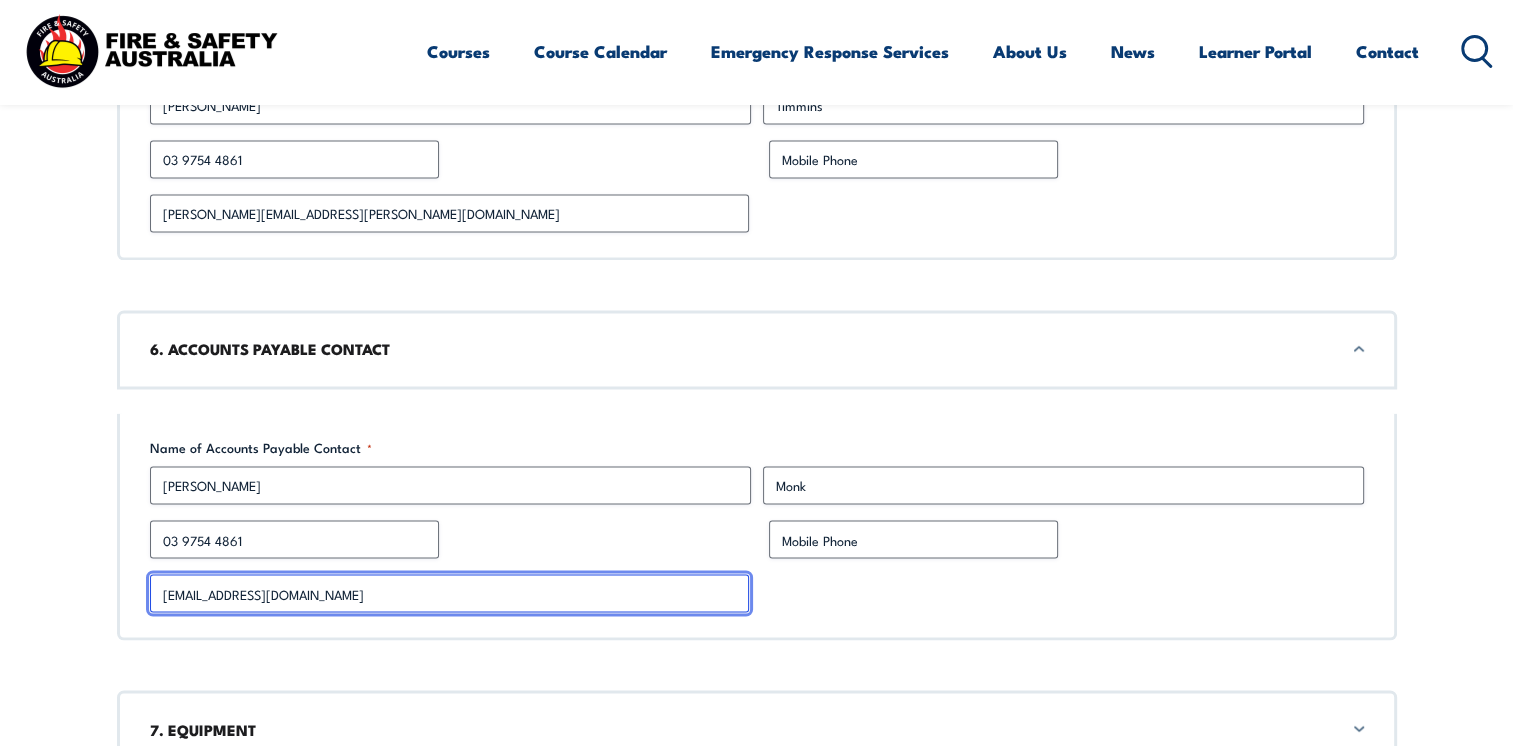 type on "finance@dovida-moe.com.au" 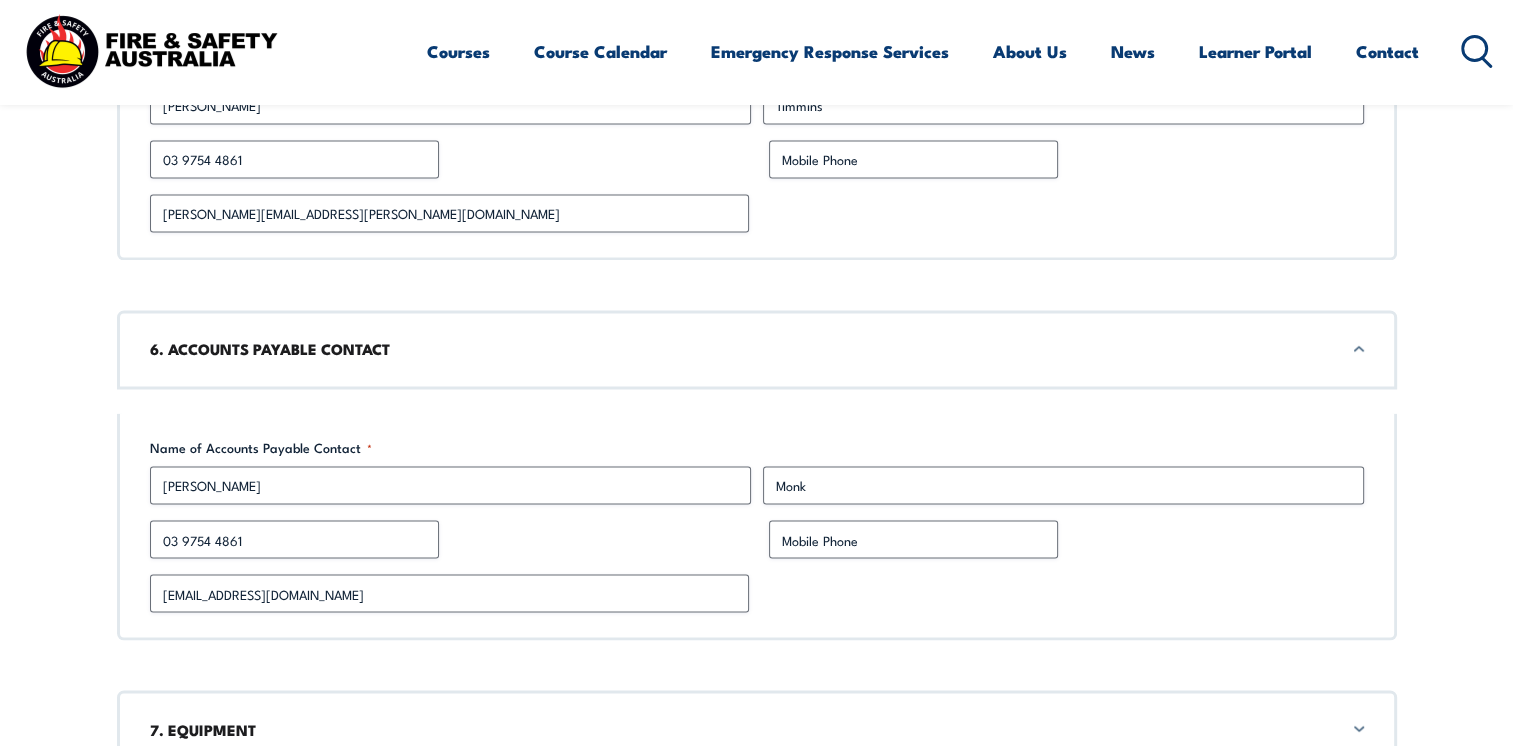 click on "finance@dovida-moe.com.au" at bounding box center (757, 593) 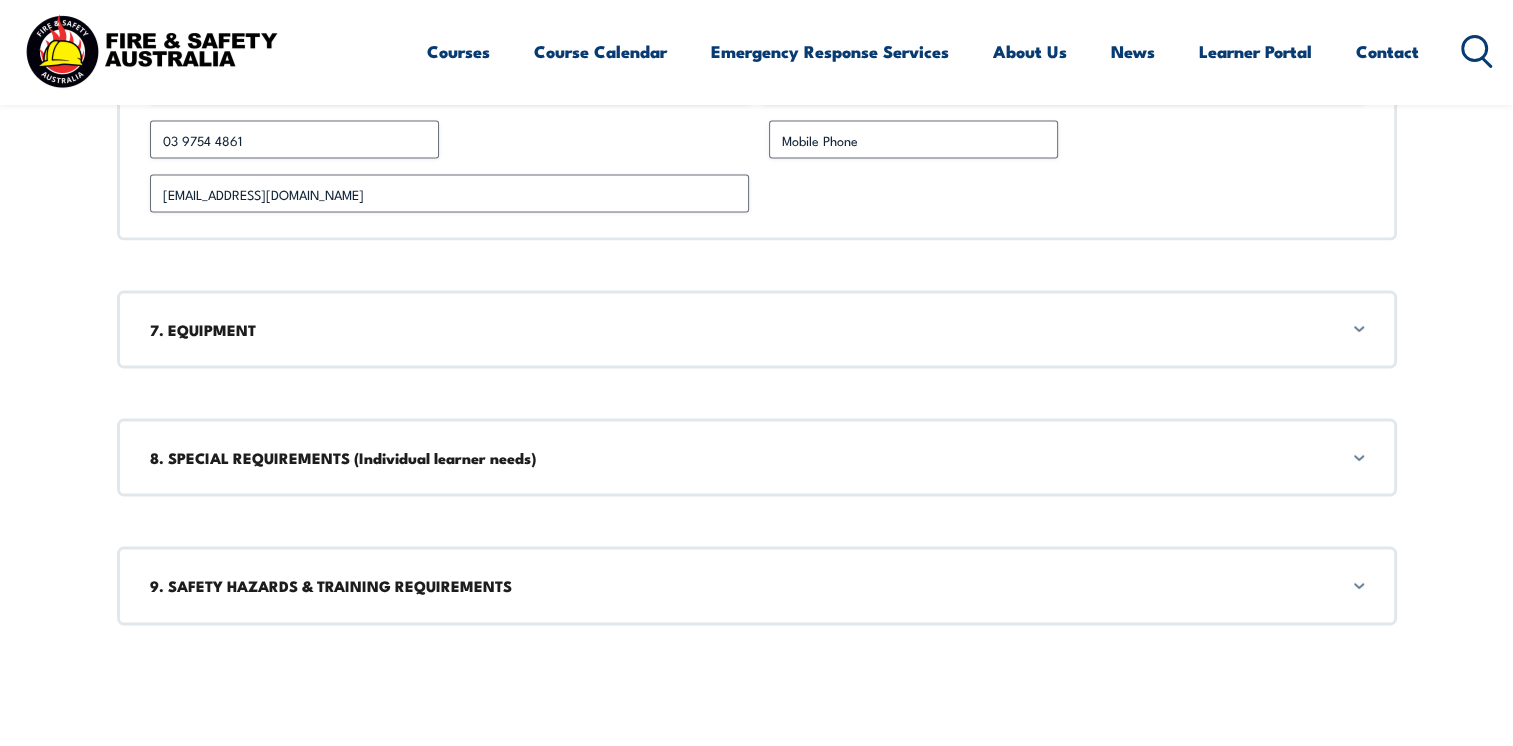 scroll, scrollTop: 3648, scrollLeft: 0, axis: vertical 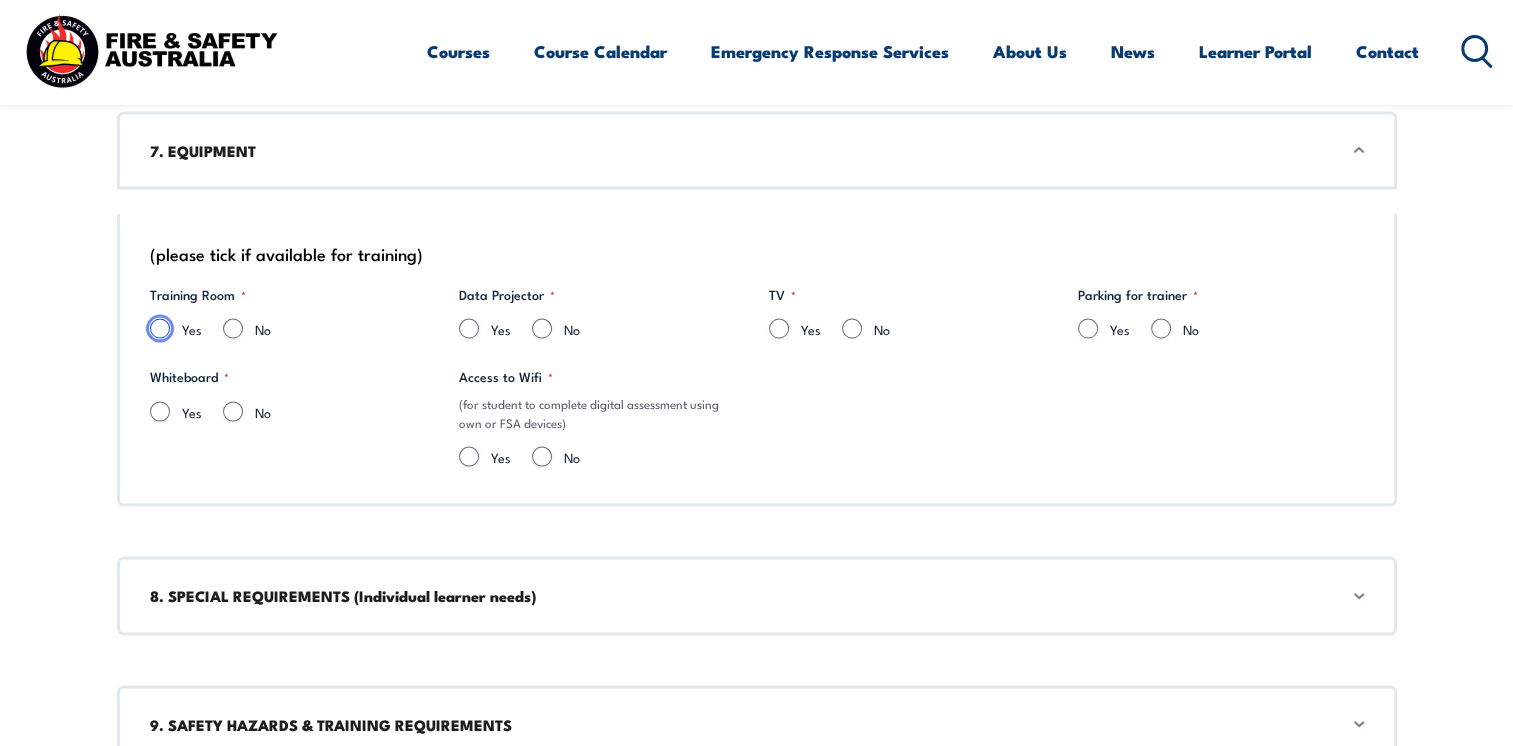 click on "Yes" at bounding box center [160, 329] 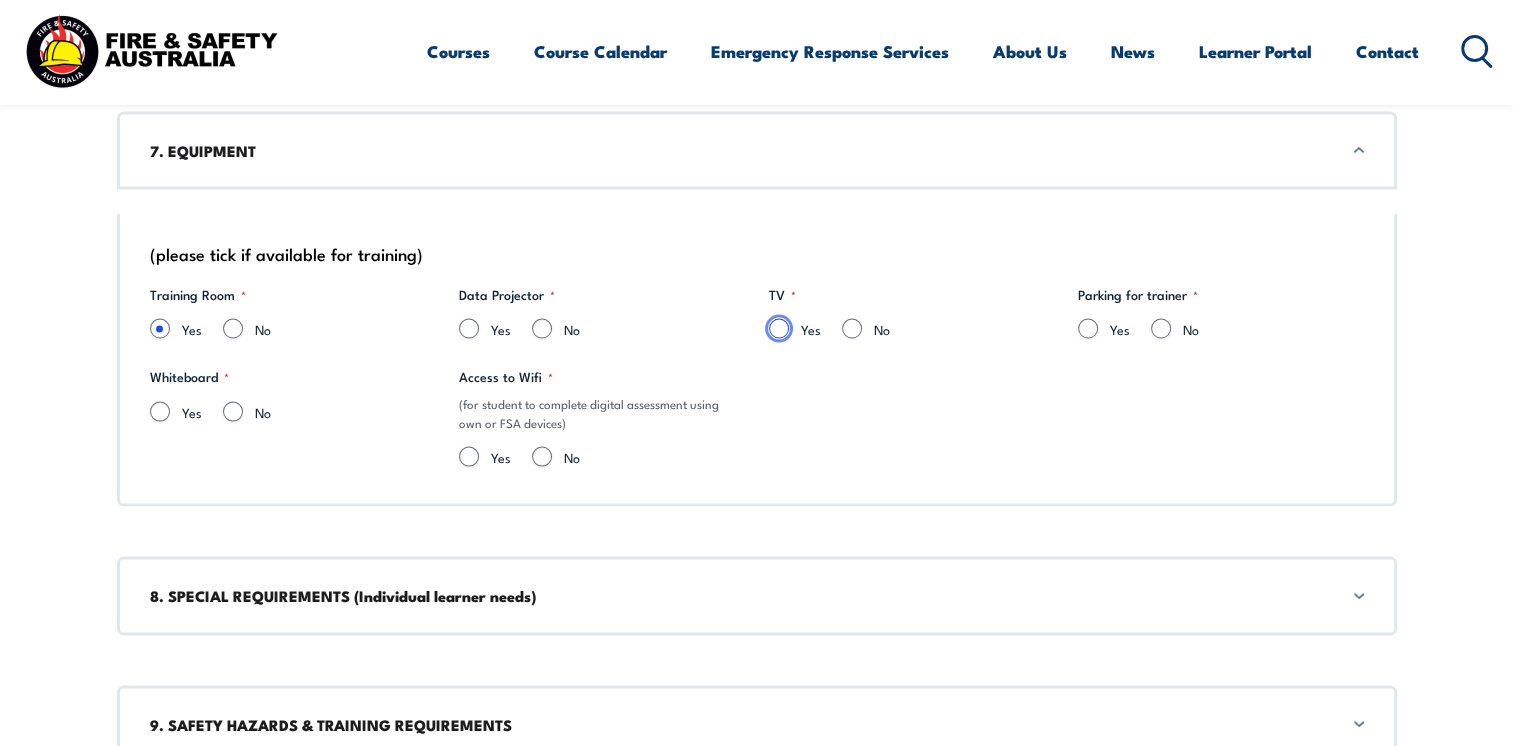click on "Yes" at bounding box center (779, 329) 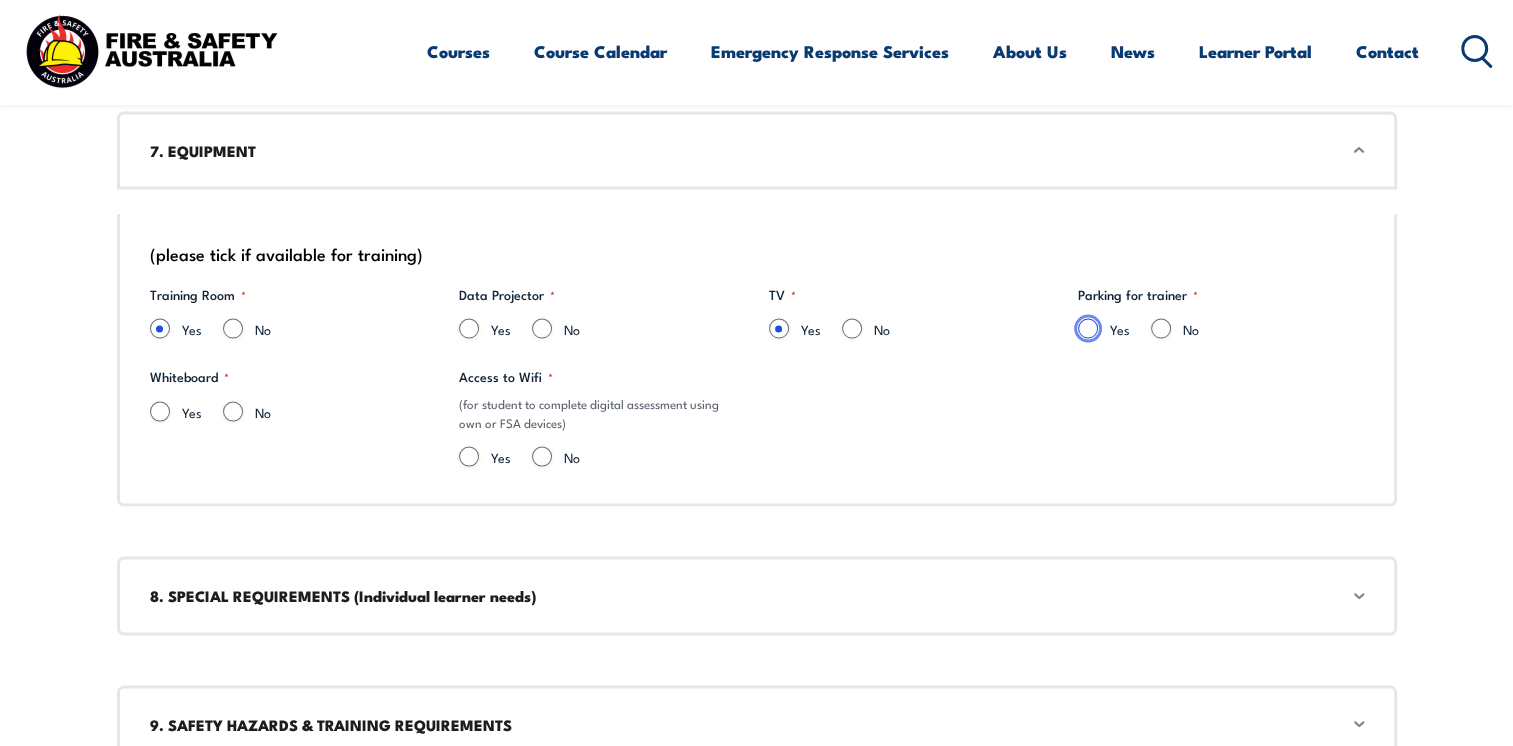 click on "Yes" at bounding box center [1088, 329] 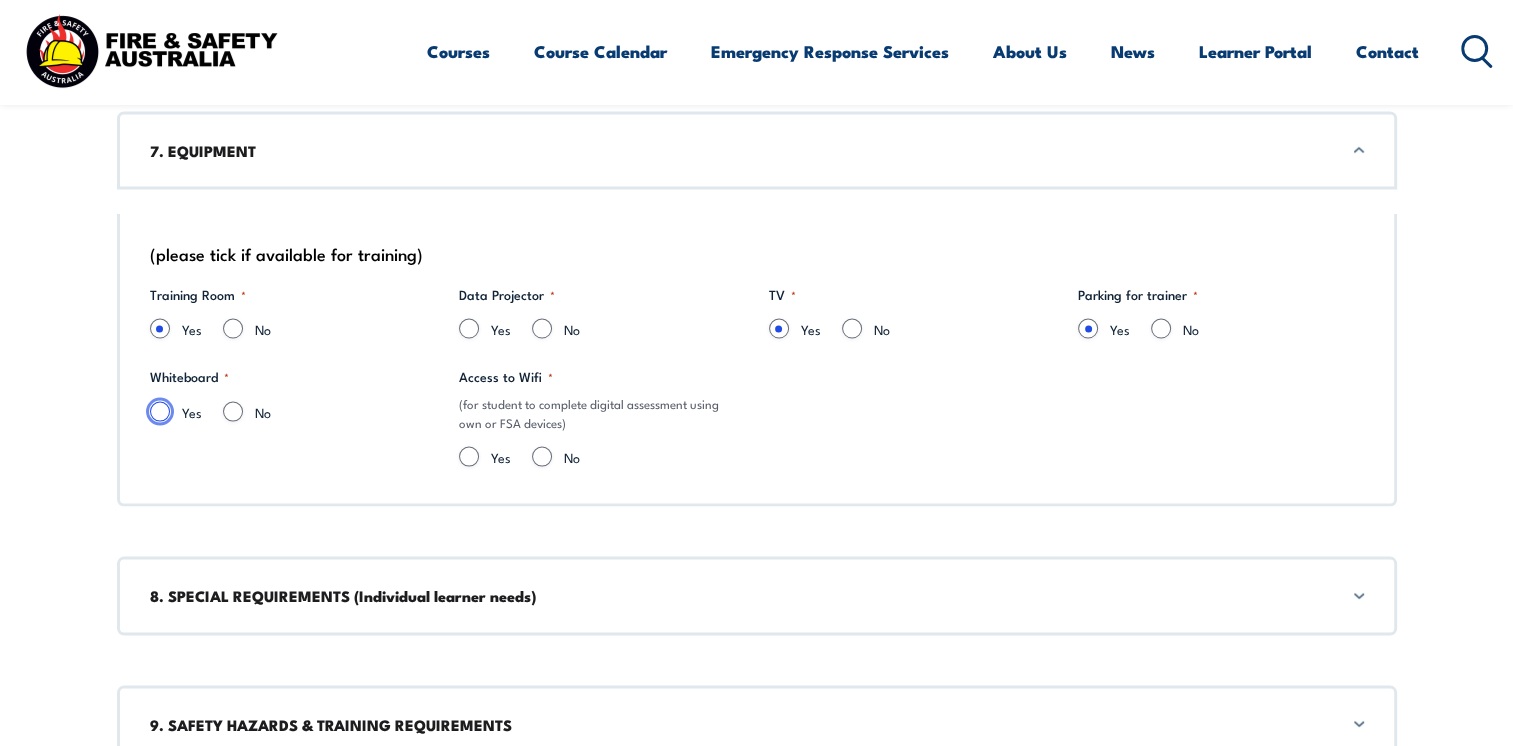 click on "Yes" at bounding box center (160, 412) 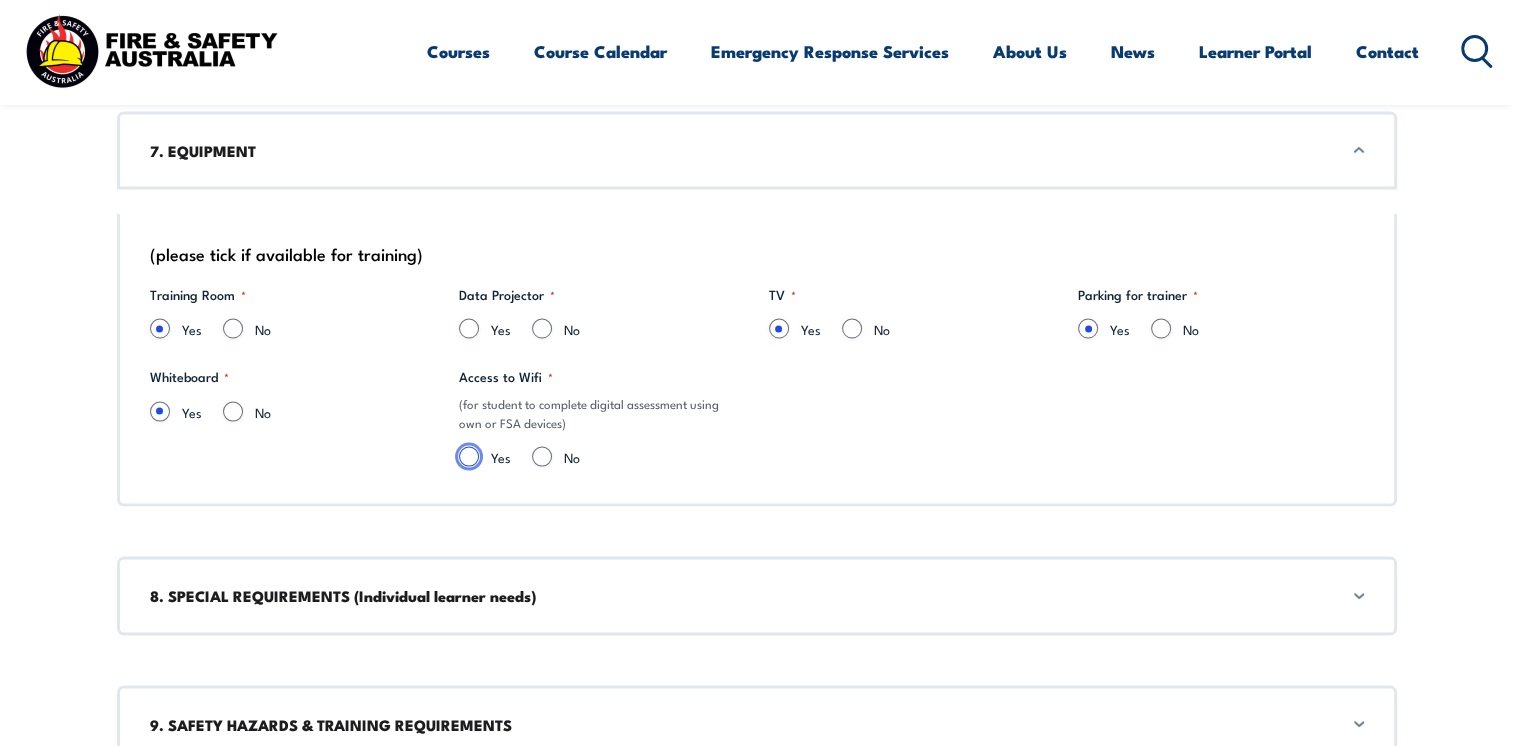 click on "Yes" at bounding box center [469, 457] 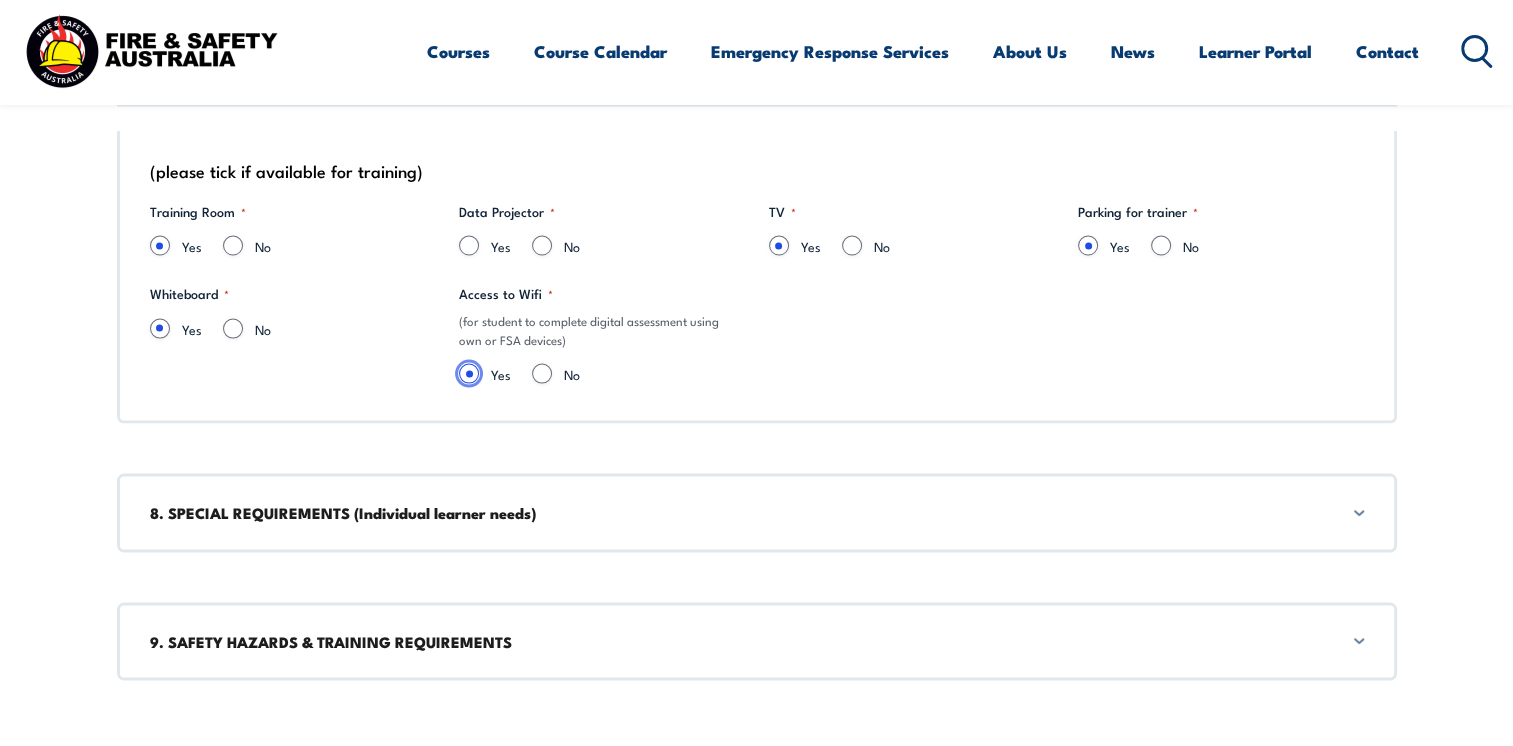 scroll, scrollTop: 4026, scrollLeft: 0, axis: vertical 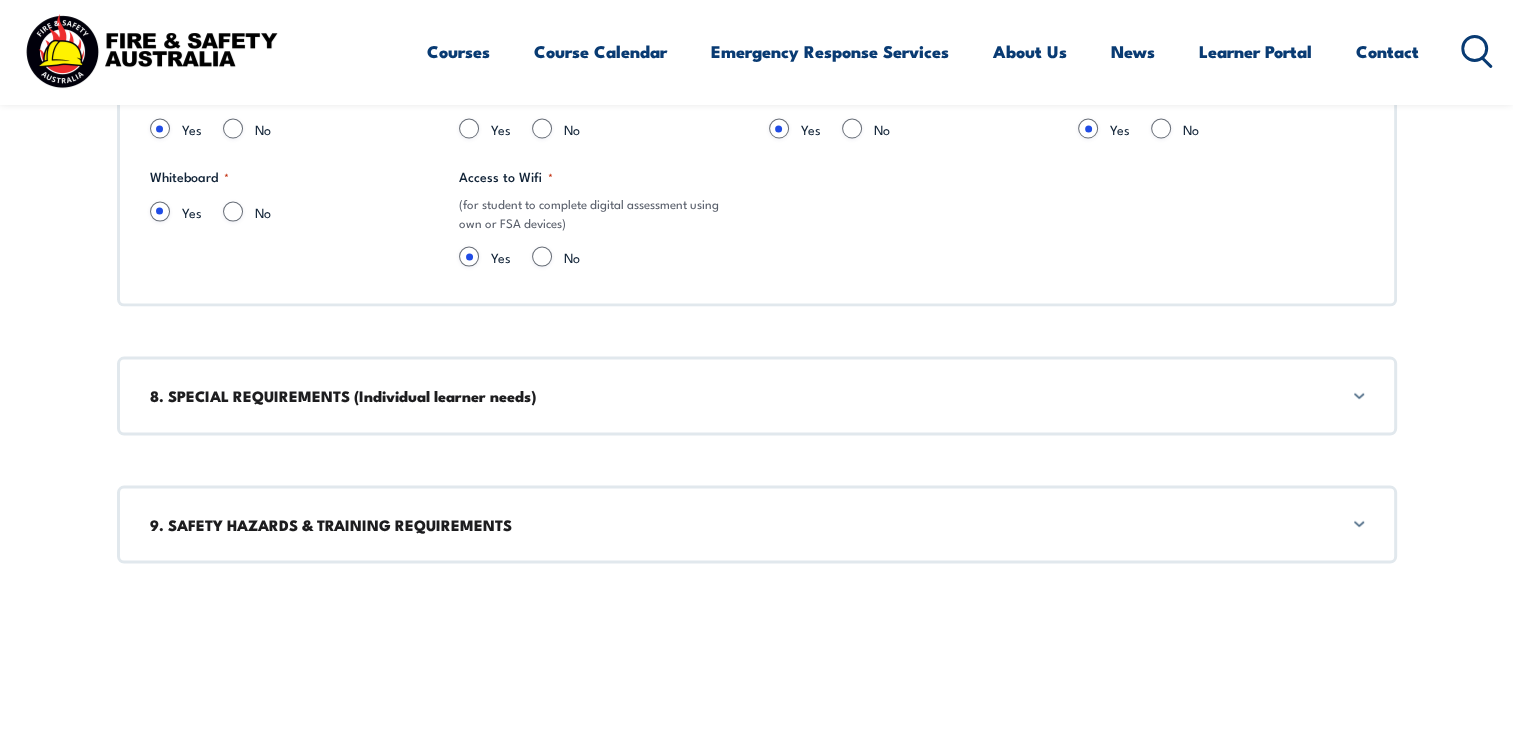 click on "8. SPECIAL REQUIREMENTS (Individual learner needs)" at bounding box center (757, 396) 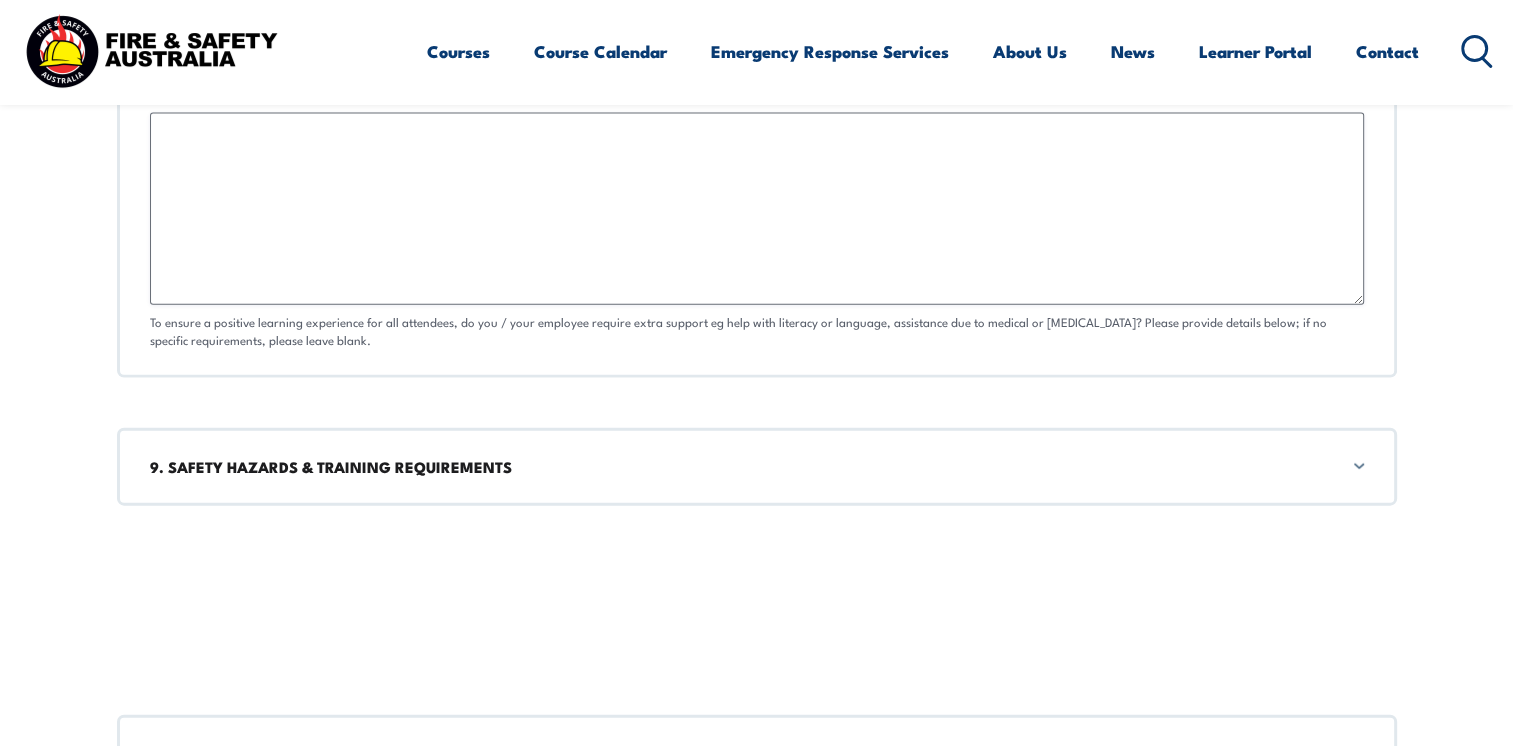 scroll, scrollTop: 4526, scrollLeft: 0, axis: vertical 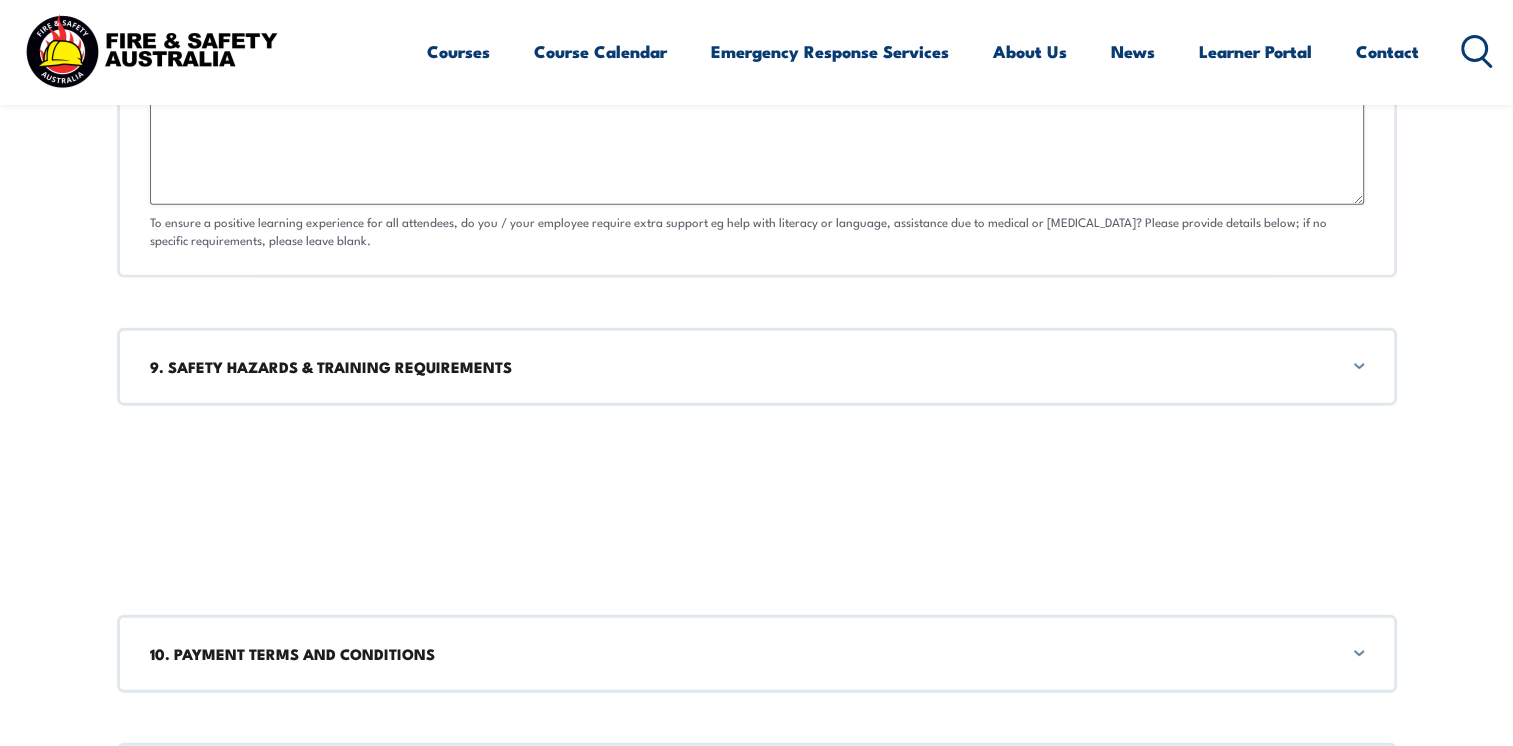 click on "9. SAFETY HAZARDS & TRAINING REQUIREMENTS" at bounding box center (757, 367) 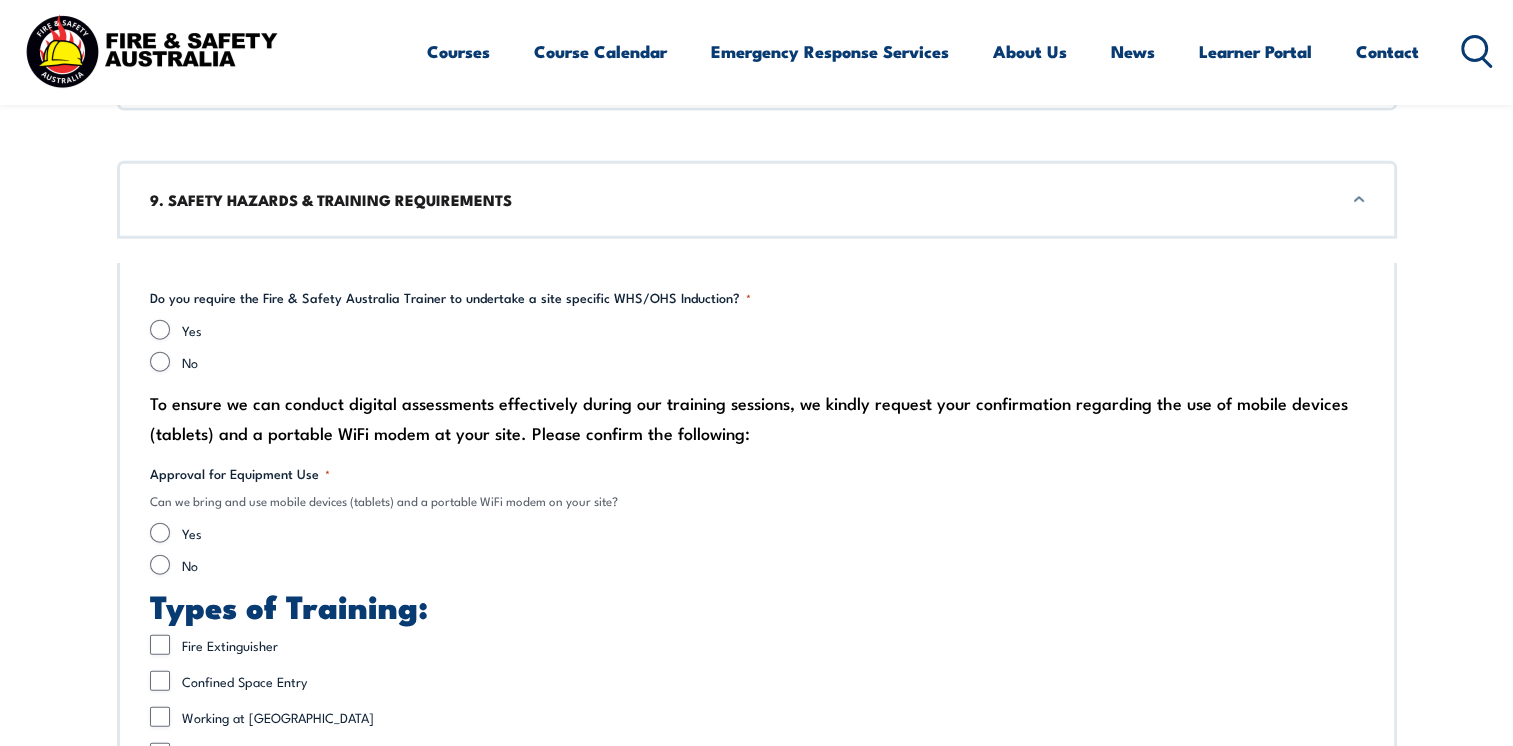 scroll, scrollTop: 4726, scrollLeft: 0, axis: vertical 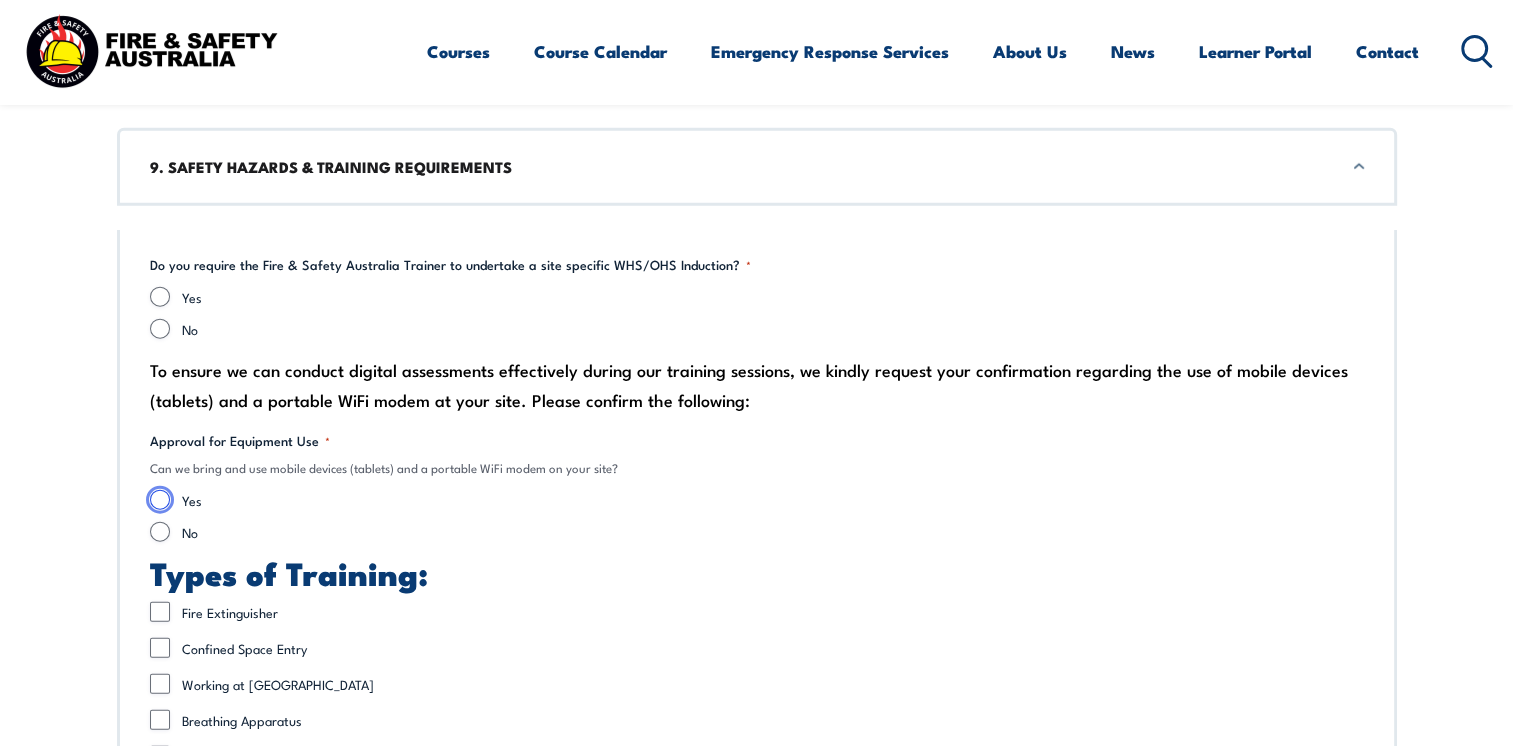 click on "Yes" at bounding box center (160, 500) 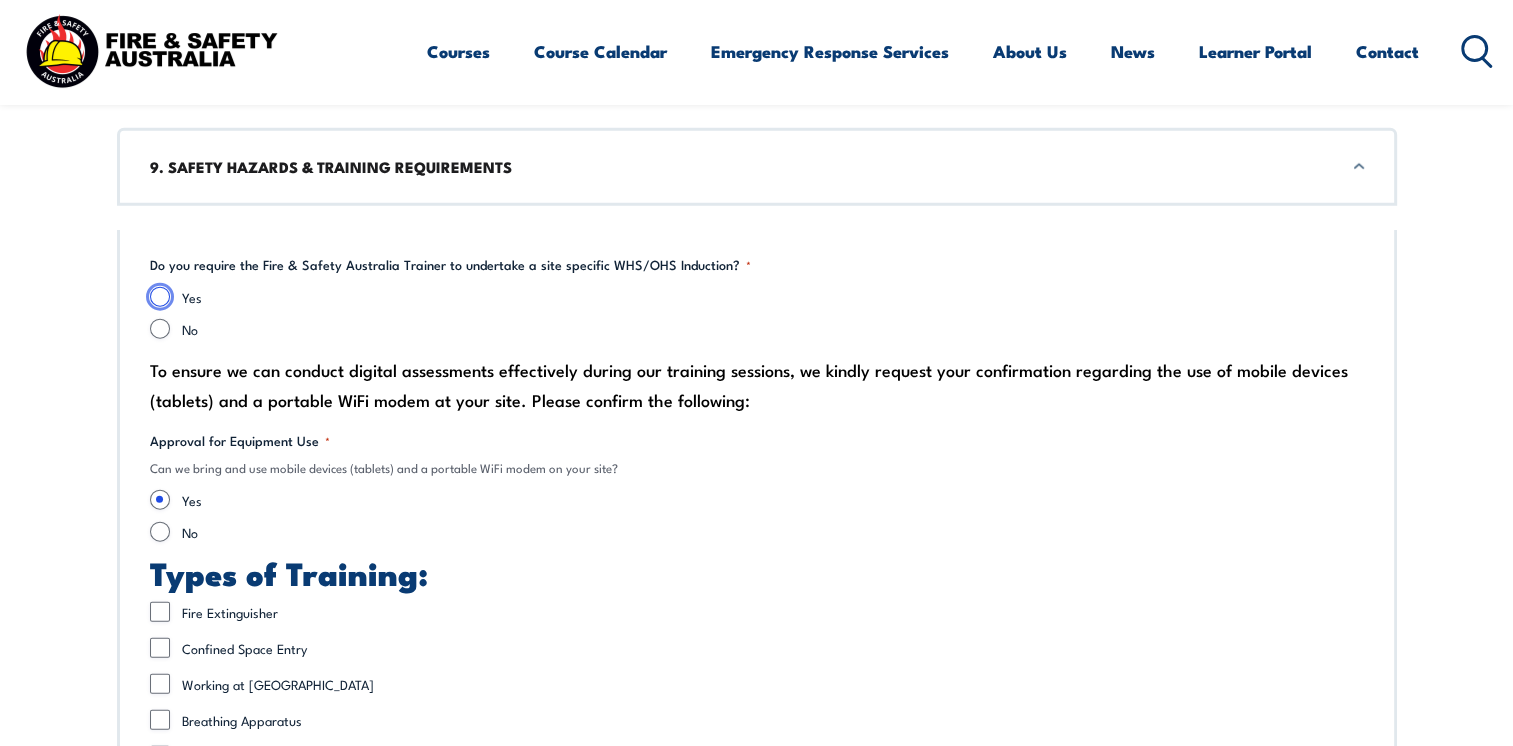 click on "Yes" at bounding box center (160, 297) 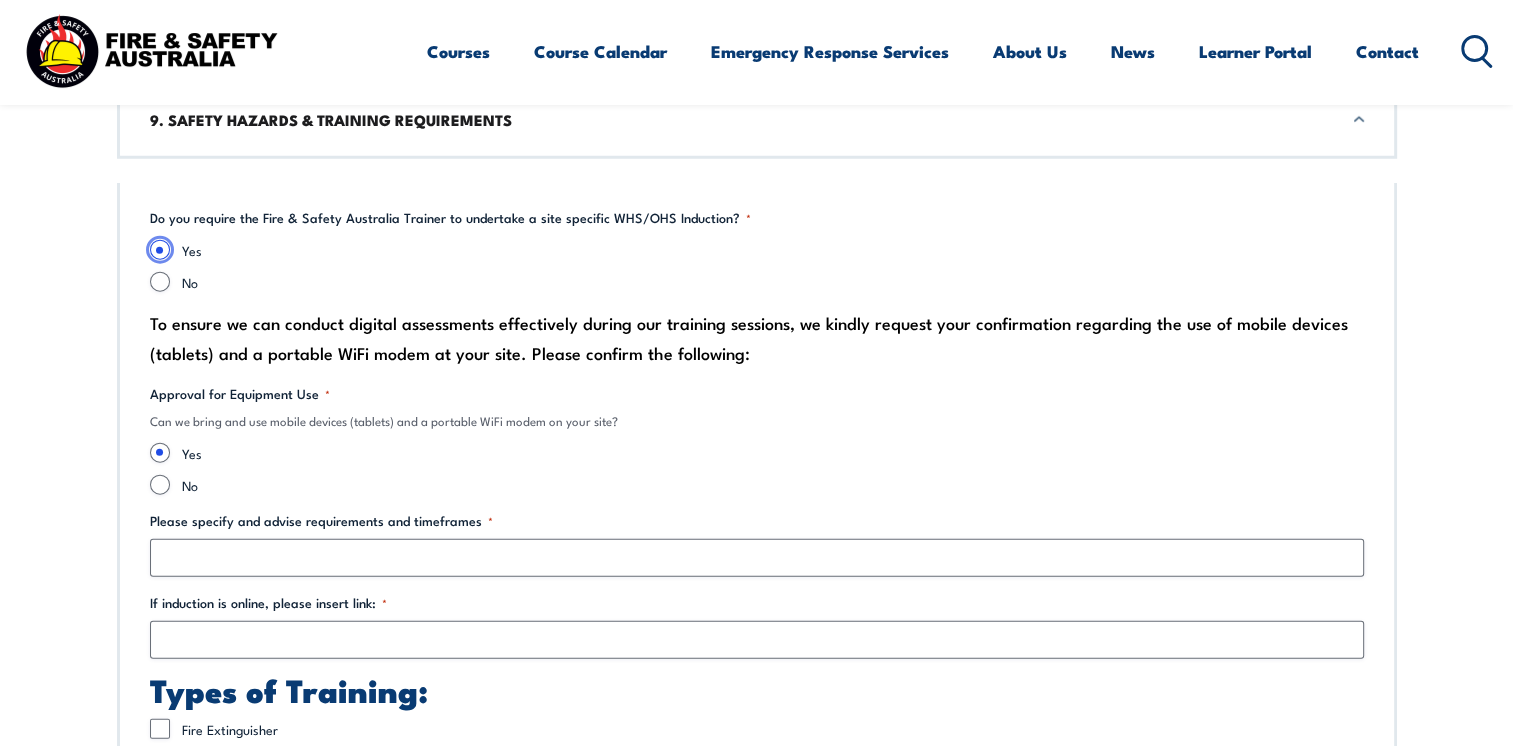 scroll, scrollTop: 4726, scrollLeft: 0, axis: vertical 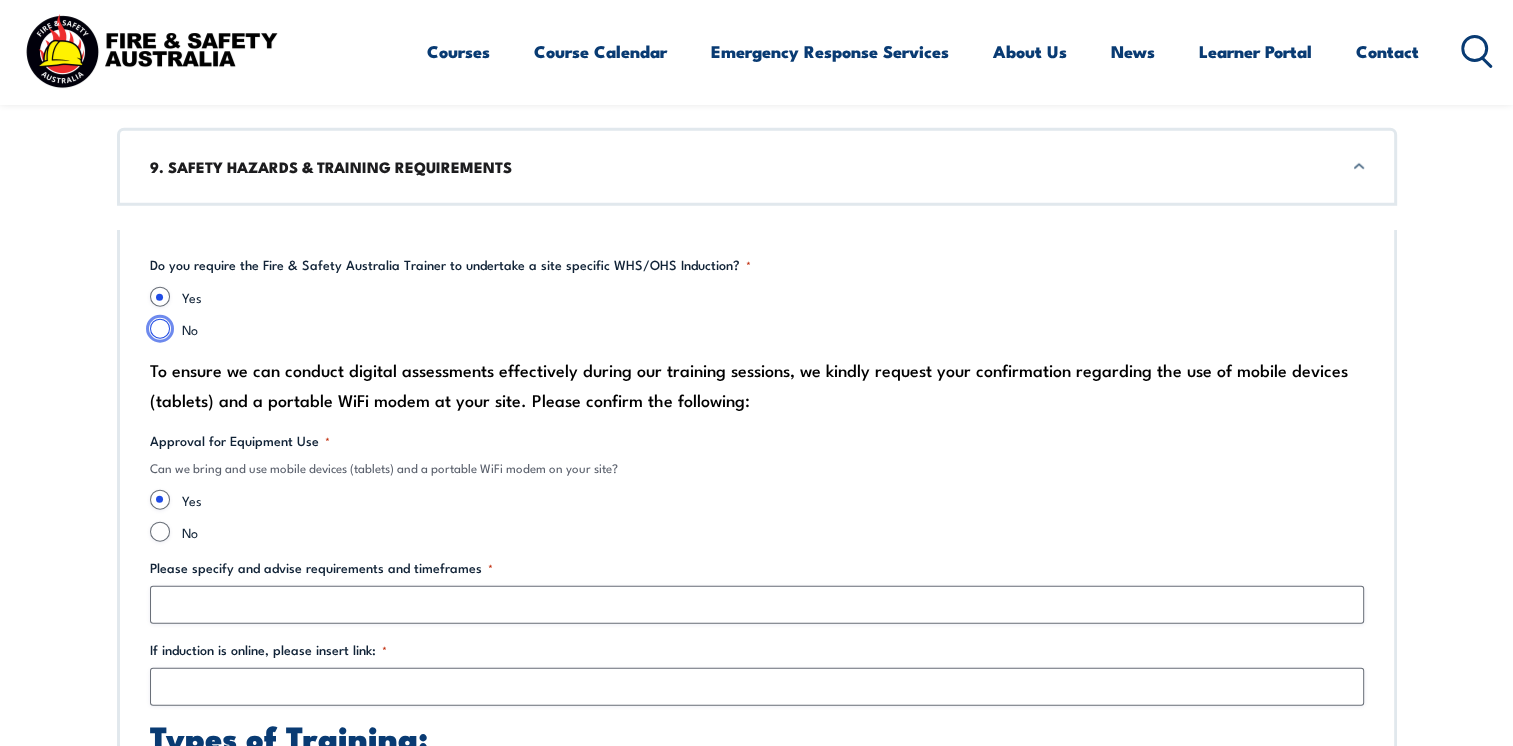 click on "No" at bounding box center [160, 329] 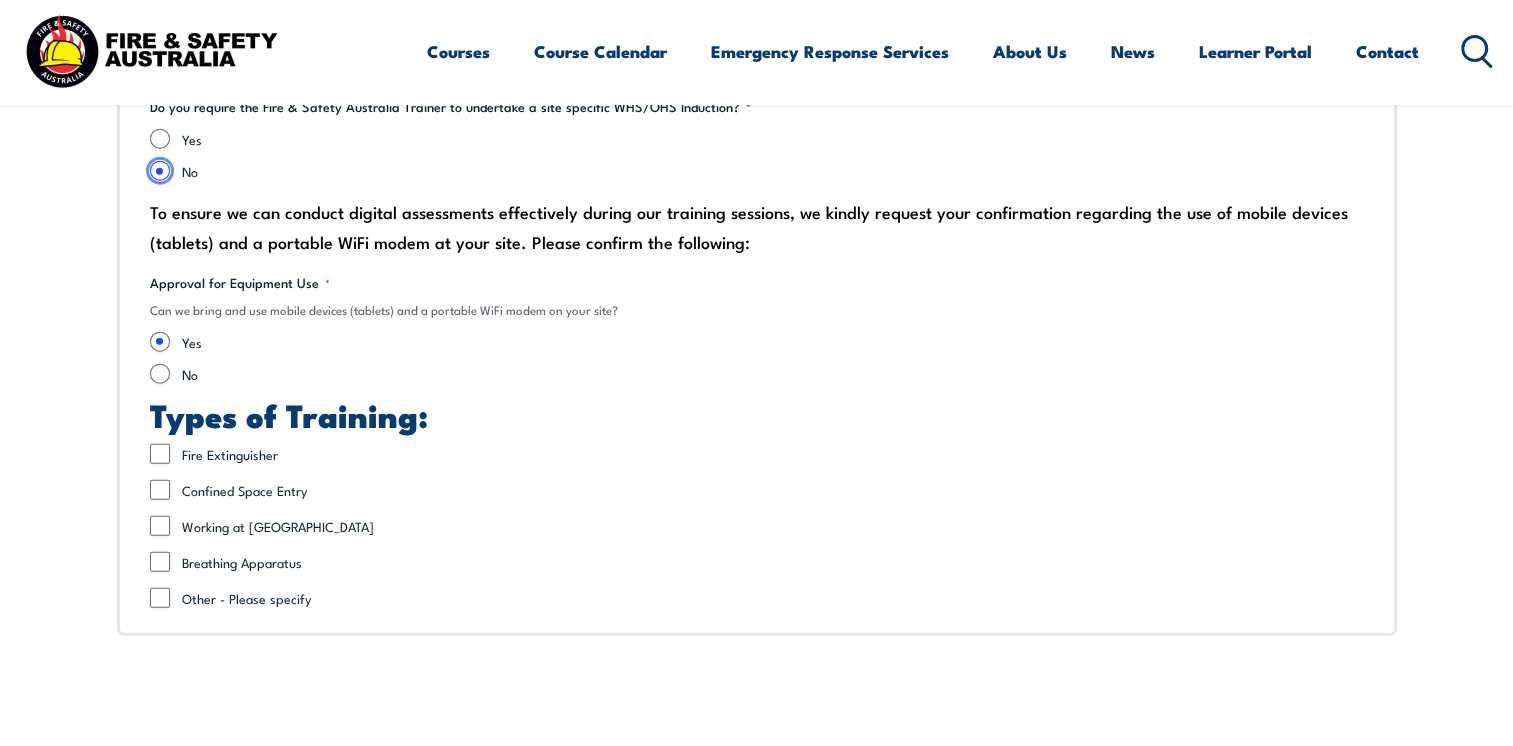 scroll, scrollTop: 4926, scrollLeft: 0, axis: vertical 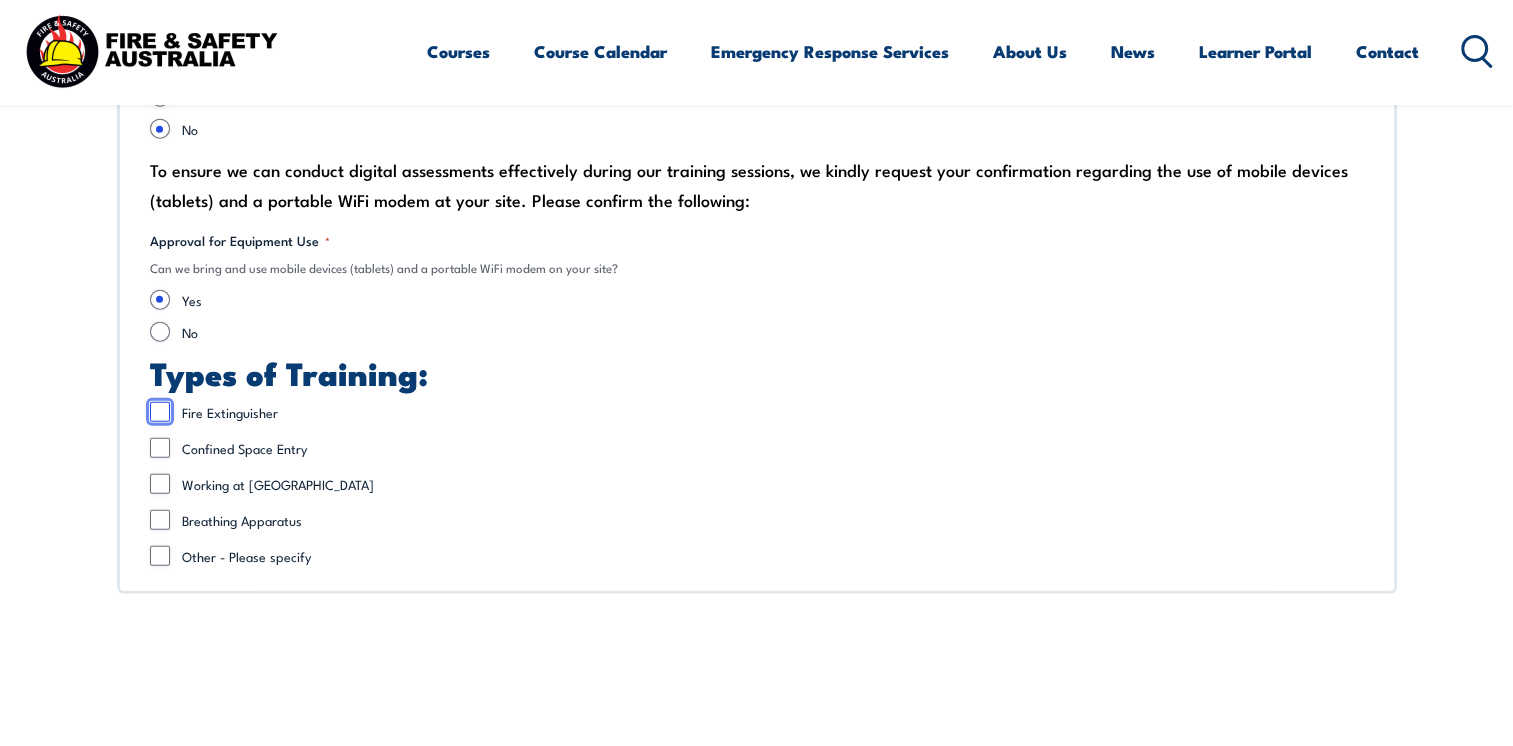click on "Fire Extinguisher" at bounding box center (160, 412) 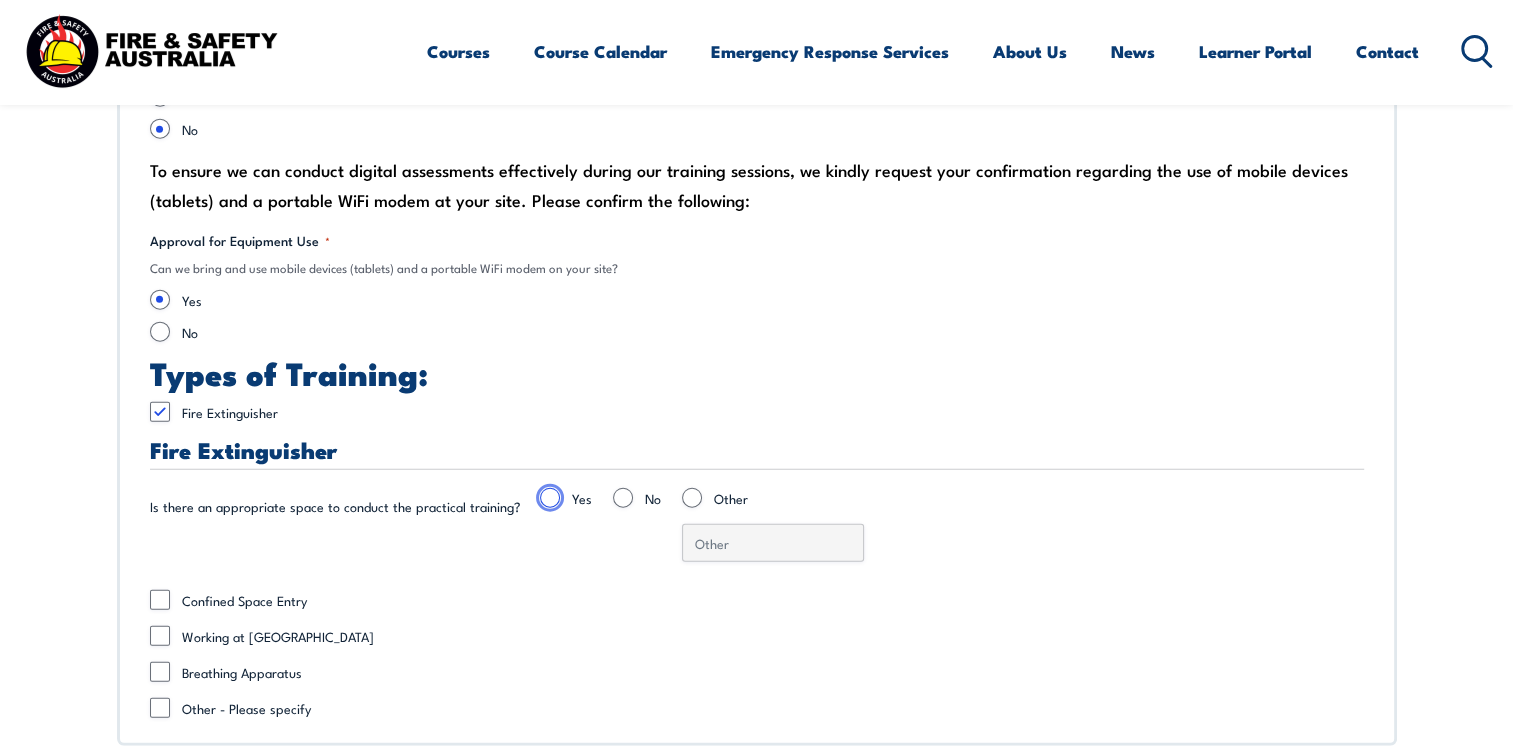 click on "Yes" at bounding box center [550, 498] 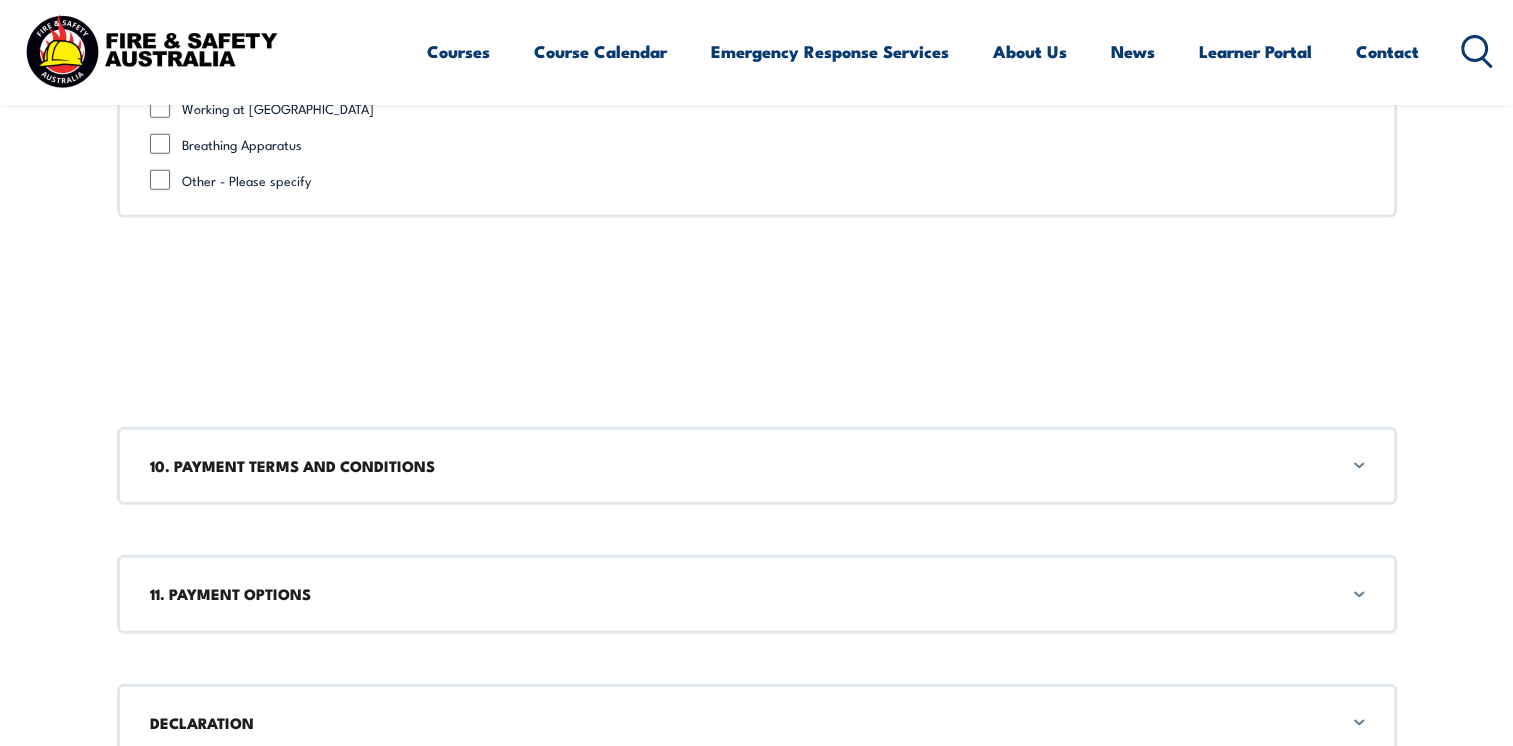 scroll, scrollTop: 5526, scrollLeft: 0, axis: vertical 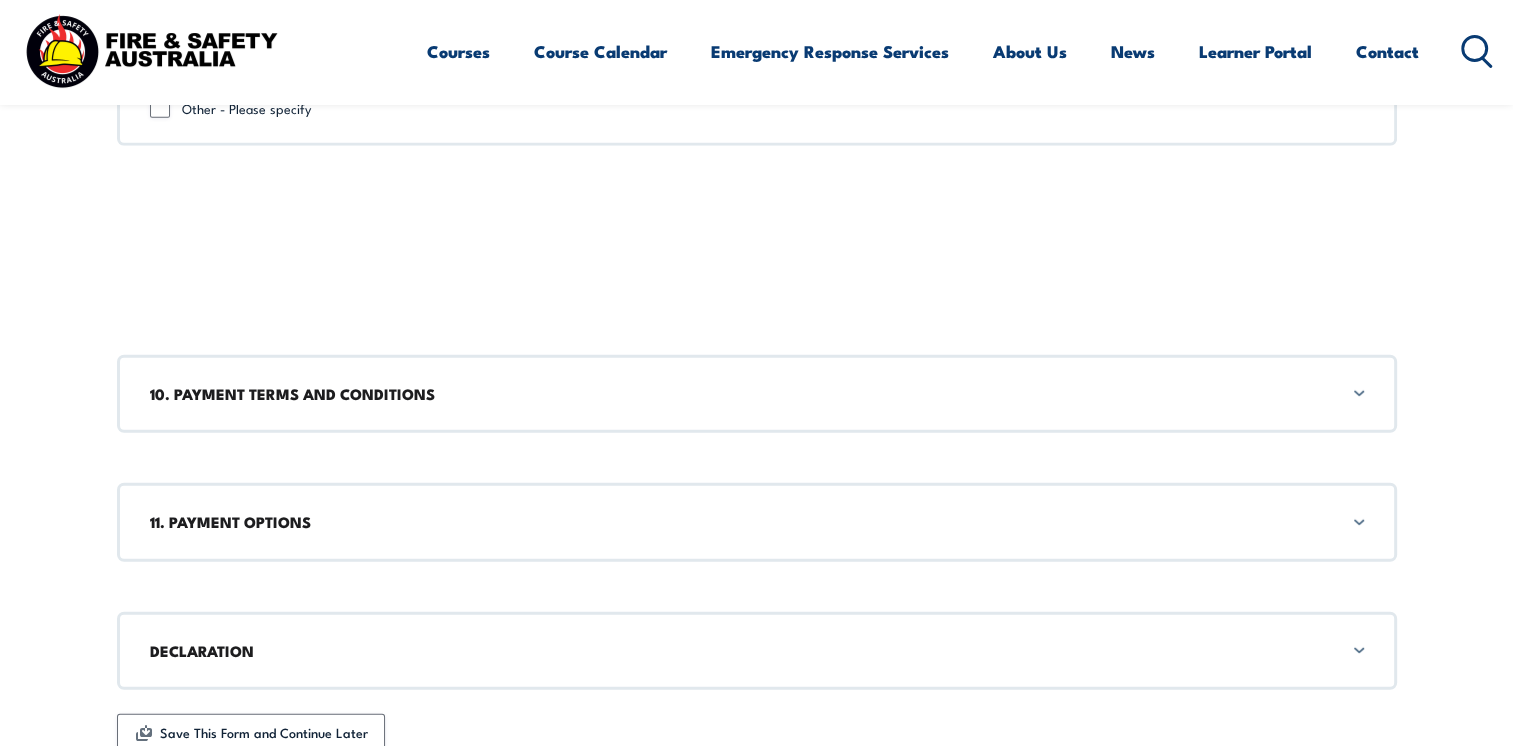 click on "10. PAYMENT TERMS AND CONDITIONS" at bounding box center [757, 394] 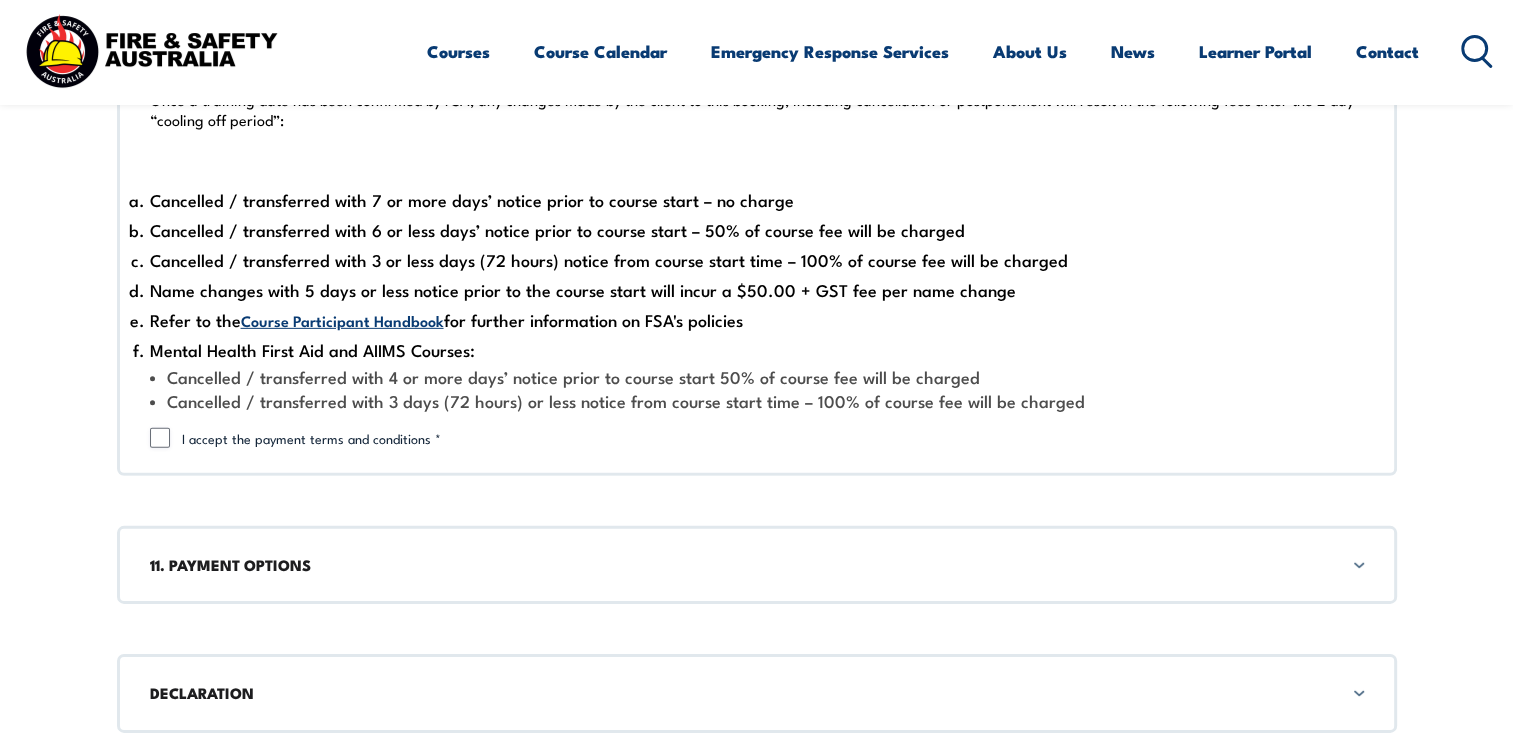 scroll, scrollTop: 6228, scrollLeft: 0, axis: vertical 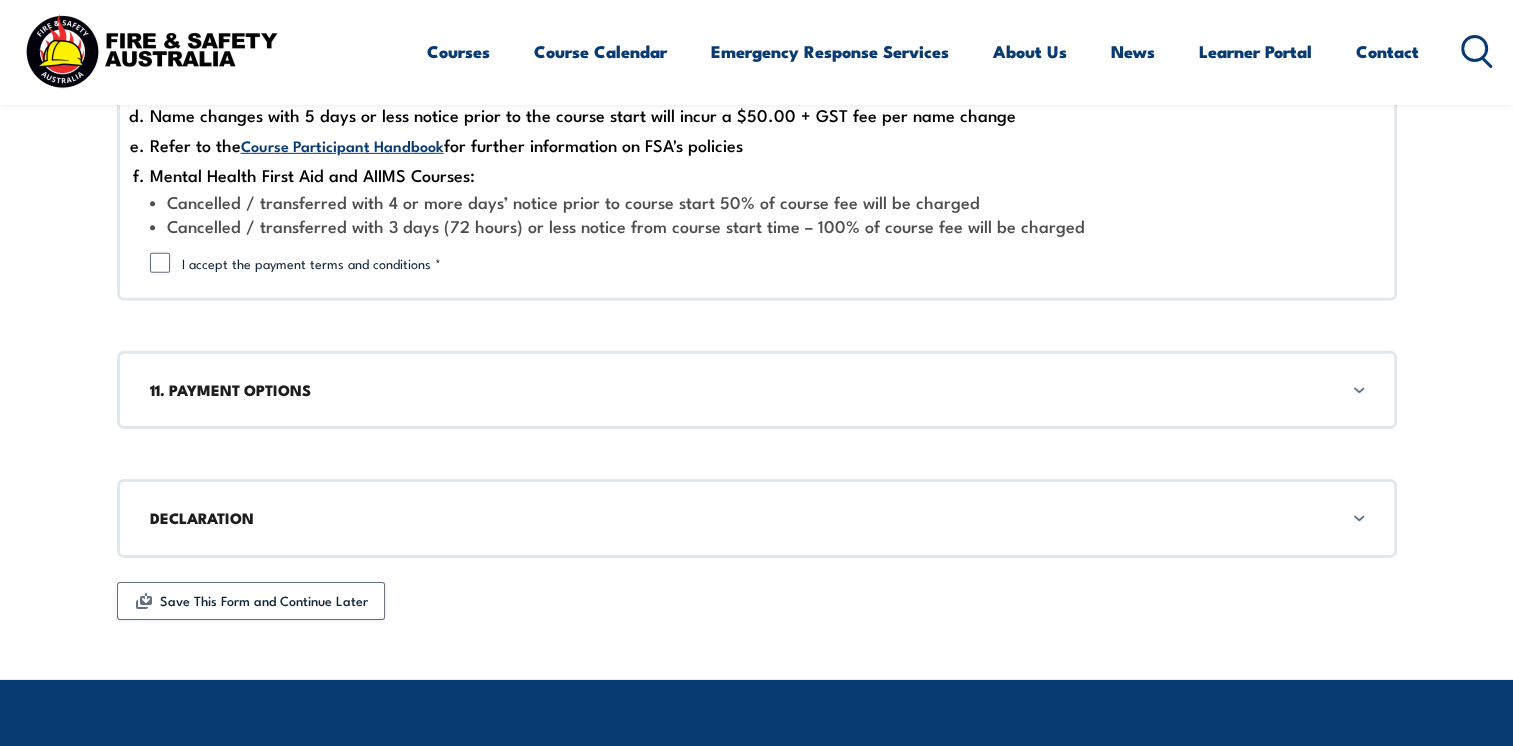 click on "11. PAYMENT OPTIONS" at bounding box center [757, 390] 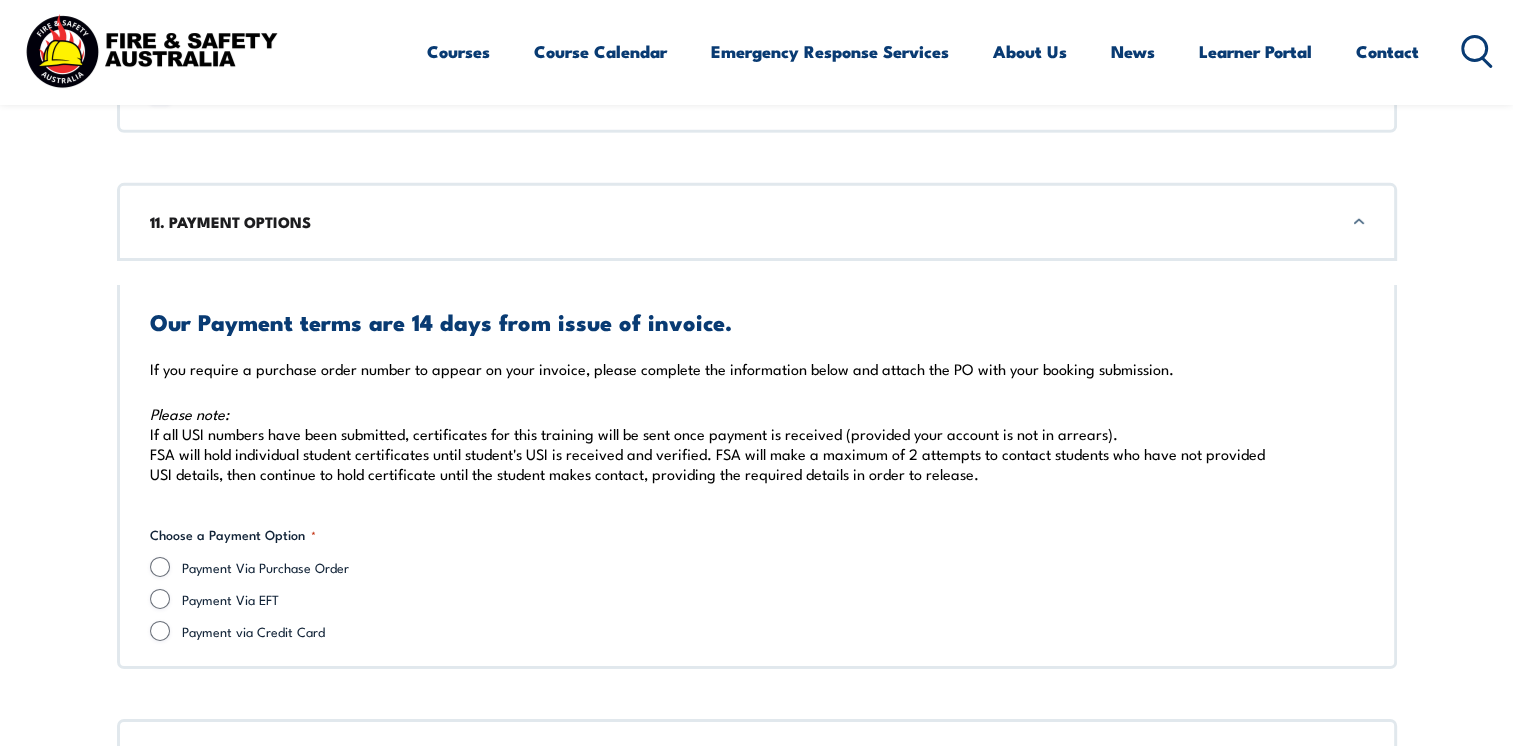 scroll, scrollTop: 6504, scrollLeft: 0, axis: vertical 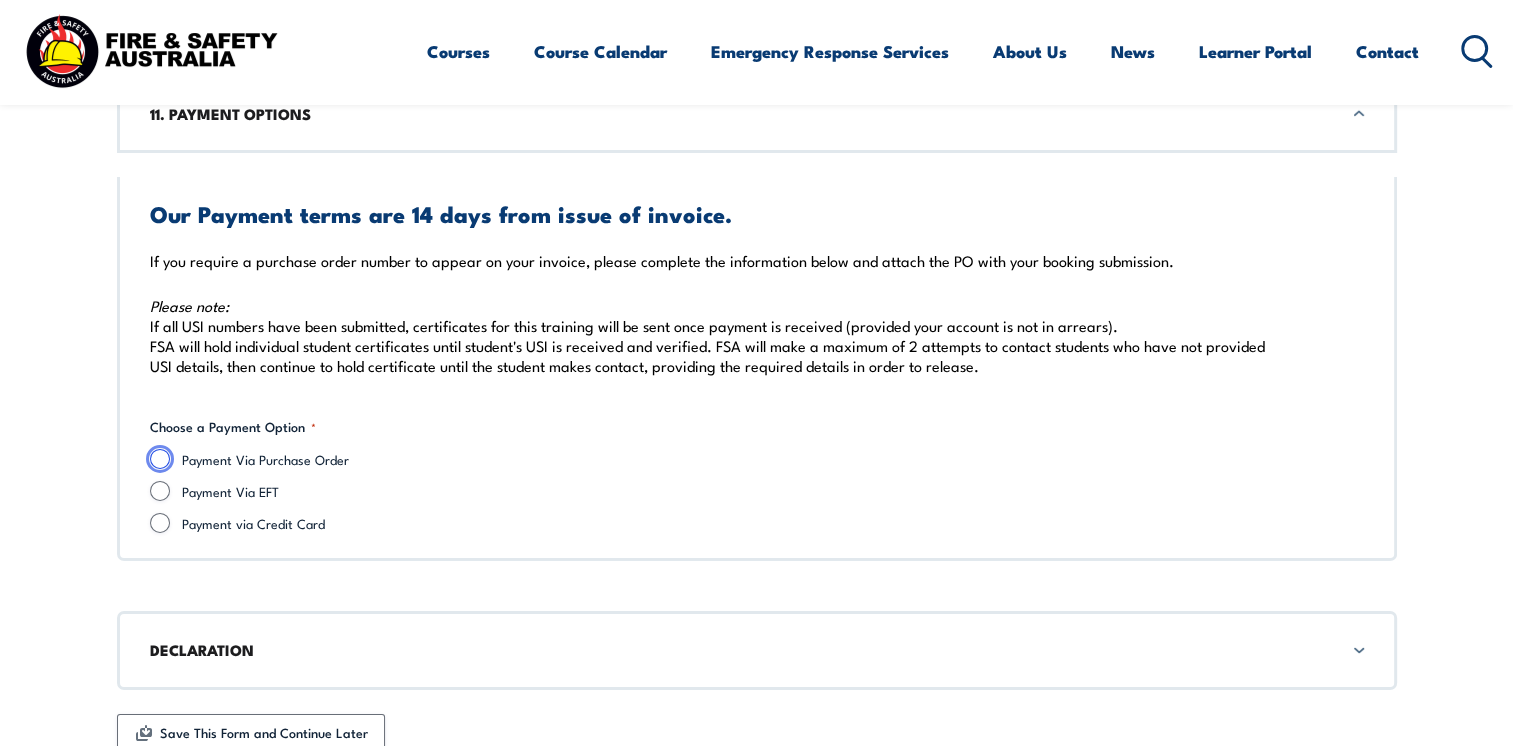 click on "Payment Via Purchase Order" at bounding box center (160, 459) 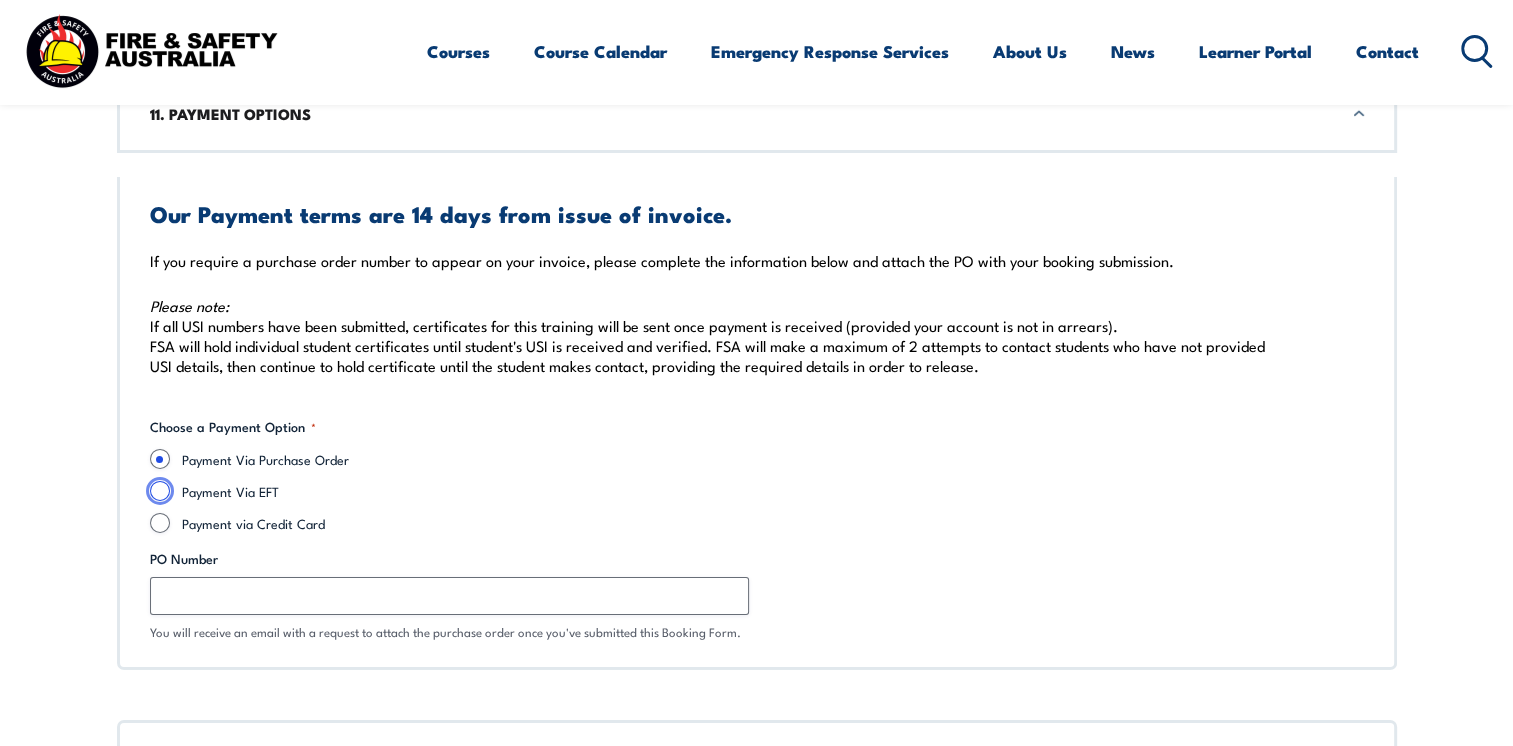 click on "Payment Via EFT" at bounding box center [160, 491] 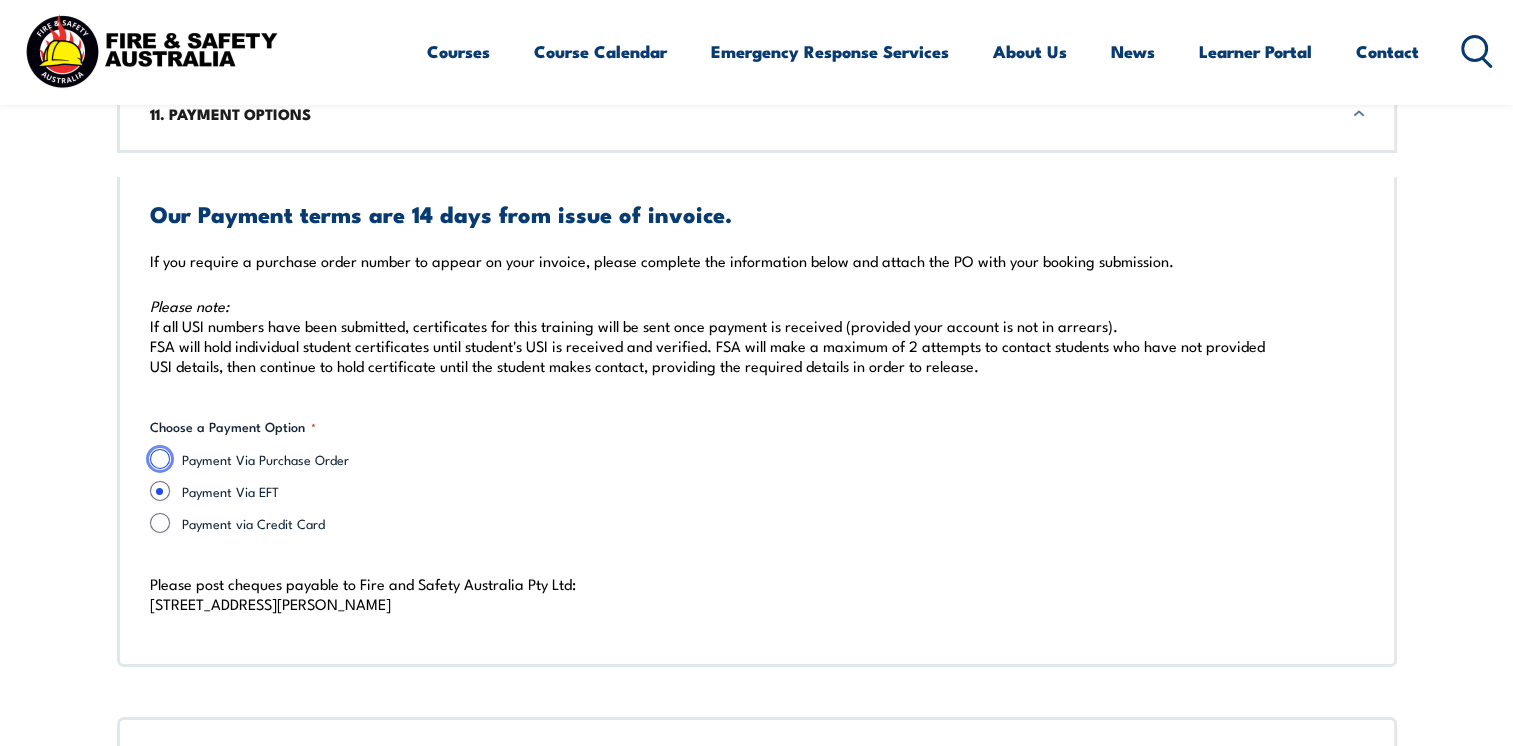 click on "Payment Via Purchase Order" at bounding box center (160, 459) 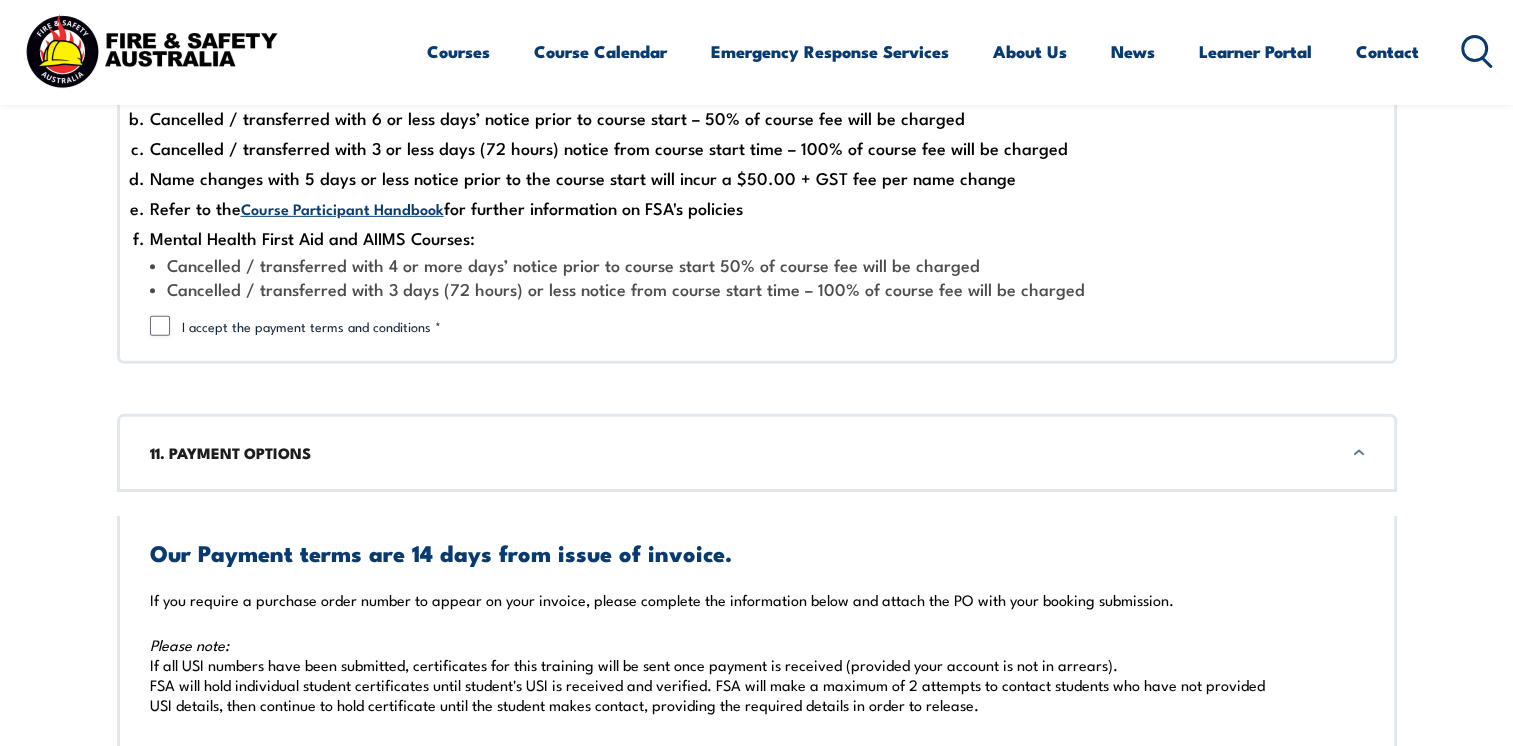 scroll, scrollTop: 6104, scrollLeft: 0, axis: vertical 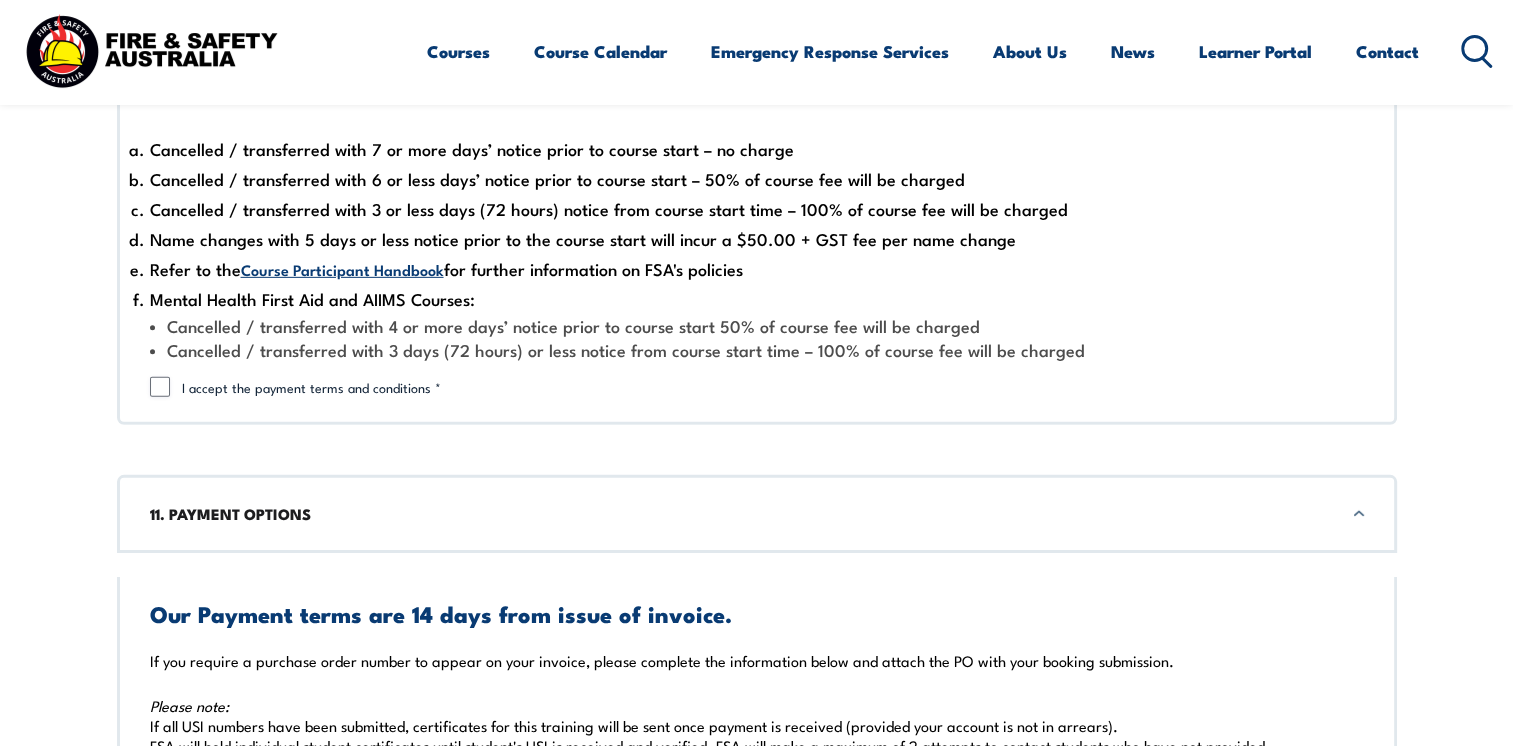 click on "11. PAYMENT OPTIONS" at bounding box center (757, 514) 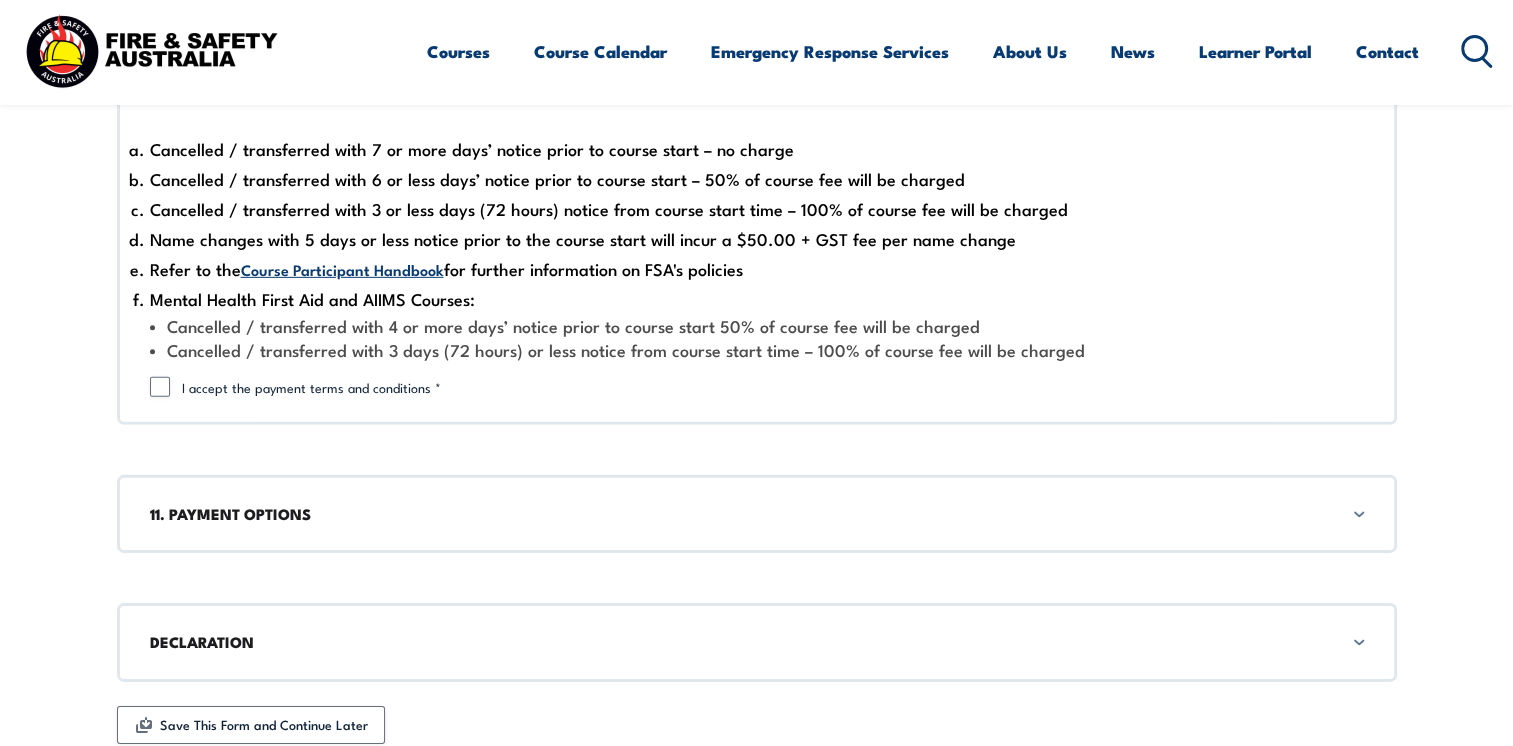 click on "11. PAYMENT OPTIONS" at bounding box center (757, 514) 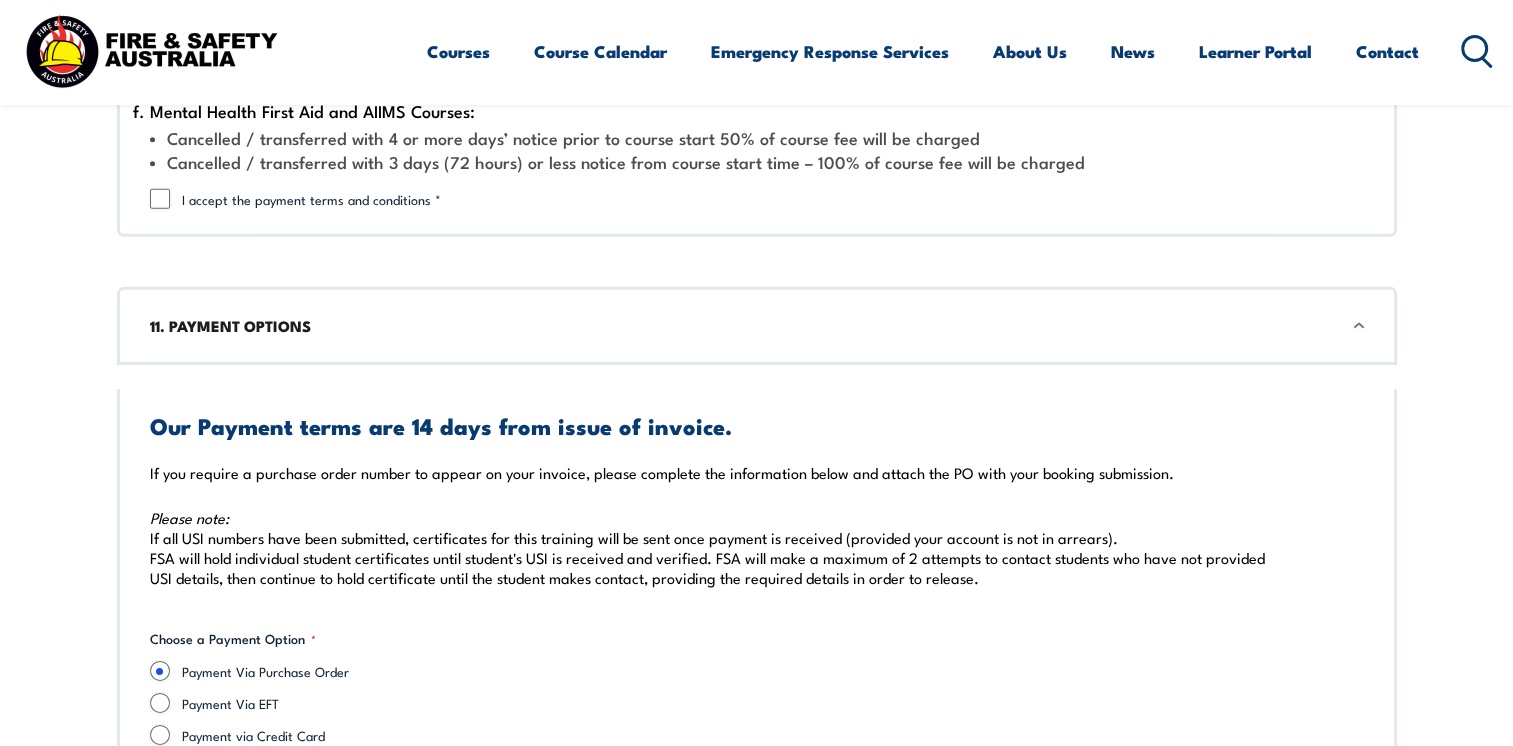 scroll, scrollTop: 6160, scrollLeft: 0, axis: vertical 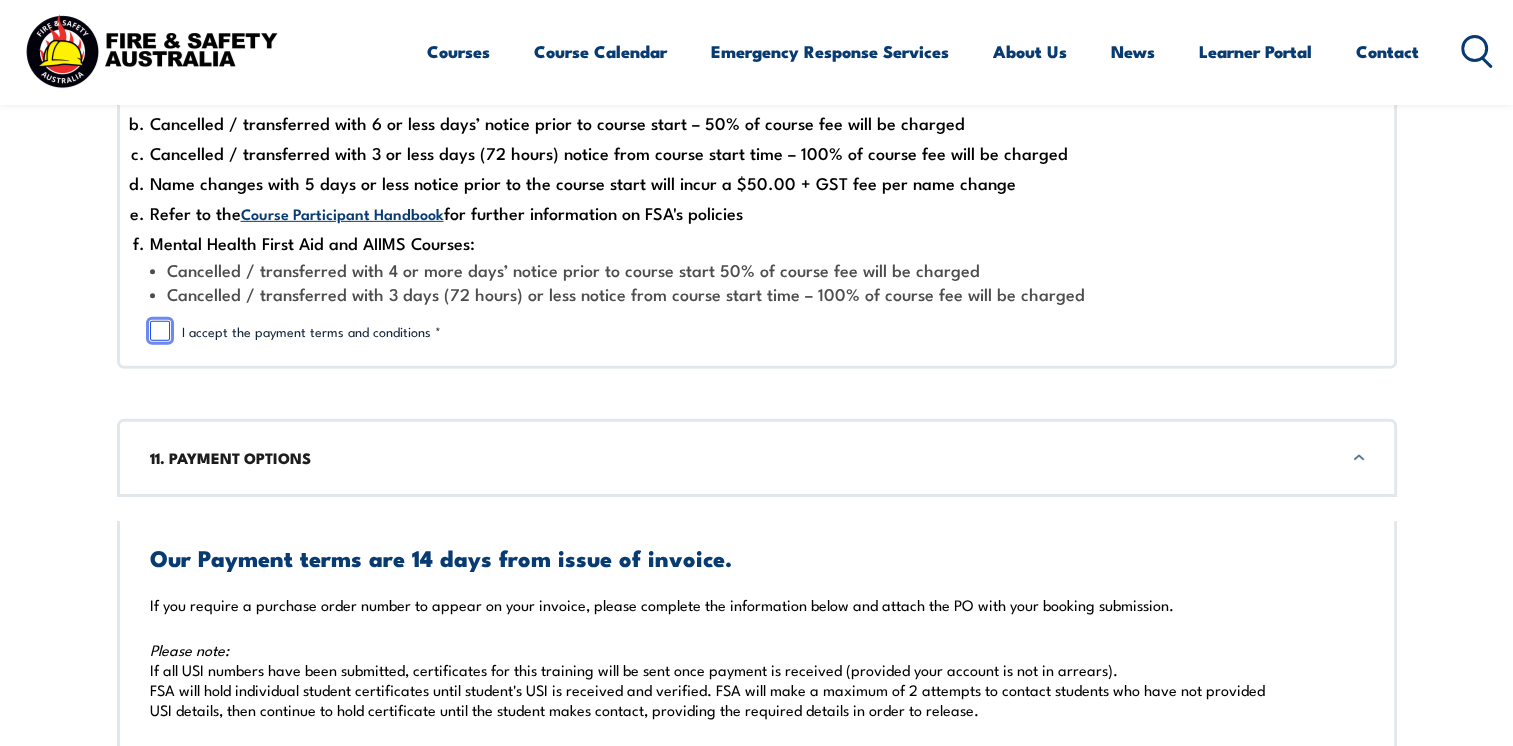 click on "I accept the payment terms and conditions *" at bounding box center [160, 331] 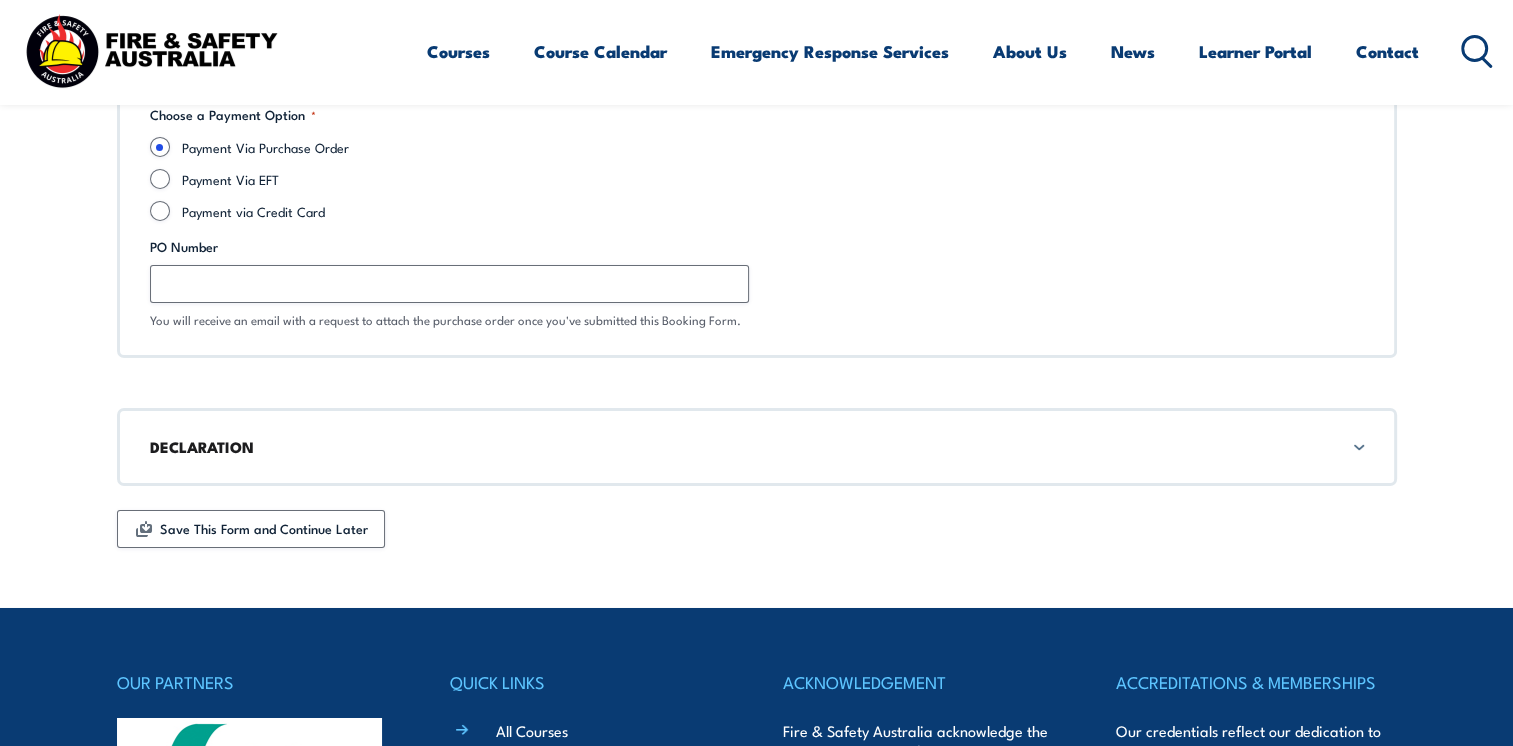 scroll, scrollTop: 6860, scrollLeft: 0, axis: vertical 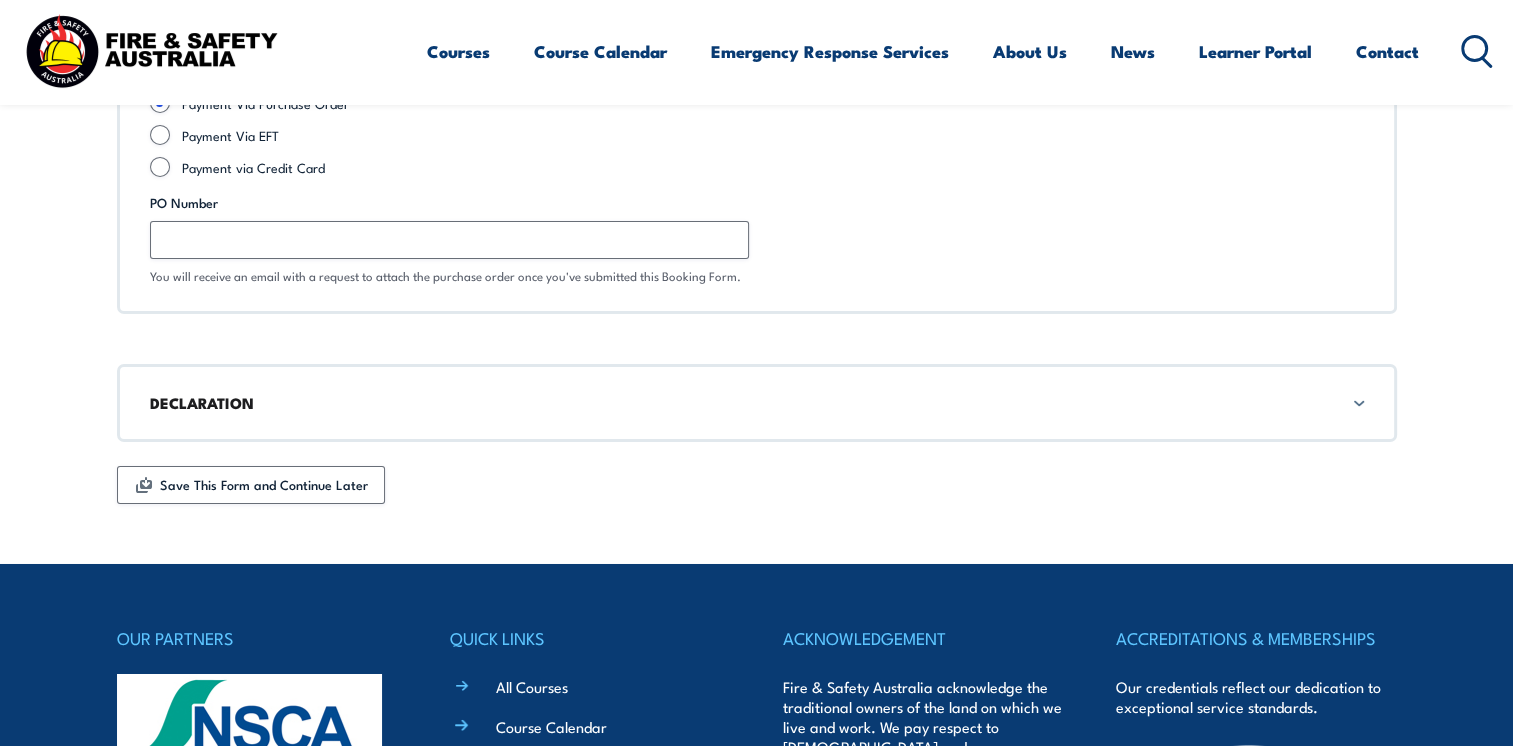 click on "DECLARATION" at bounding box center [757, 403] 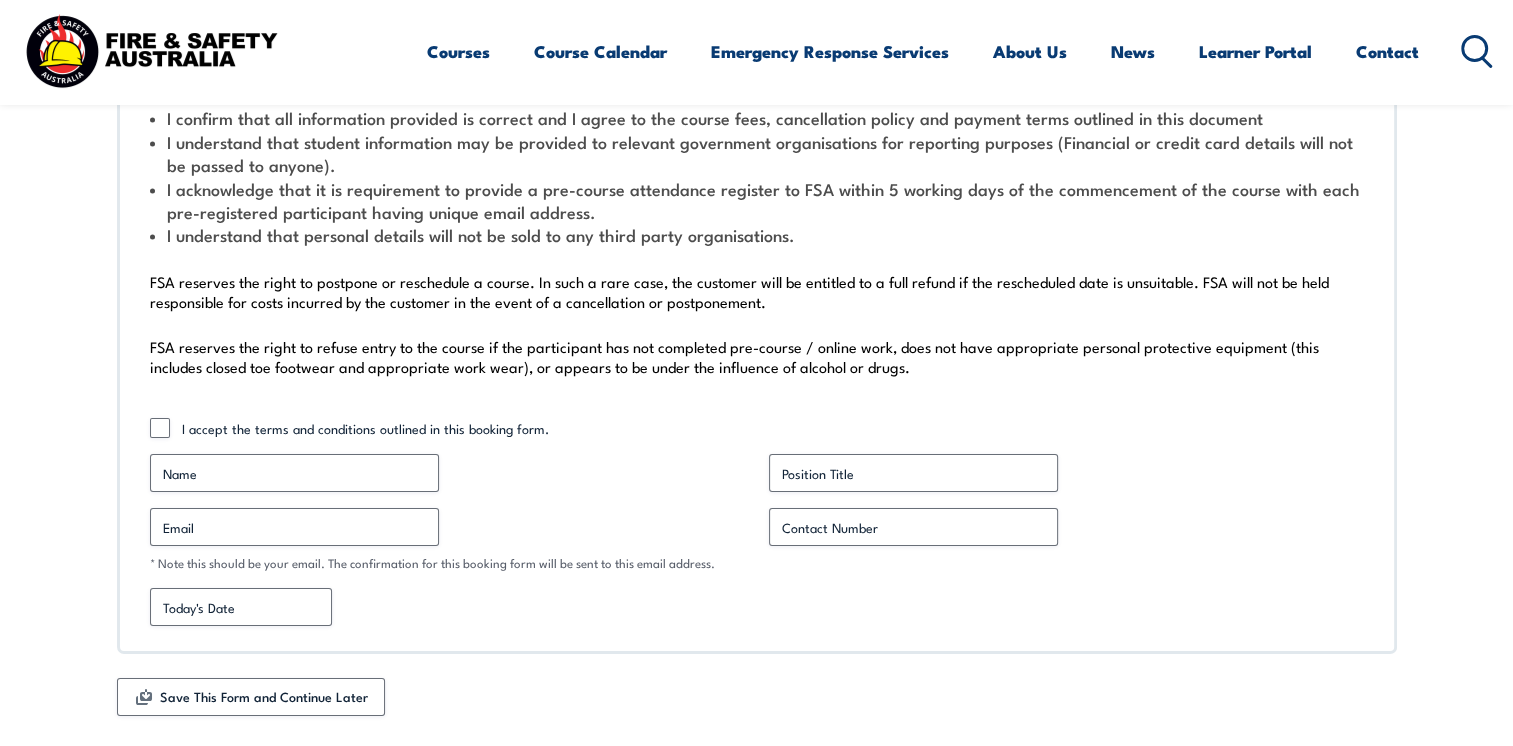 scroll, scrollTop: 7318, scrollLeft: 0, axis: vertical 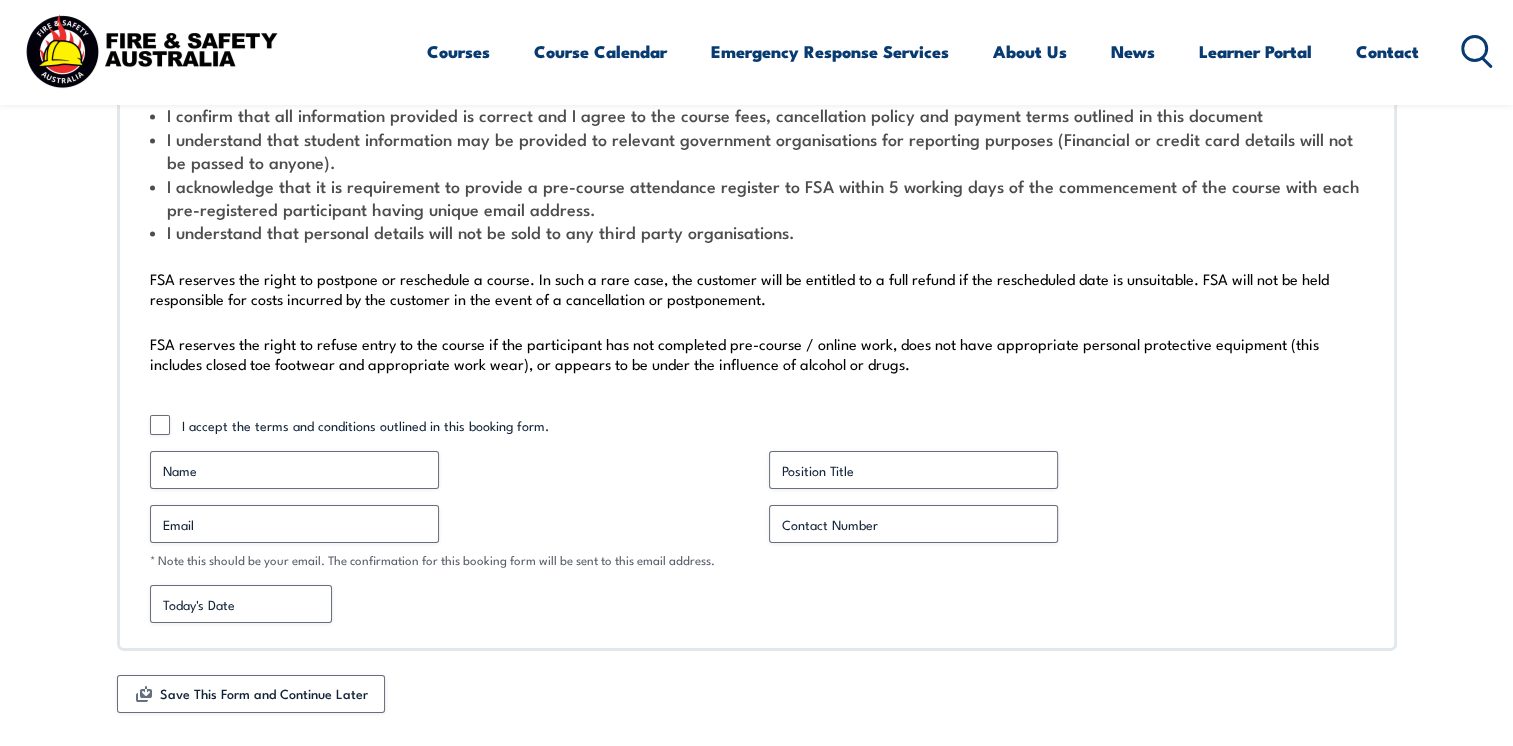 click on "Be aware that you must read and sign that you understand our course fees and charges prior to submission of any enrolment. Unless indicated (by checking this box):
I confirm that all information provided is correct and I agree to the course fees, cancellation policy and payment terms outlined in this document
I understand that student information may be provided to relevant government organisations for reporting purposes (Financial or credit card details will not be passed to anyone).
I acknowledge that it is requirement to provide a pre-course attendance register to FSA within 5 working days of the commencement of the course with each pre-registered participant having unique email address.
I understand that personal details will not be sold to any third party organisations.
Accept payment T&C *
I accept the terms and conditions outlined in this booking form.
Name * Position Title * Email *
Contact Number *" at bounding box center [757, 329] 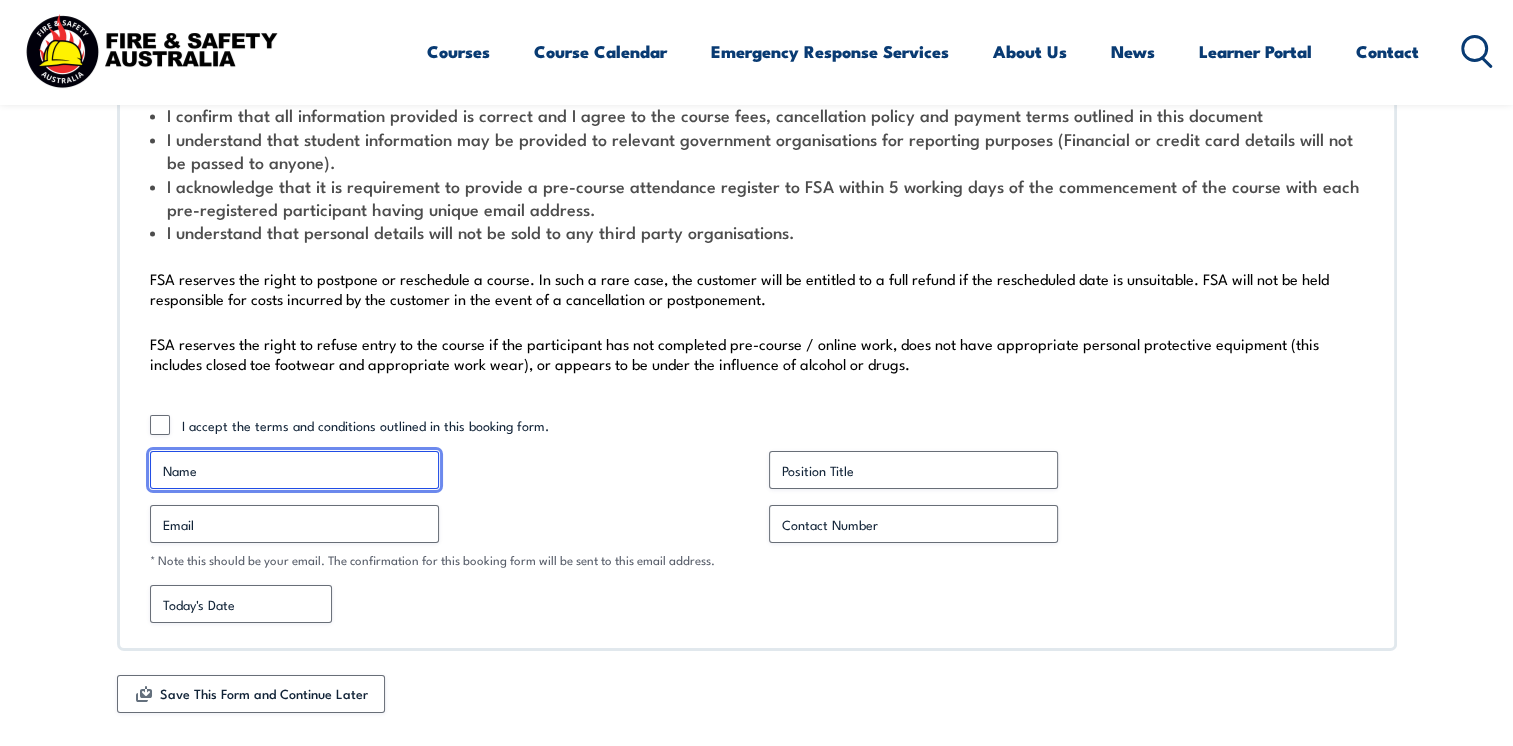 click on "Name *" at bounding box center (294, 470) 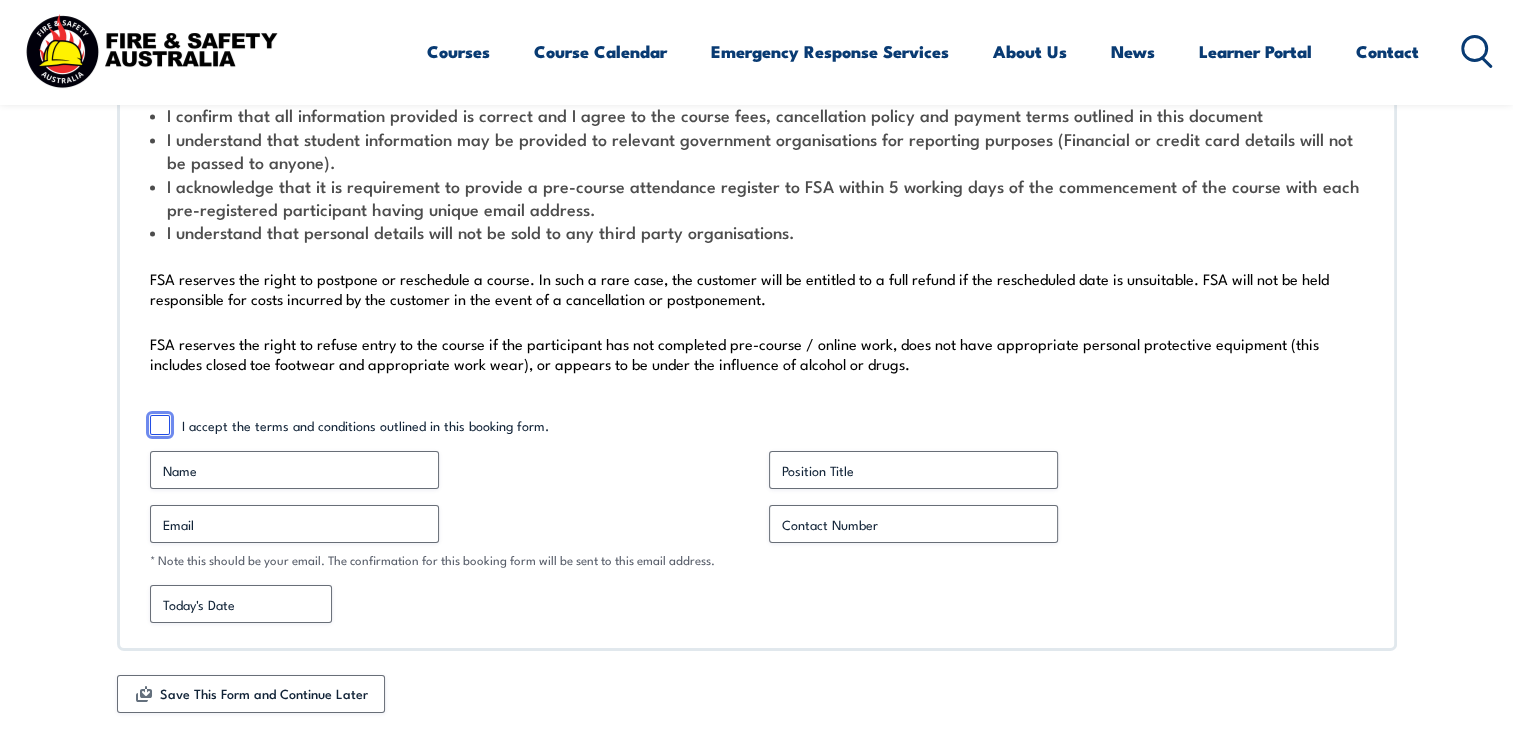 click on "I accept the terms and conditions outlined in this booking form." at bounding box center [160, 425] 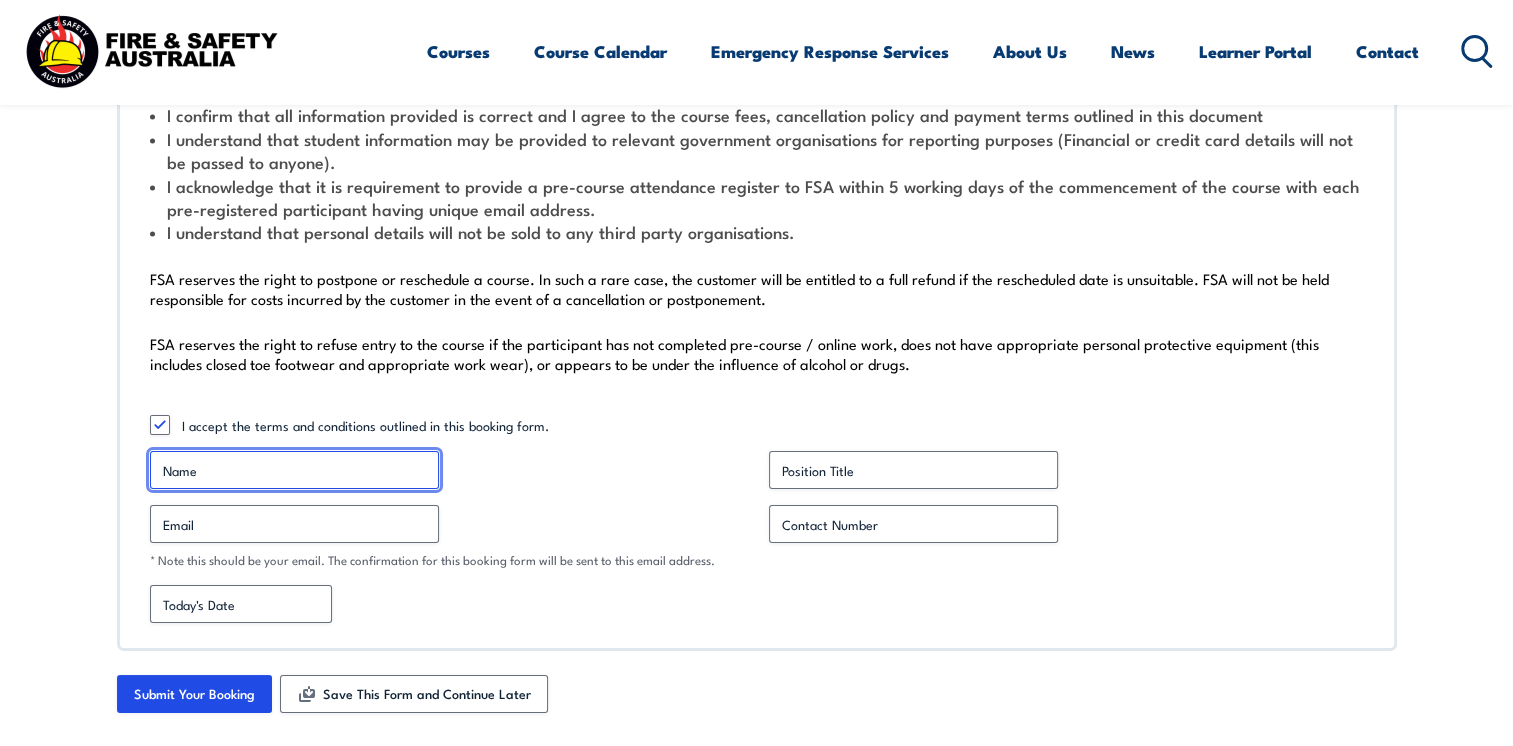 click on "Name *" at bounding box center (294, 470) 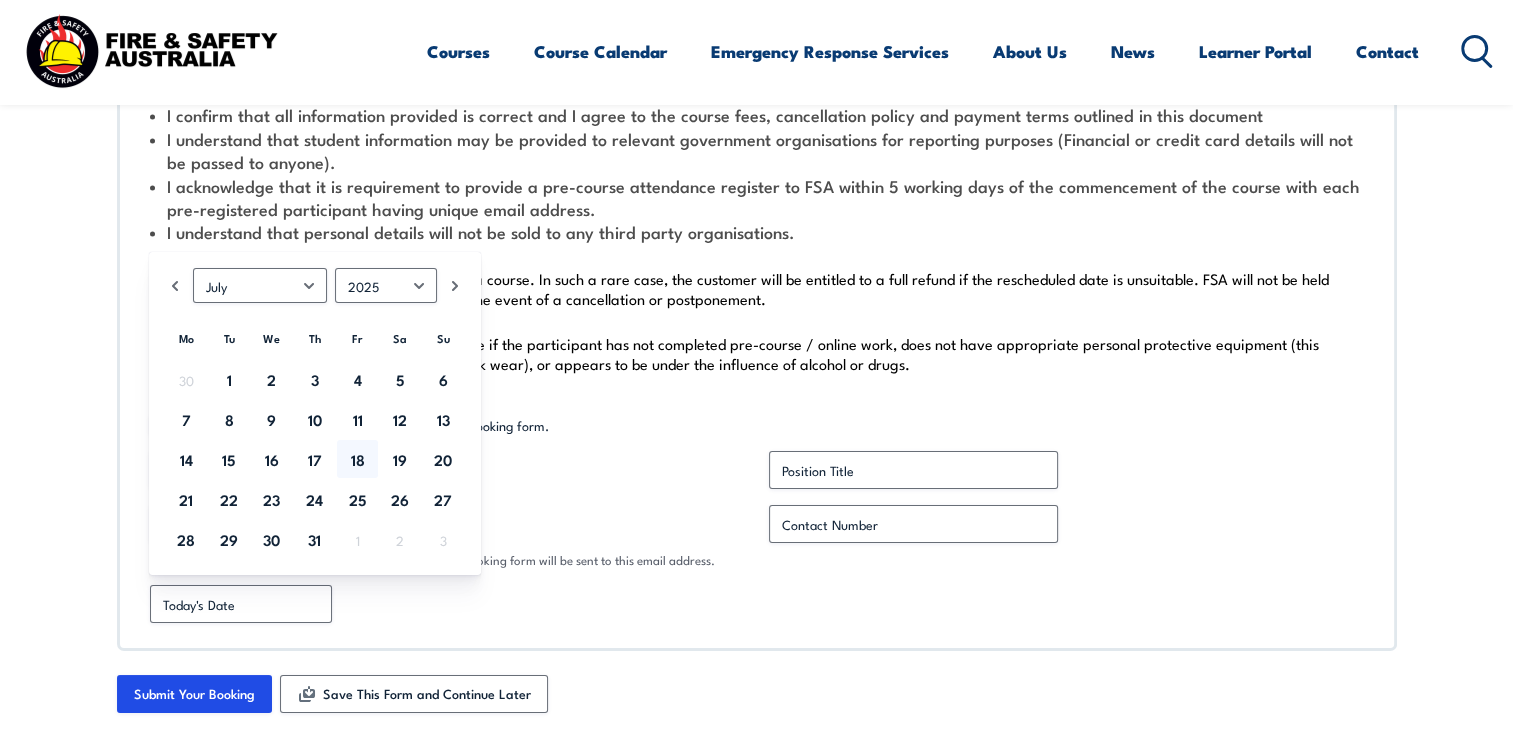 click on "Be aware that you must read and sign that you understand our course fees and charges prior to submission of any enrolment. Unless indicated (by checking this box):
I confirm that all information provided is correct and I agree to the course fees, cancellation policy and payment terms outlined in this document
I understand that student information may be provided to relevant government organisations for reporting purposes (Financial or credit card details will not be passed to anyone).
I acknowledge that it is requirement to provide a pre-course attendance register to FSA within 5 working days of the commencement of the course with each pre-registered participant having unique email address.
I understand that personal details will not be sold to any third party organisations.
Accept payment T&C *
I accept the terms and conditions outlined in this booking form.
Name * Position Title * Email *
Contact Number *" at bounding box center (757, 329) 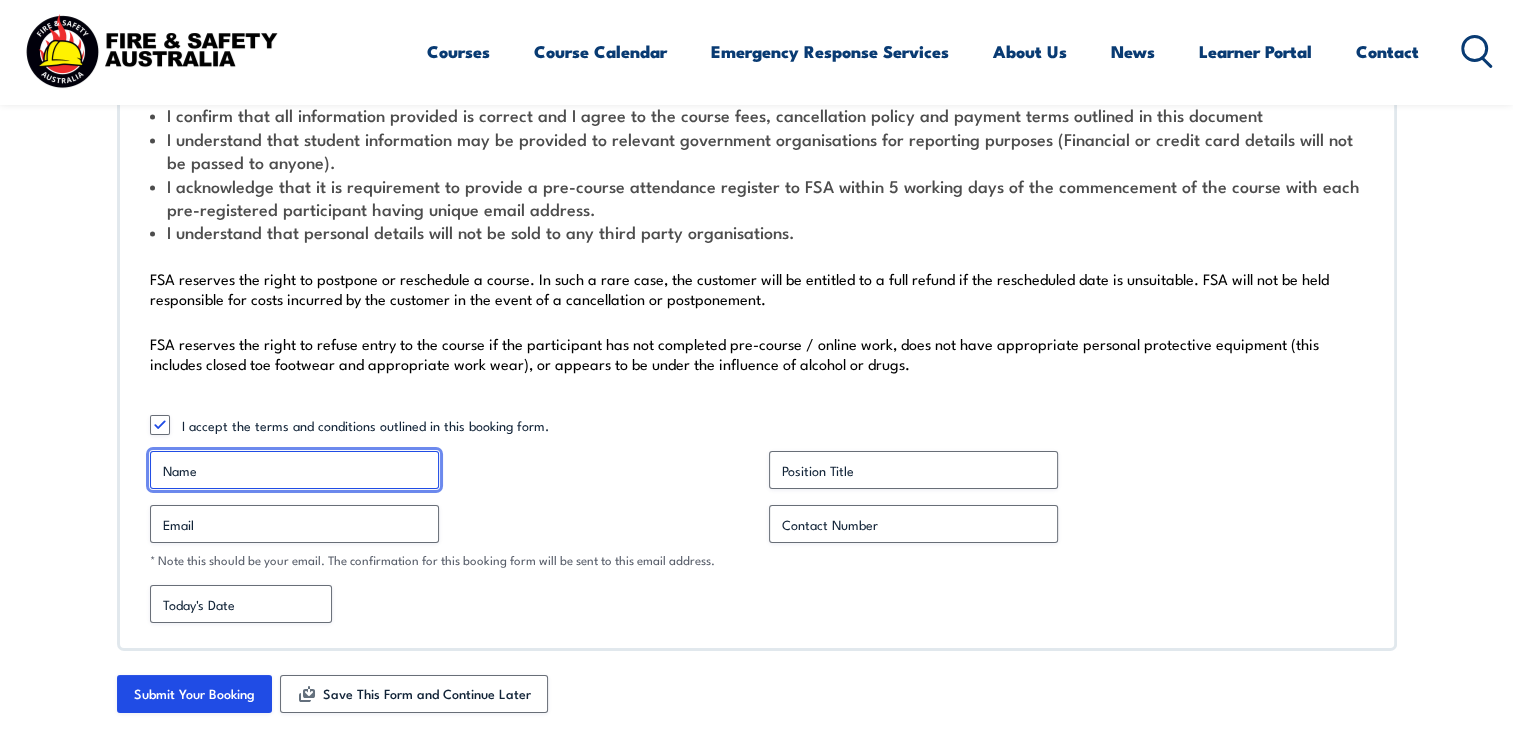 click on "Name *" at bounding box center (294, 470) 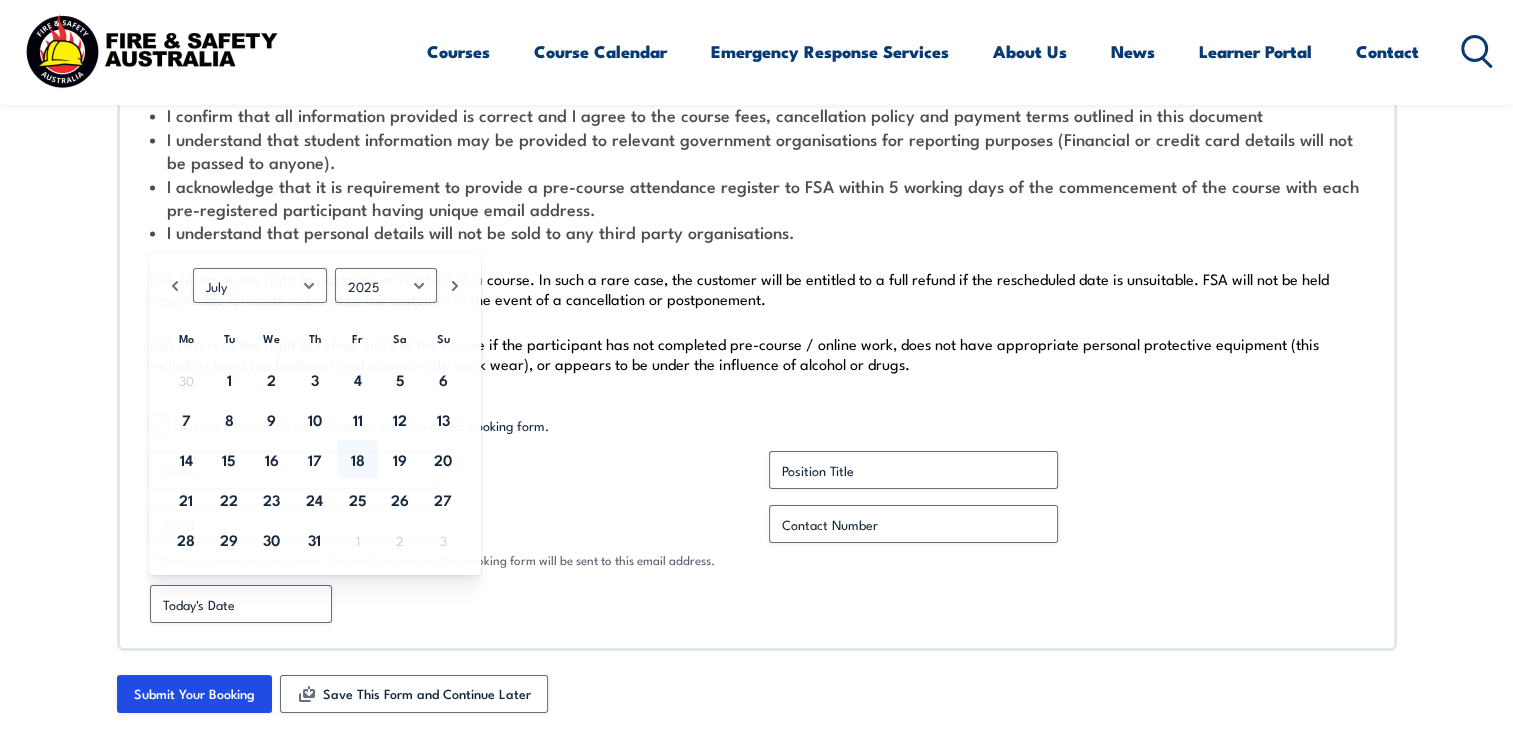 click at bounding box center (447, 524) 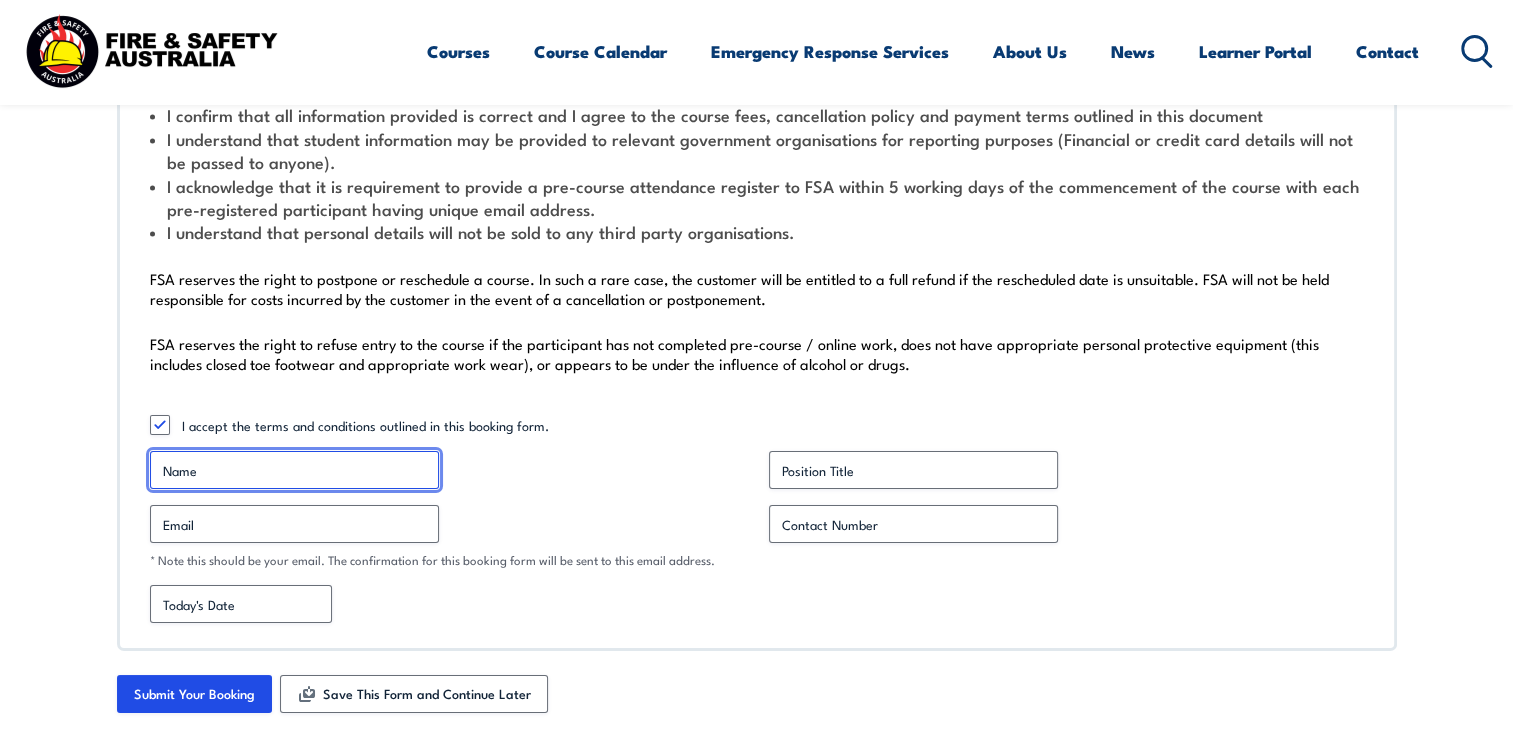 click on "Name *" at bounding box center (294, 470) 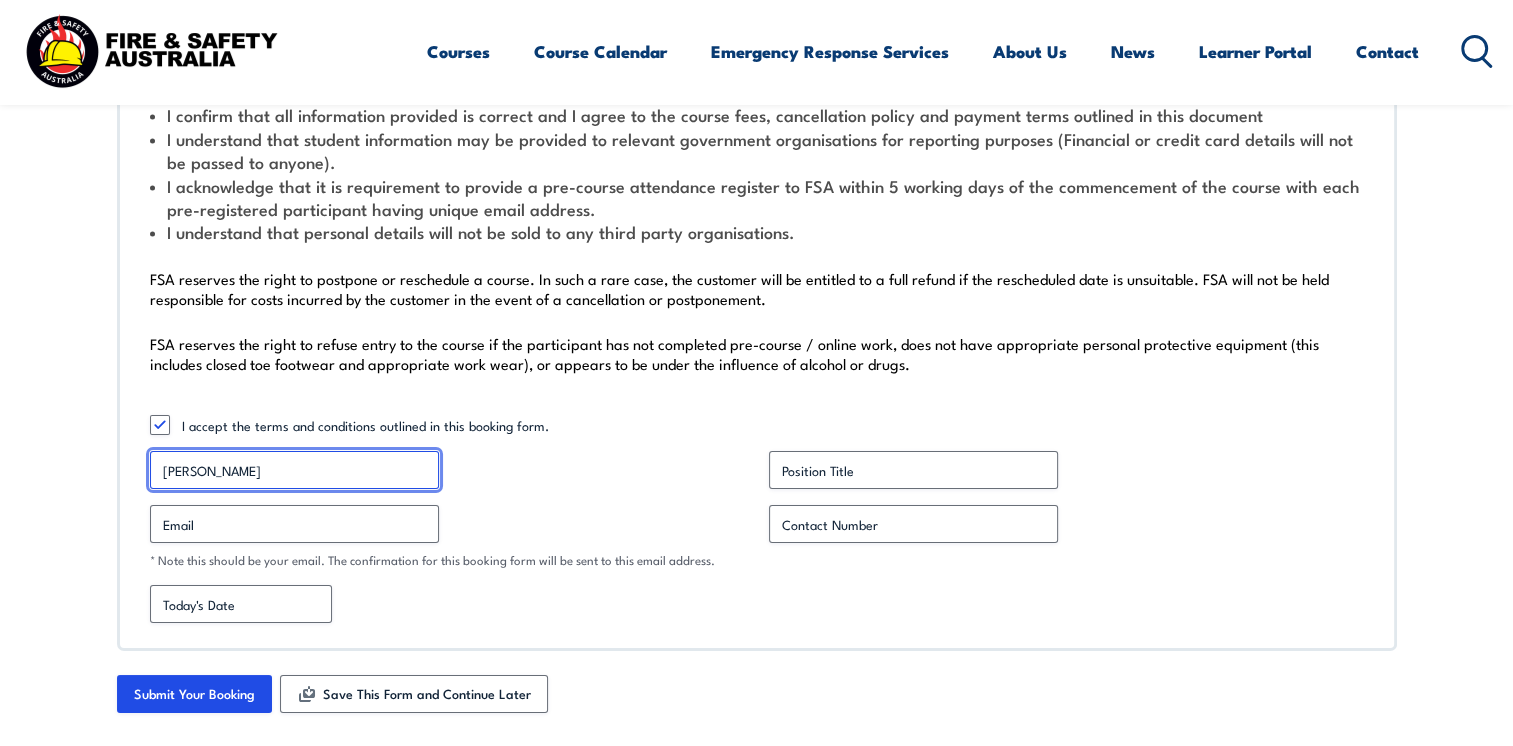 type on "Sharon Timmins" 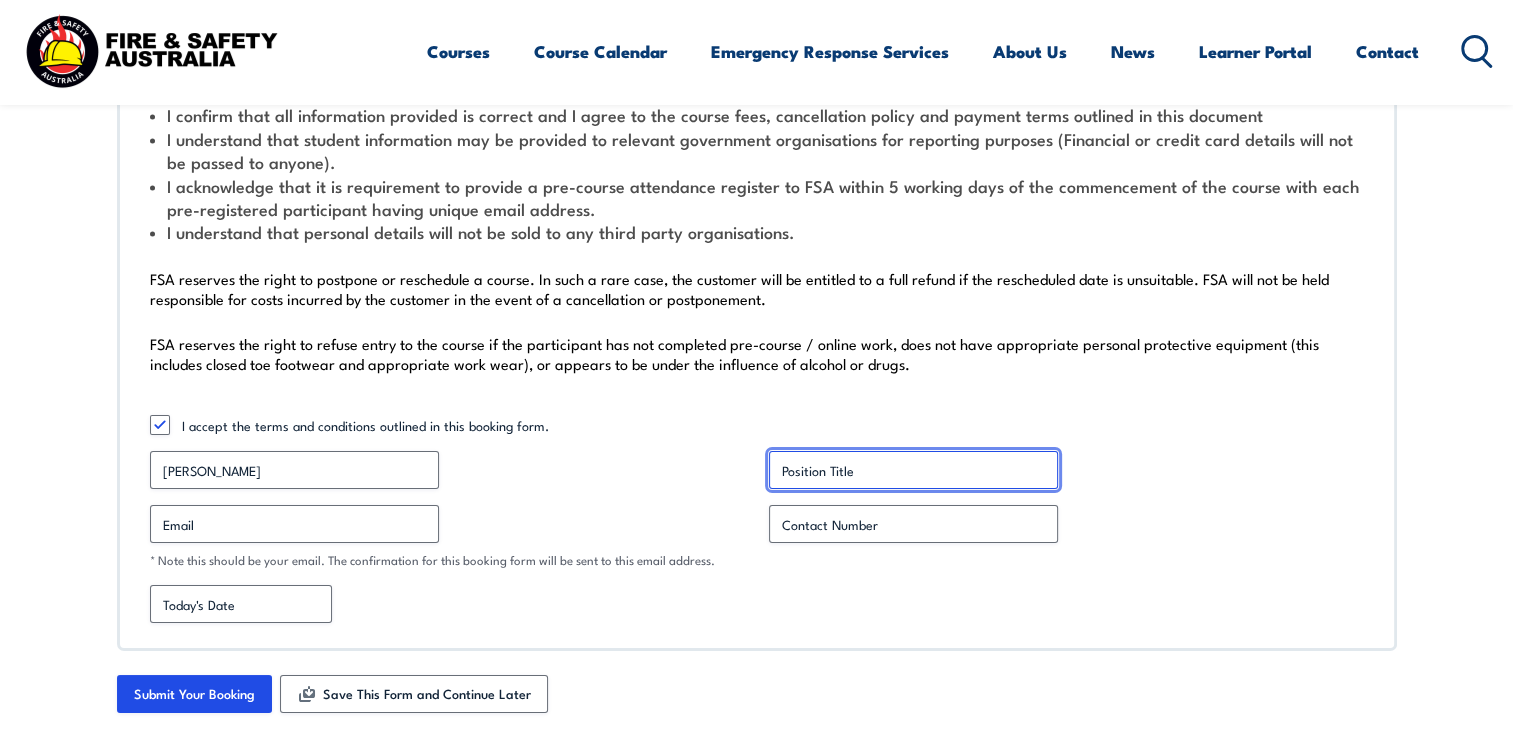click on "Position Title *" at bounding box center (913, 470) 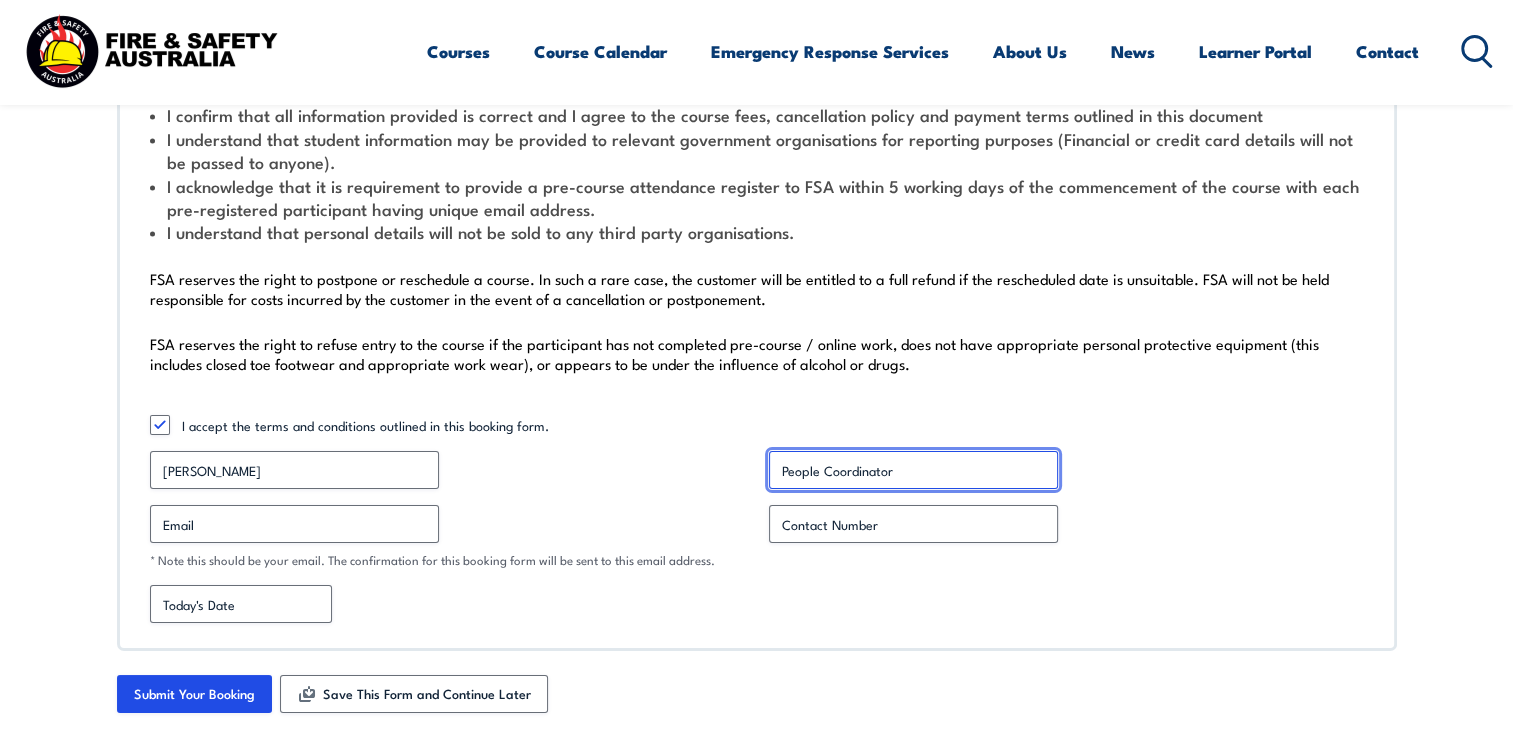 type on "People Coordinator" 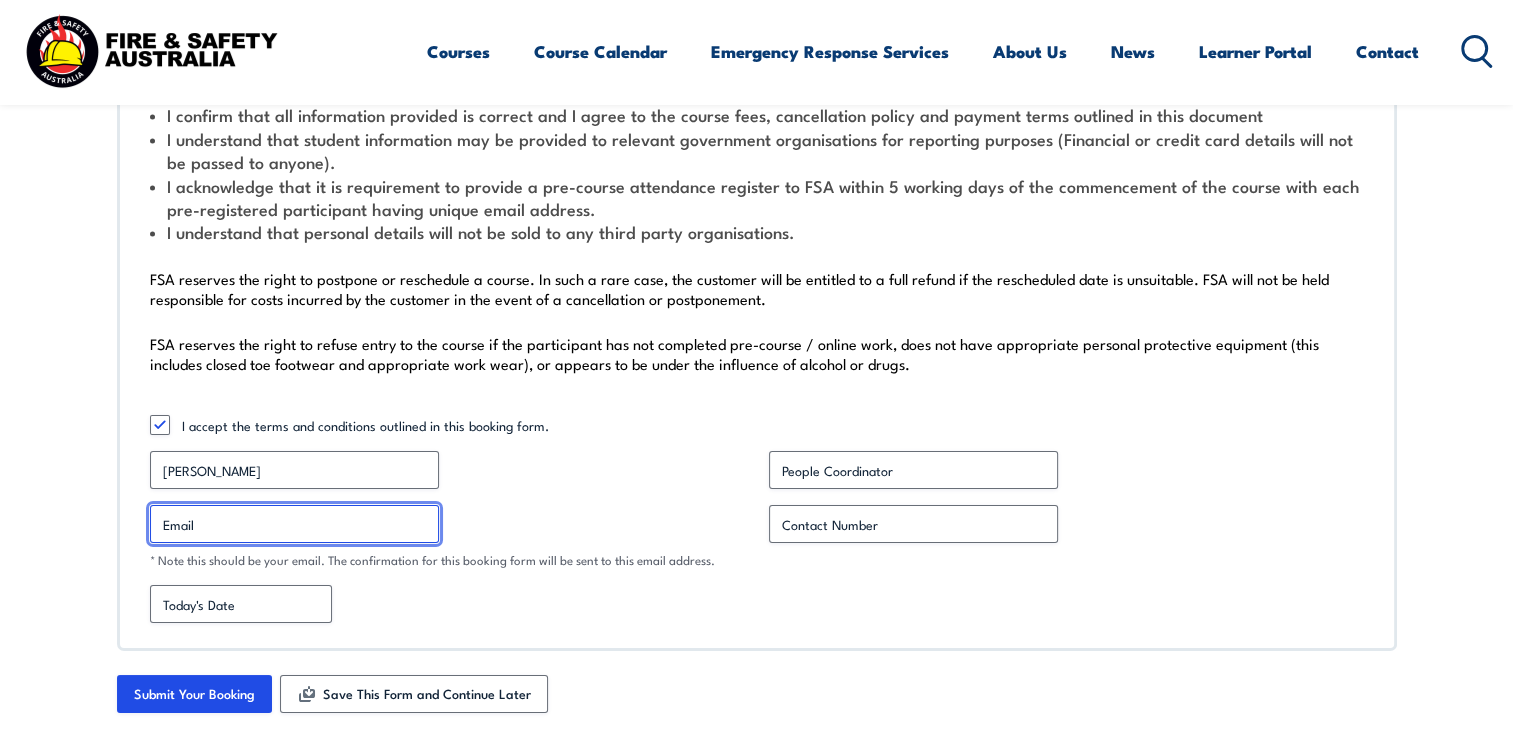 click on "Email *" at bounding box center [294, 524] 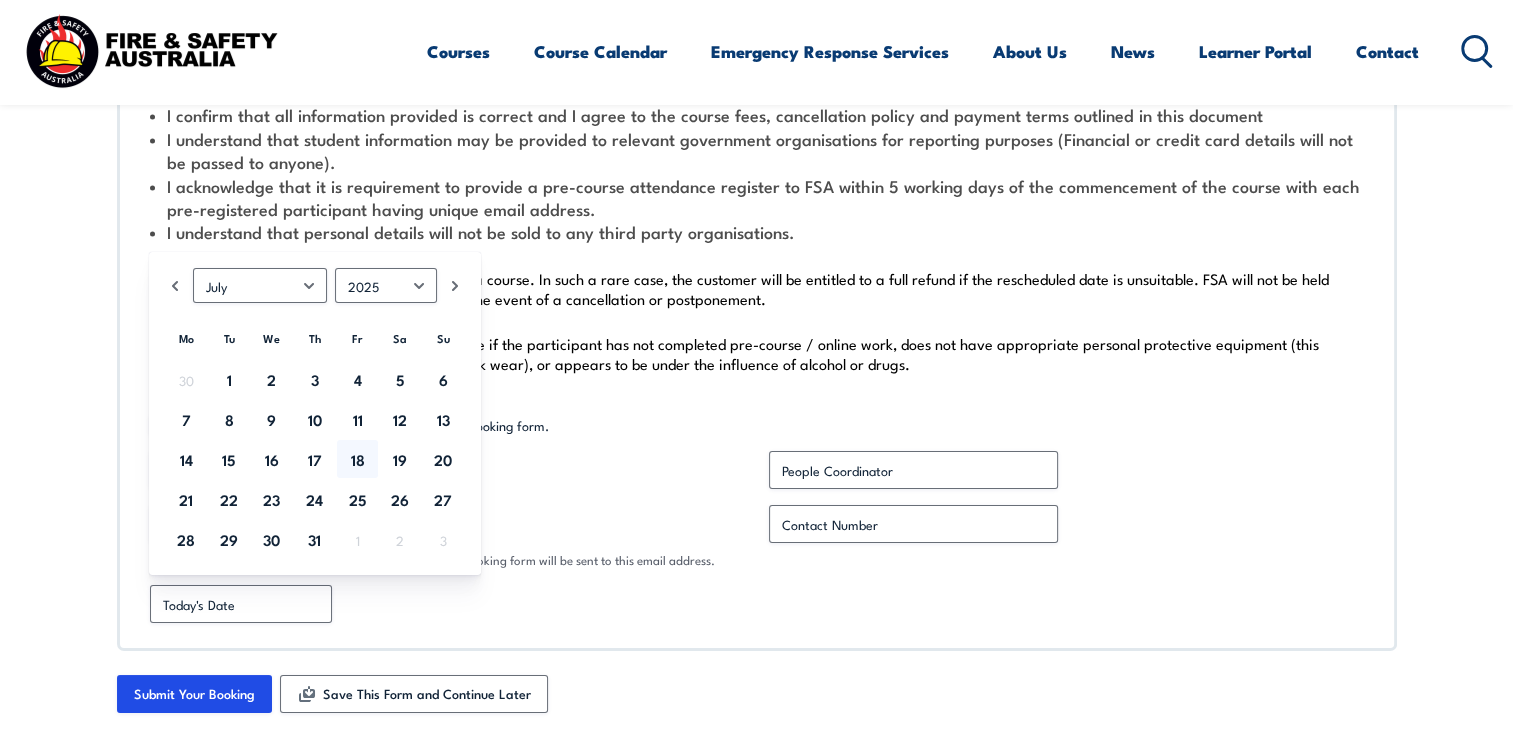 click at bounding box center (447, 524) 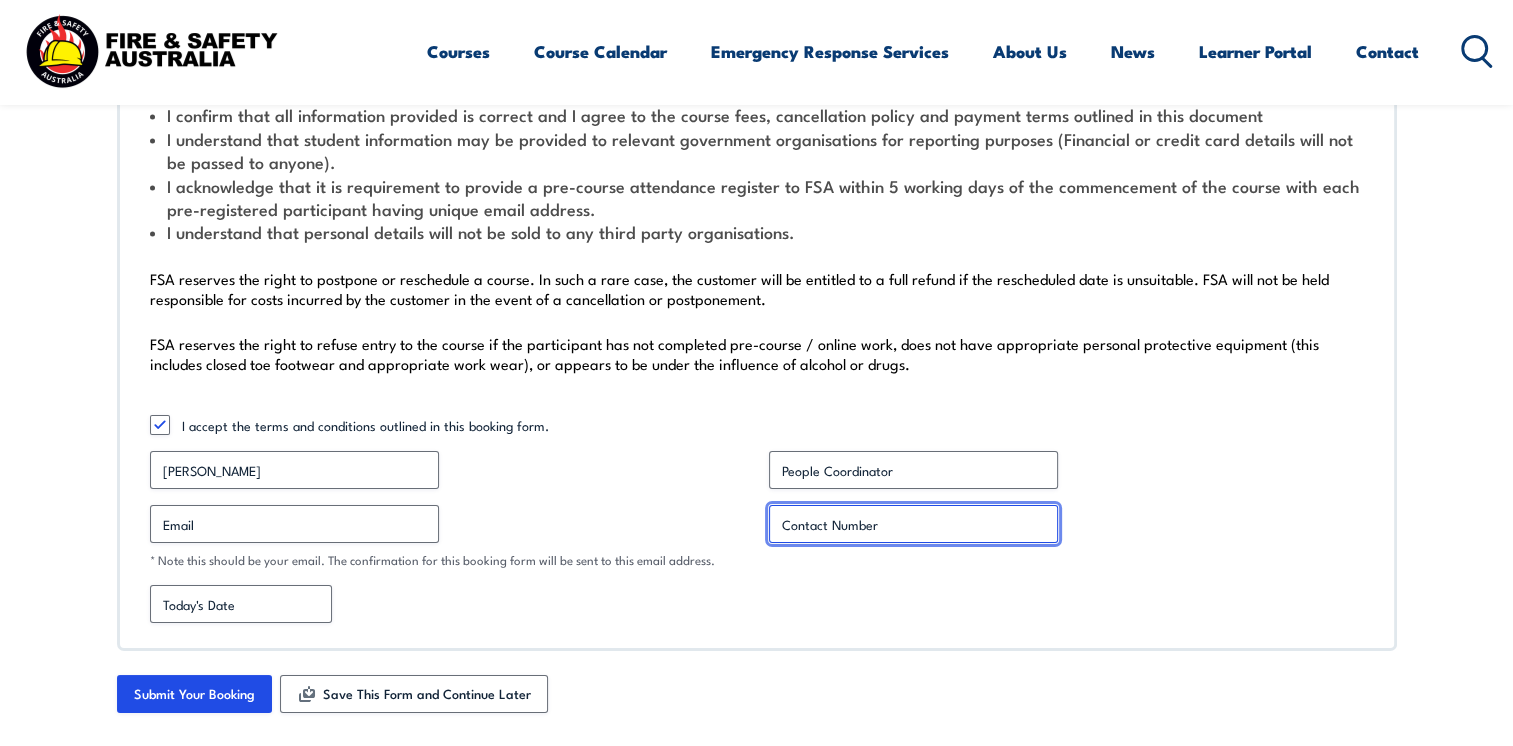 click on "Contact Number *" at bounding box center [913, 524] 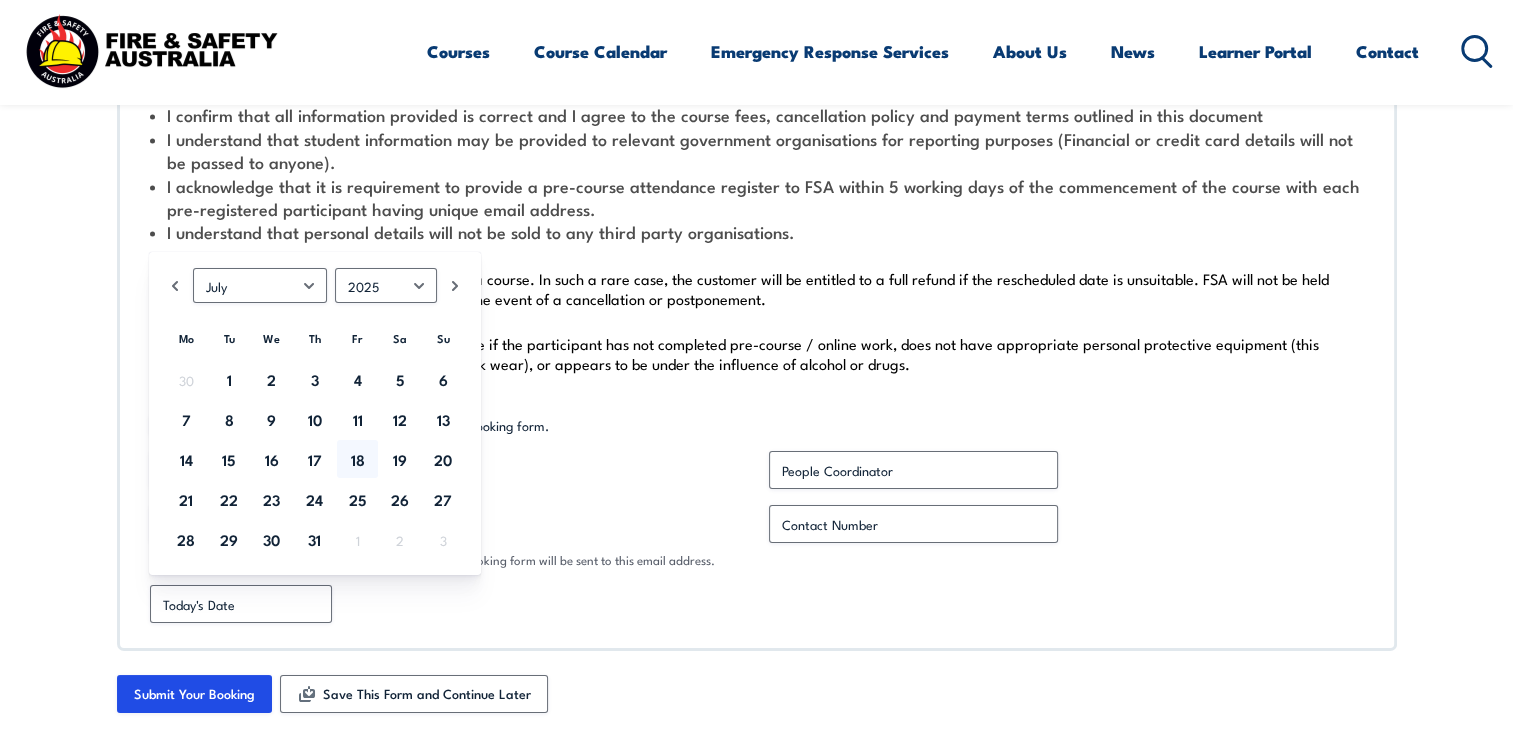 drag, startPoint x: 616, startPoint y: 494, endPoint x: 600, endPoint y: 501, distance: 17.464249 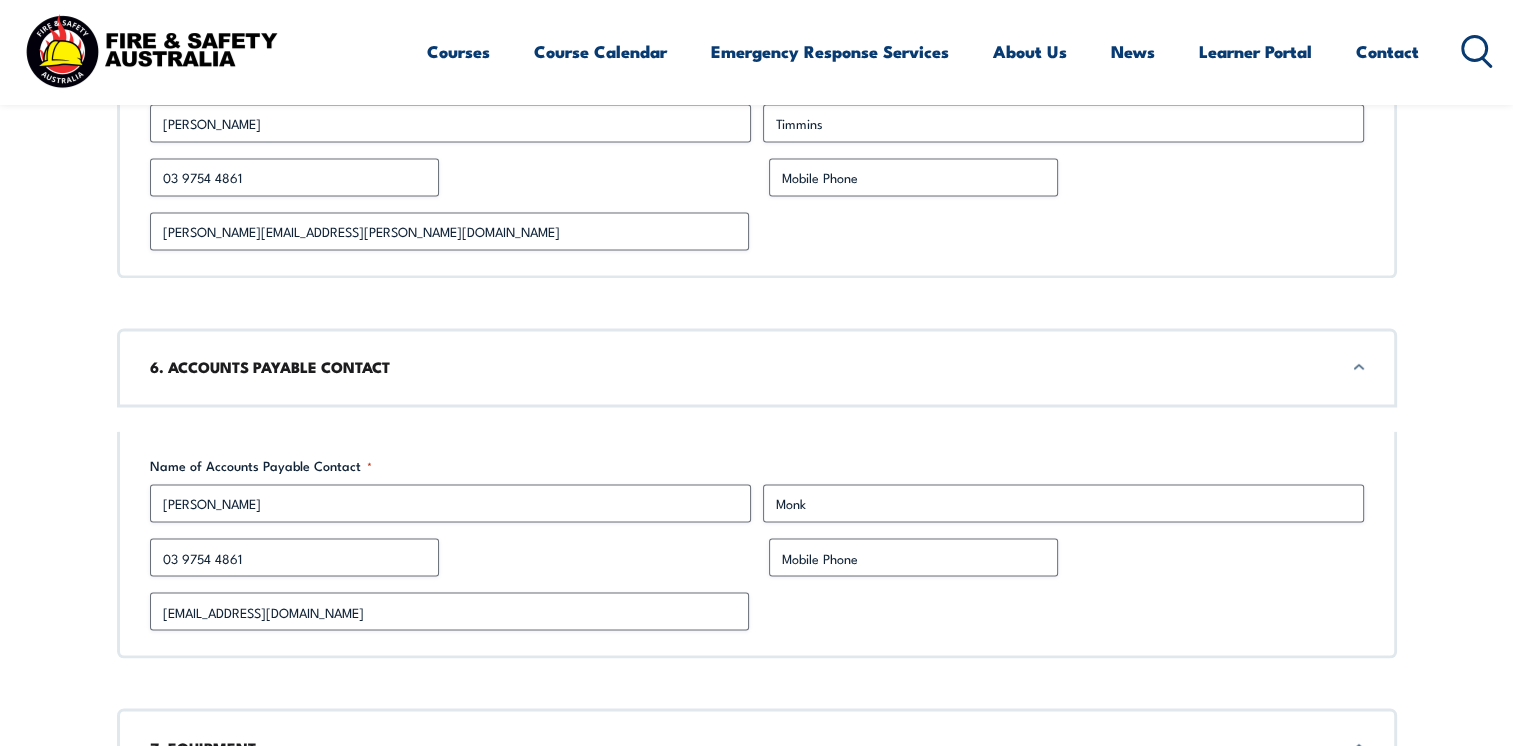 scroll, scrollTop: 3218, scrollLeft: 0, axis: vertical 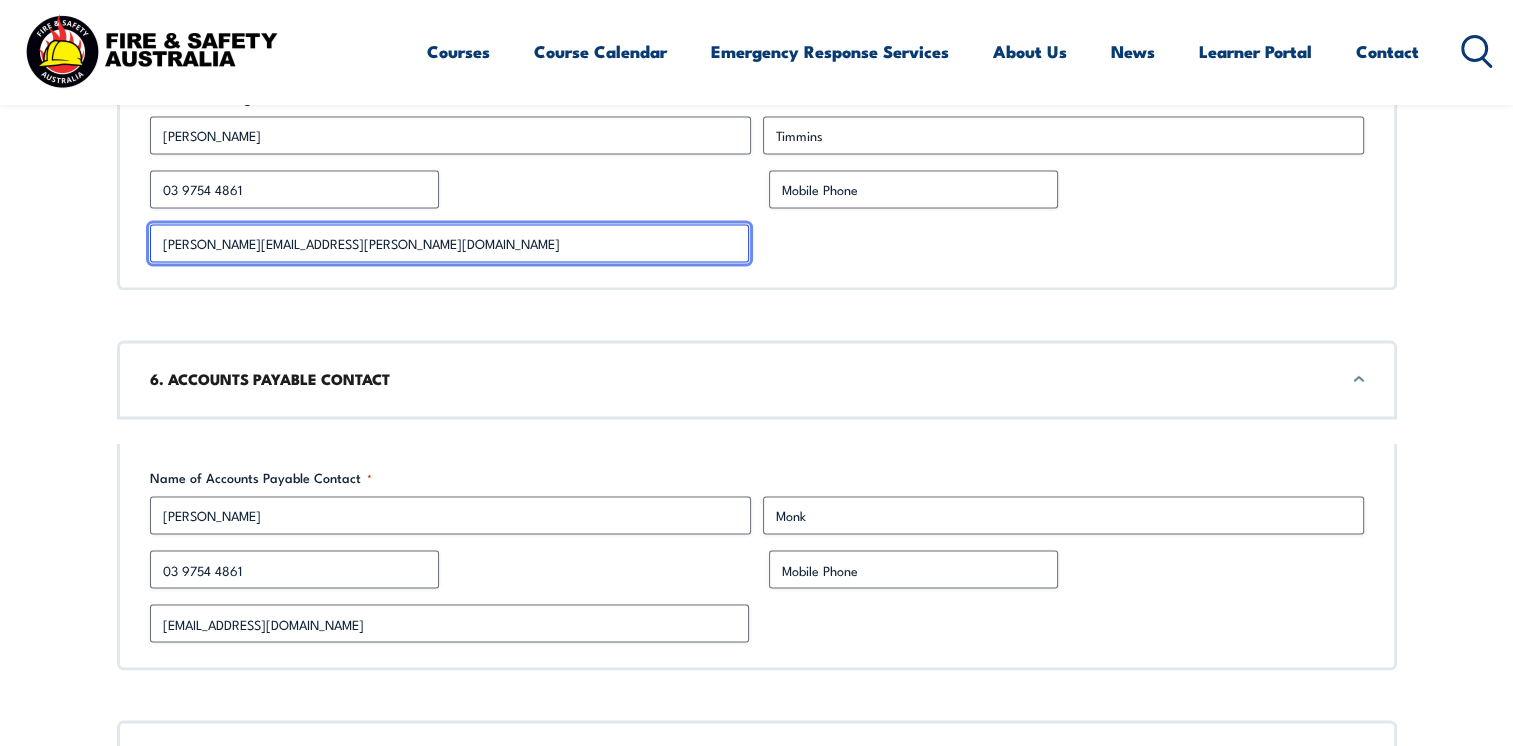 drag, startPoint x: 431, startPoint y: 243, endPoint x: 157, endPoint y: 242, distance: 274.00183 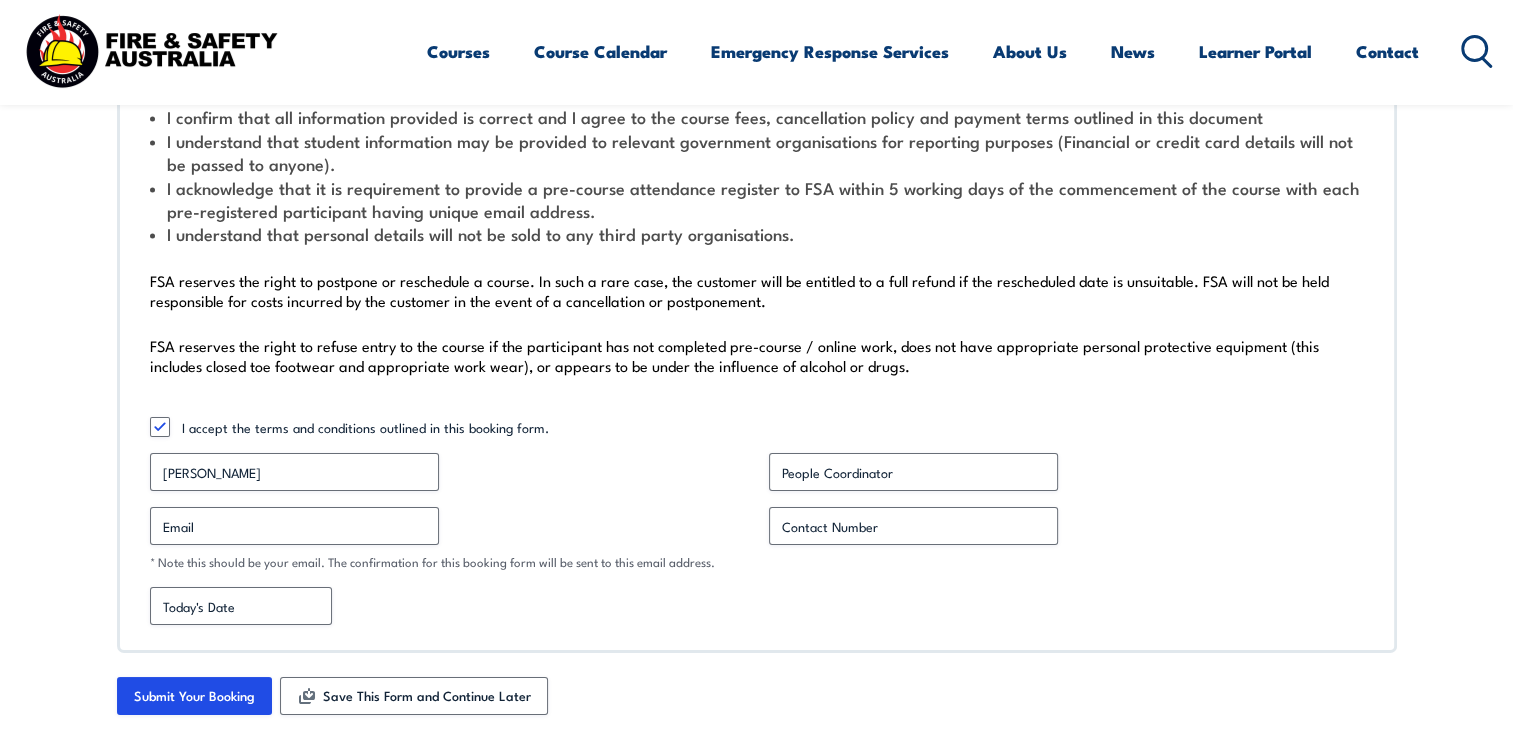 scroll, scrollTop: 7318, scrollLeft: 0, axis: vertical 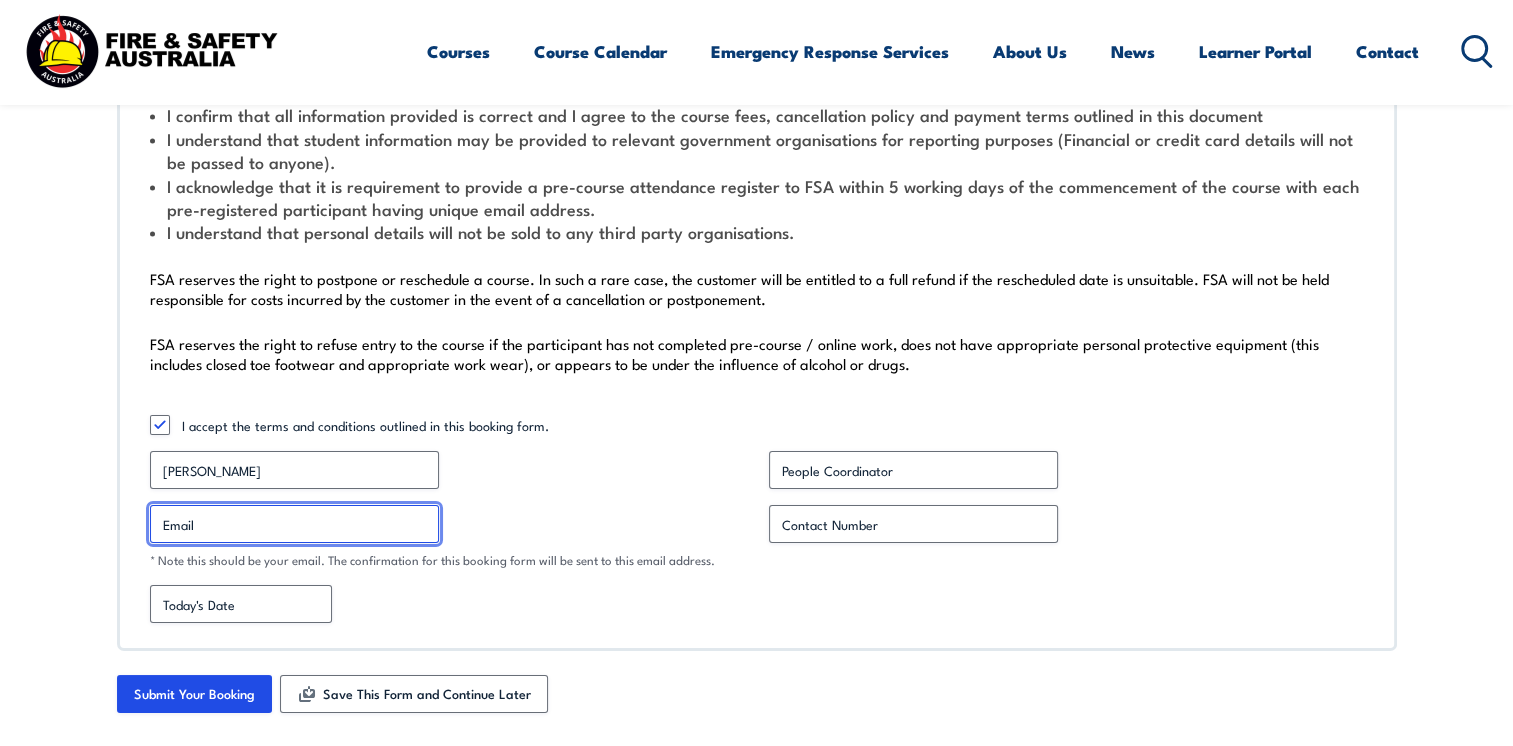click on "Email *" at bounding box center [294, 524] 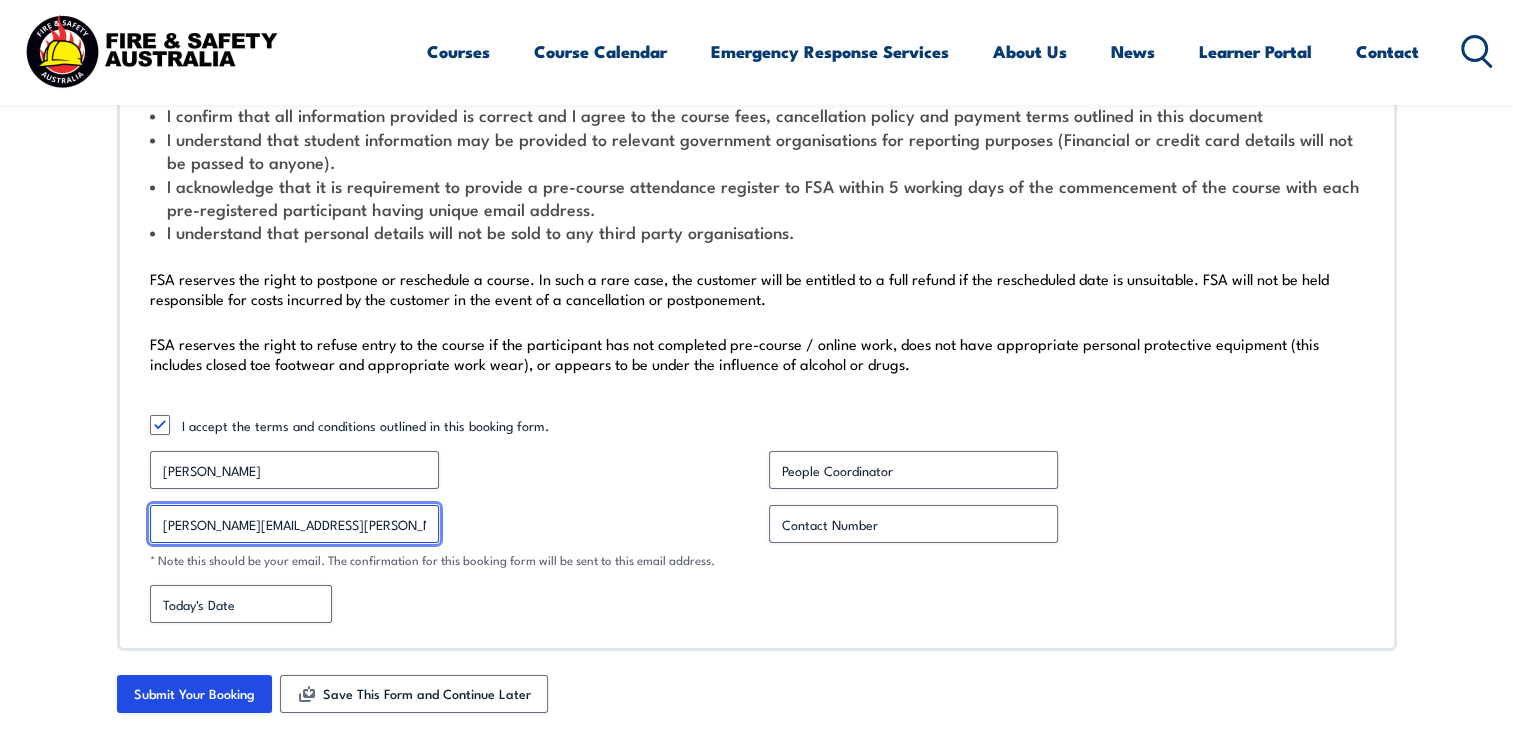 type on "sharon.Timmins@dovida-moe.com.au" 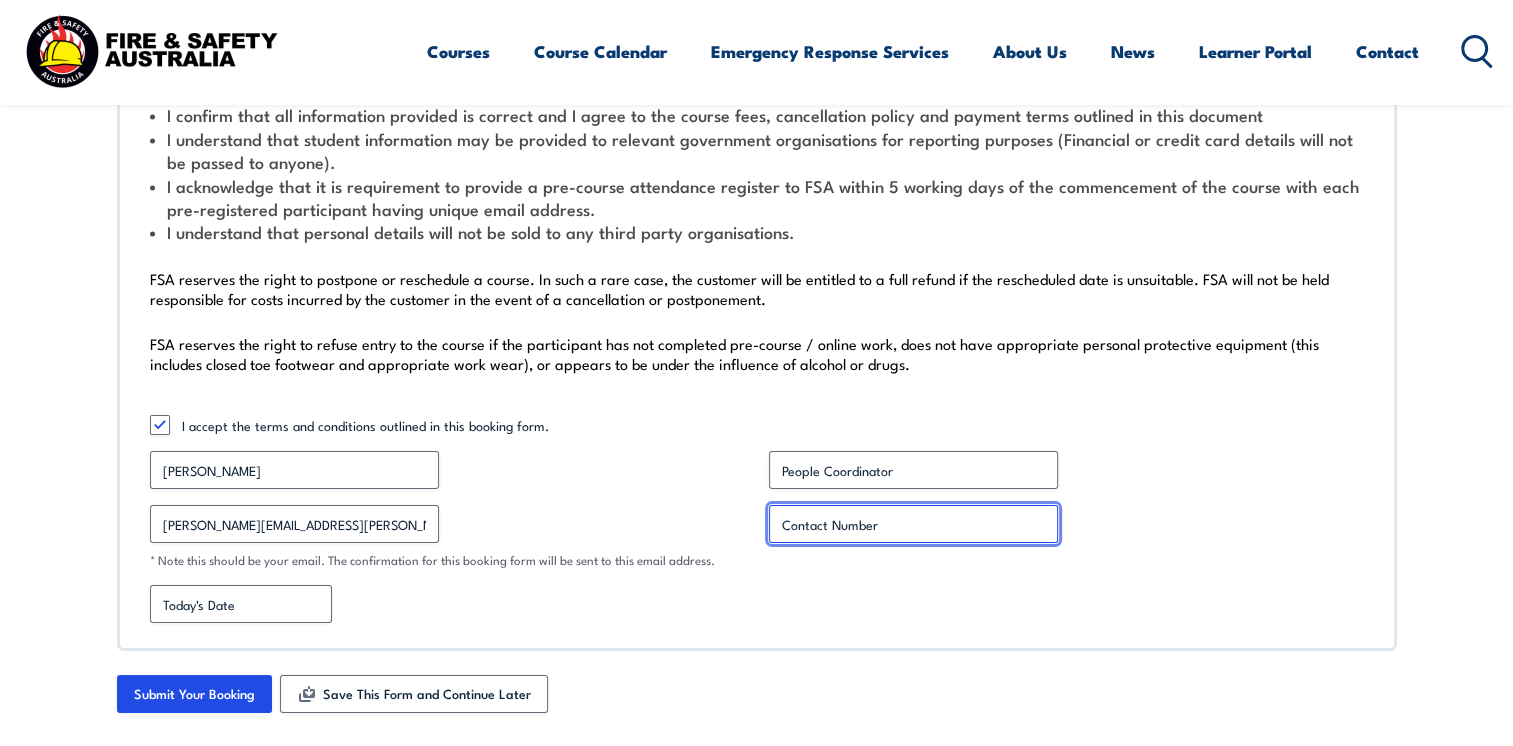 click on "Contact Number *" at bounding box center (913, 524) 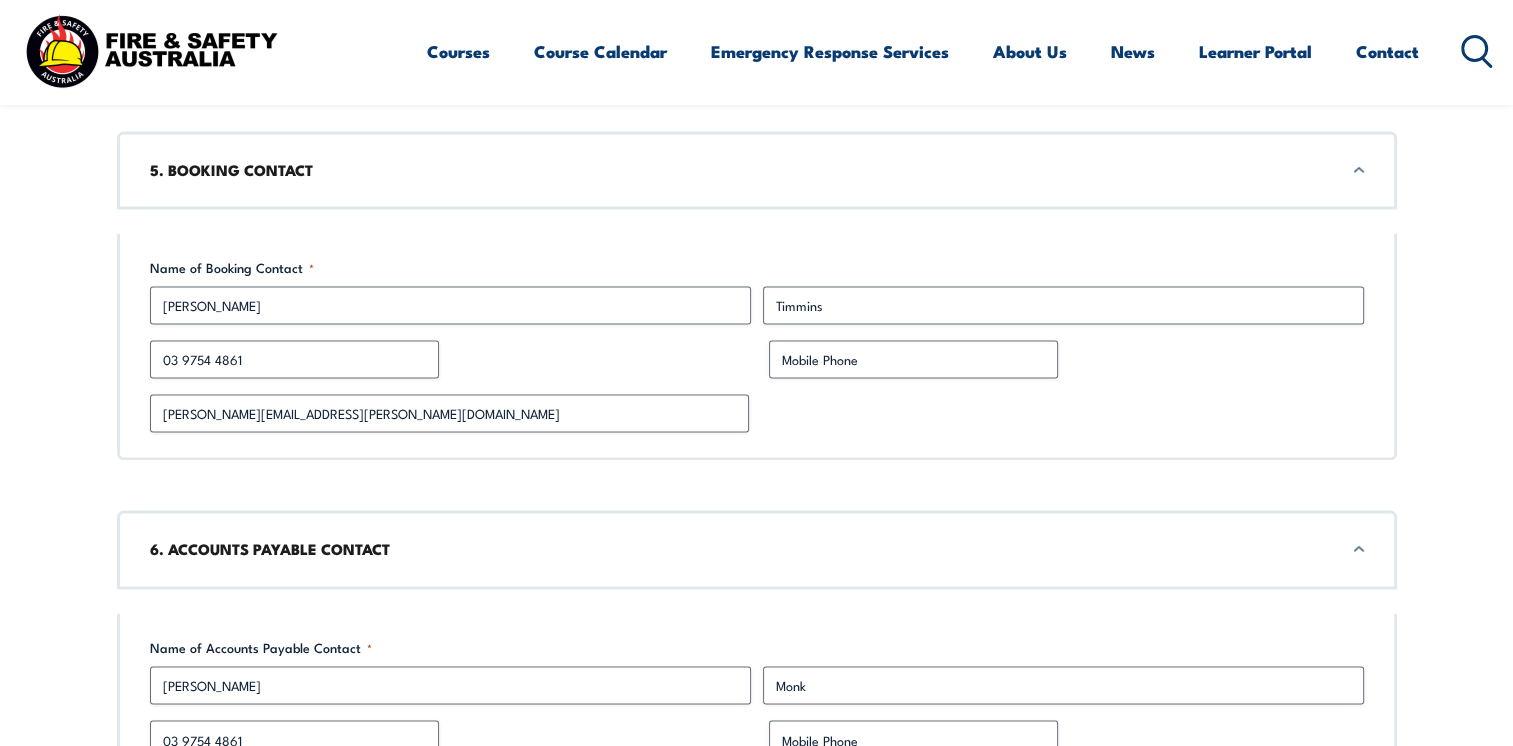 scroll, scrollTop: 3018, scrollLeft: 0, axis: vertical 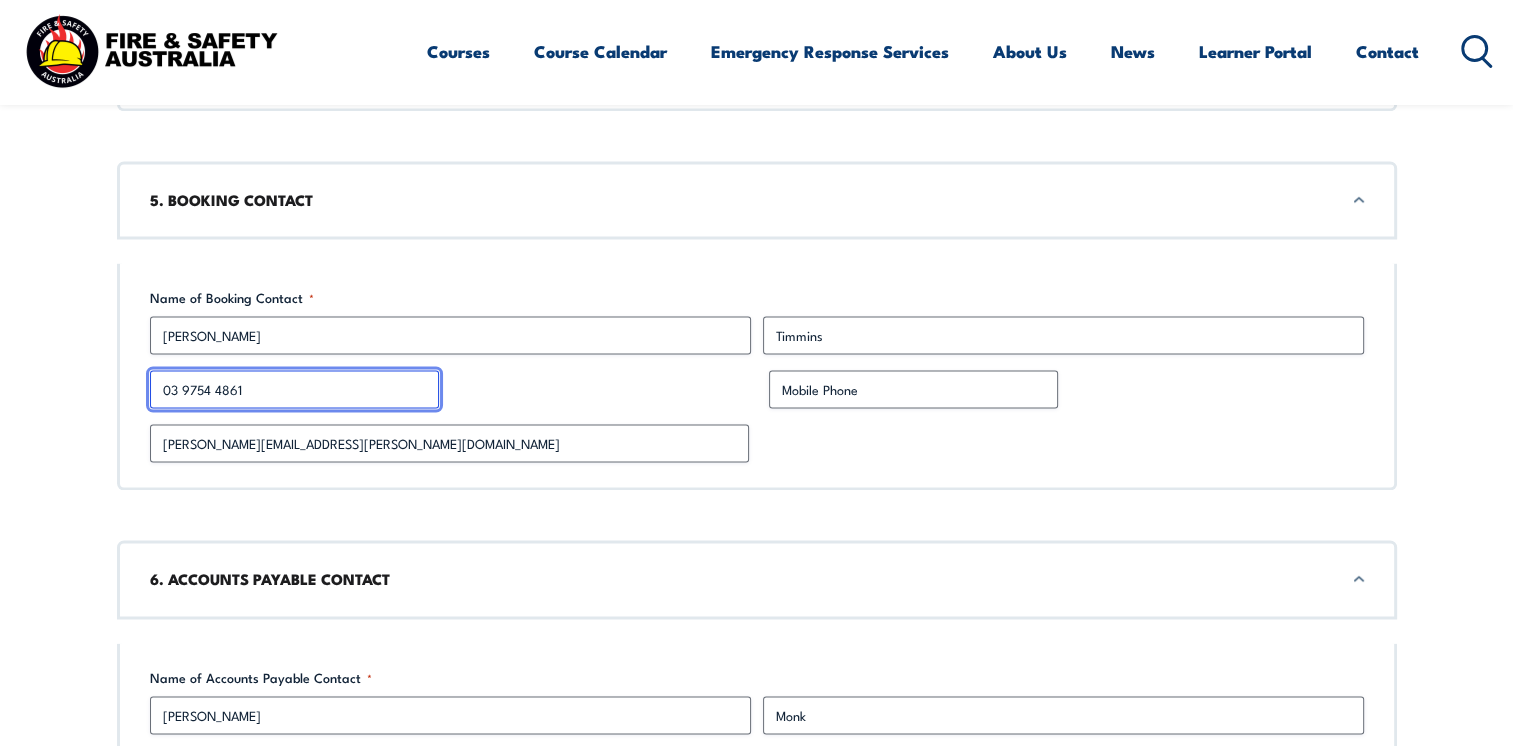 drag, startPoint x: 276, startPoint y: 379, endPoint x: 148, endPoint y: 375, distance: 128.06248 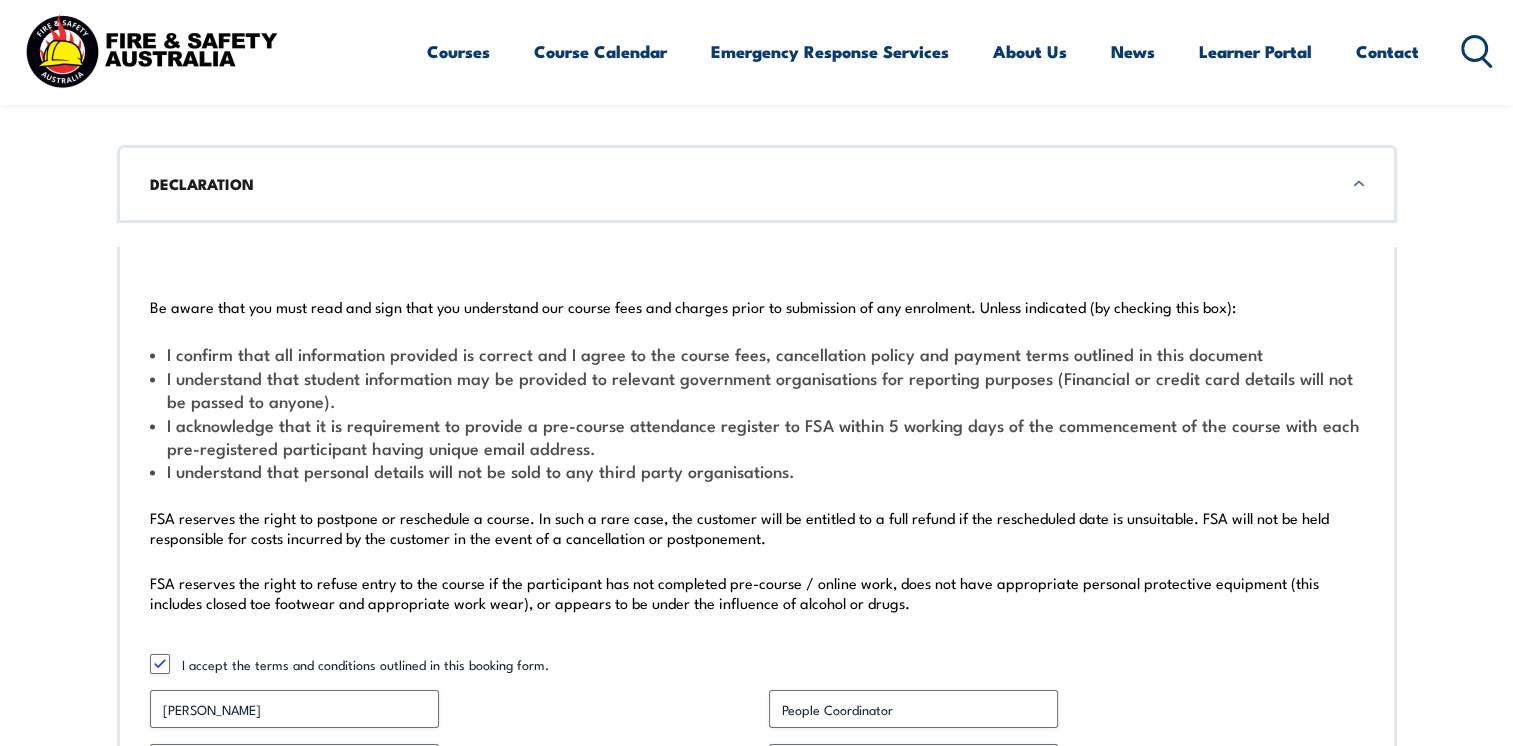 scroll, scrollTop: 7318, scrollLeft: 0, axis: vertical 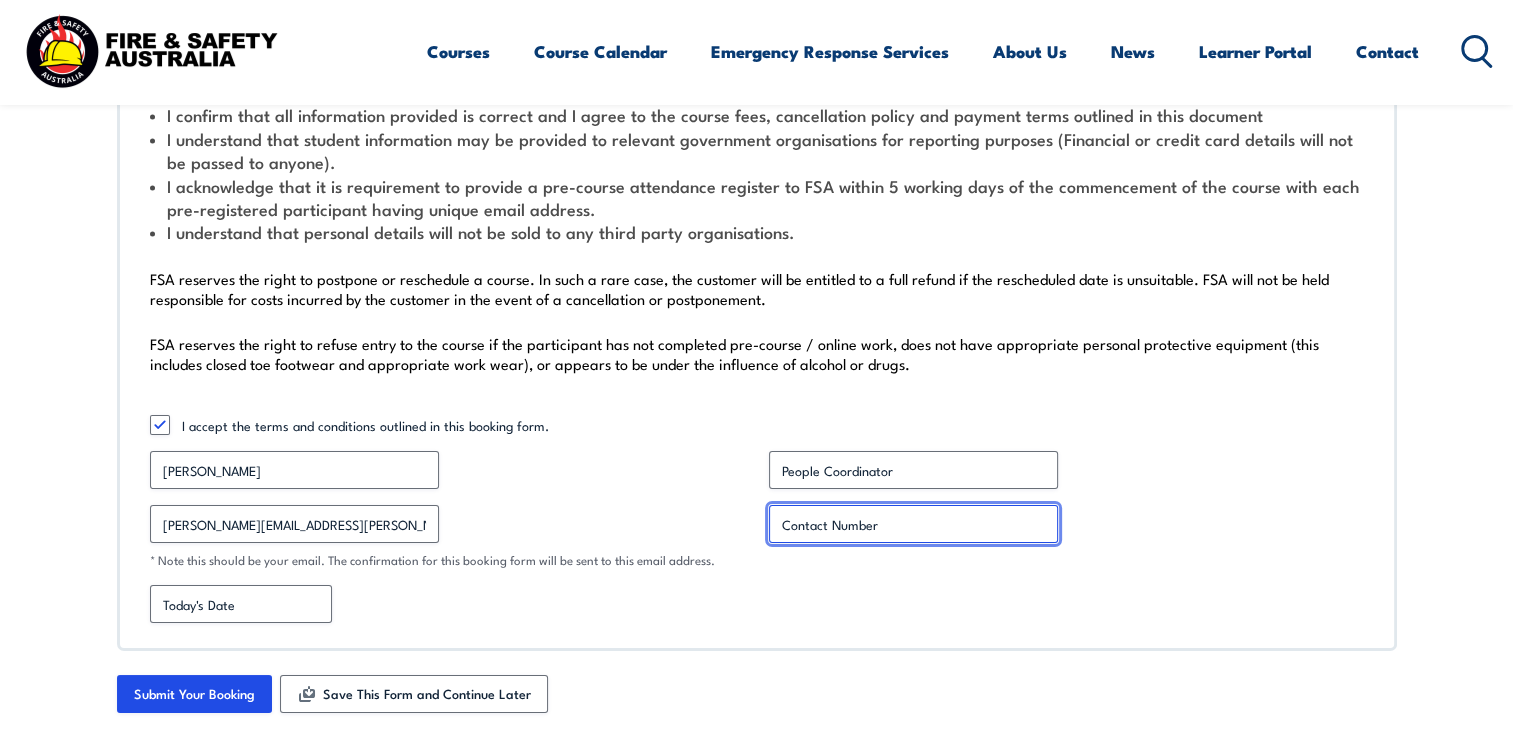 click on "Contact Number *" at bounding box center [913, 524] 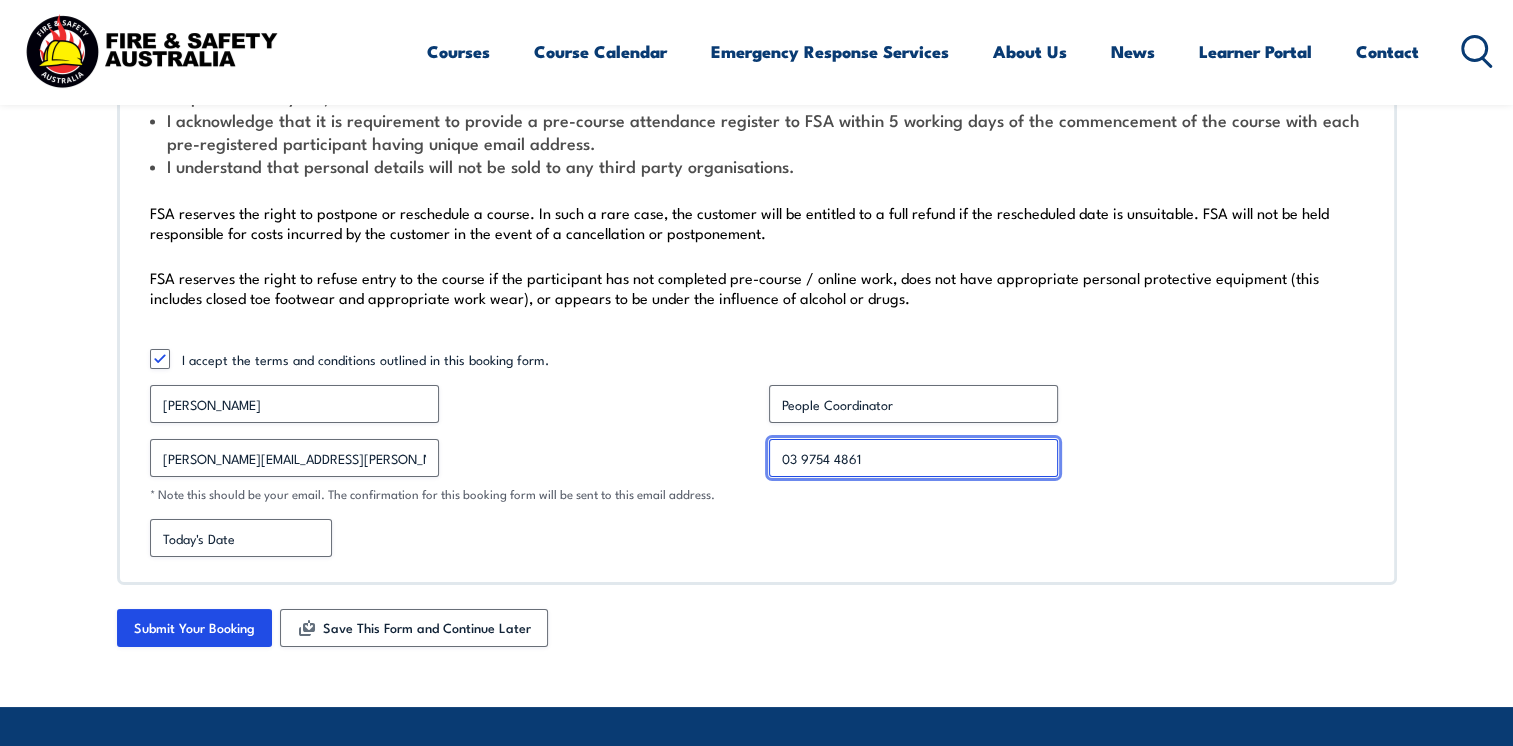 scroll, scrollTop: 7418, scrollLeft: 0, axis: vertical 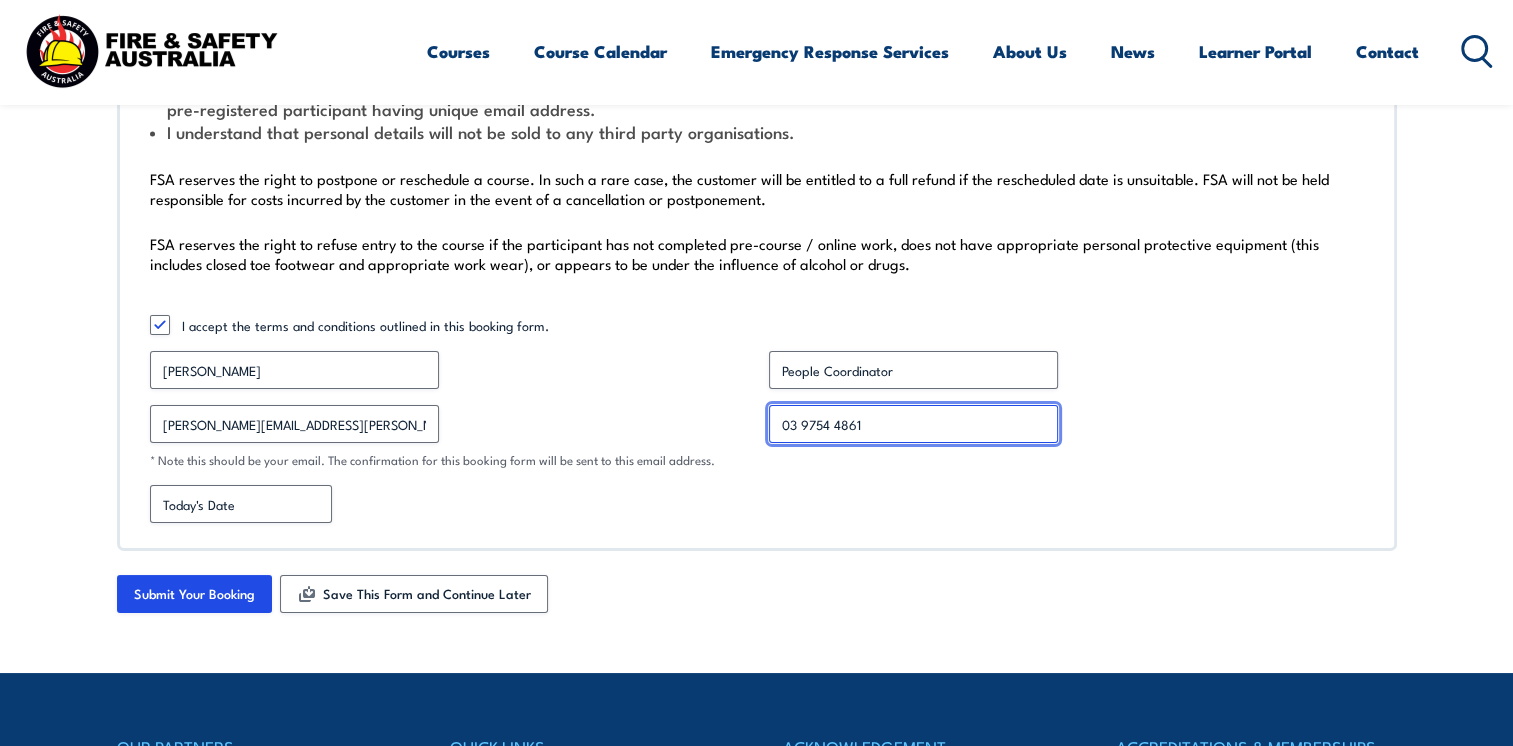 type on "03 9754 4861" 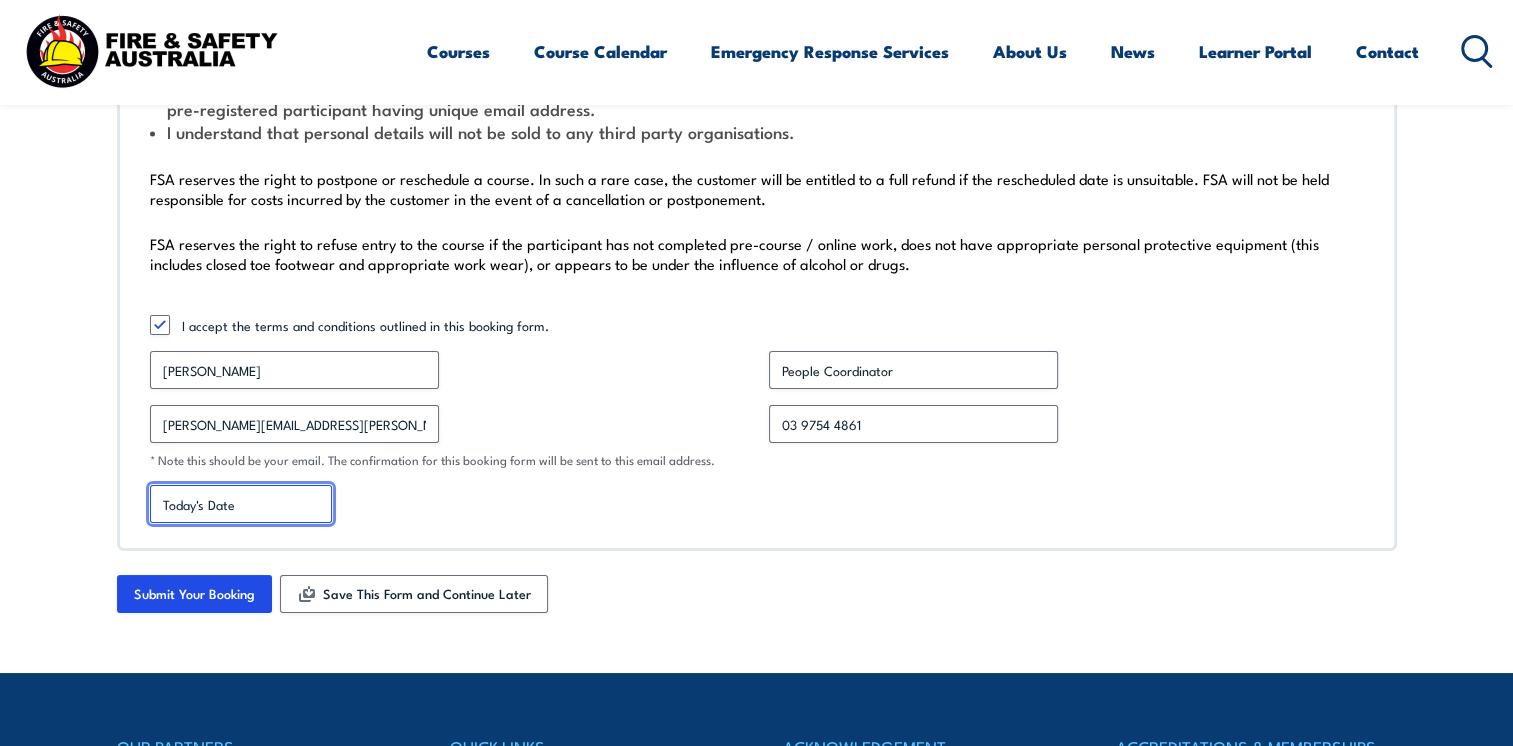 click on "Today's Date" at bounding box center (241, 504) 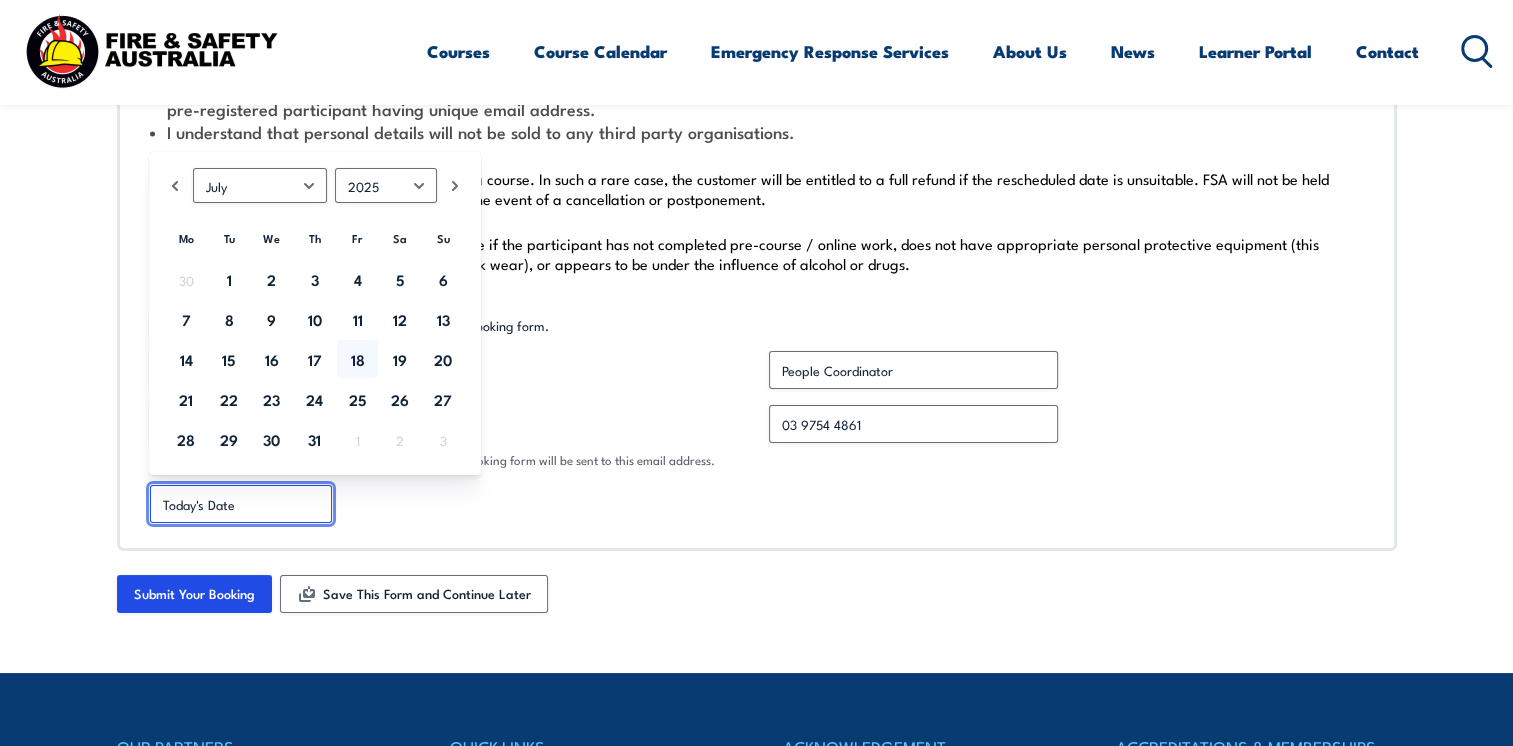 click on "Today's Date" at bounding box center [241, 504] 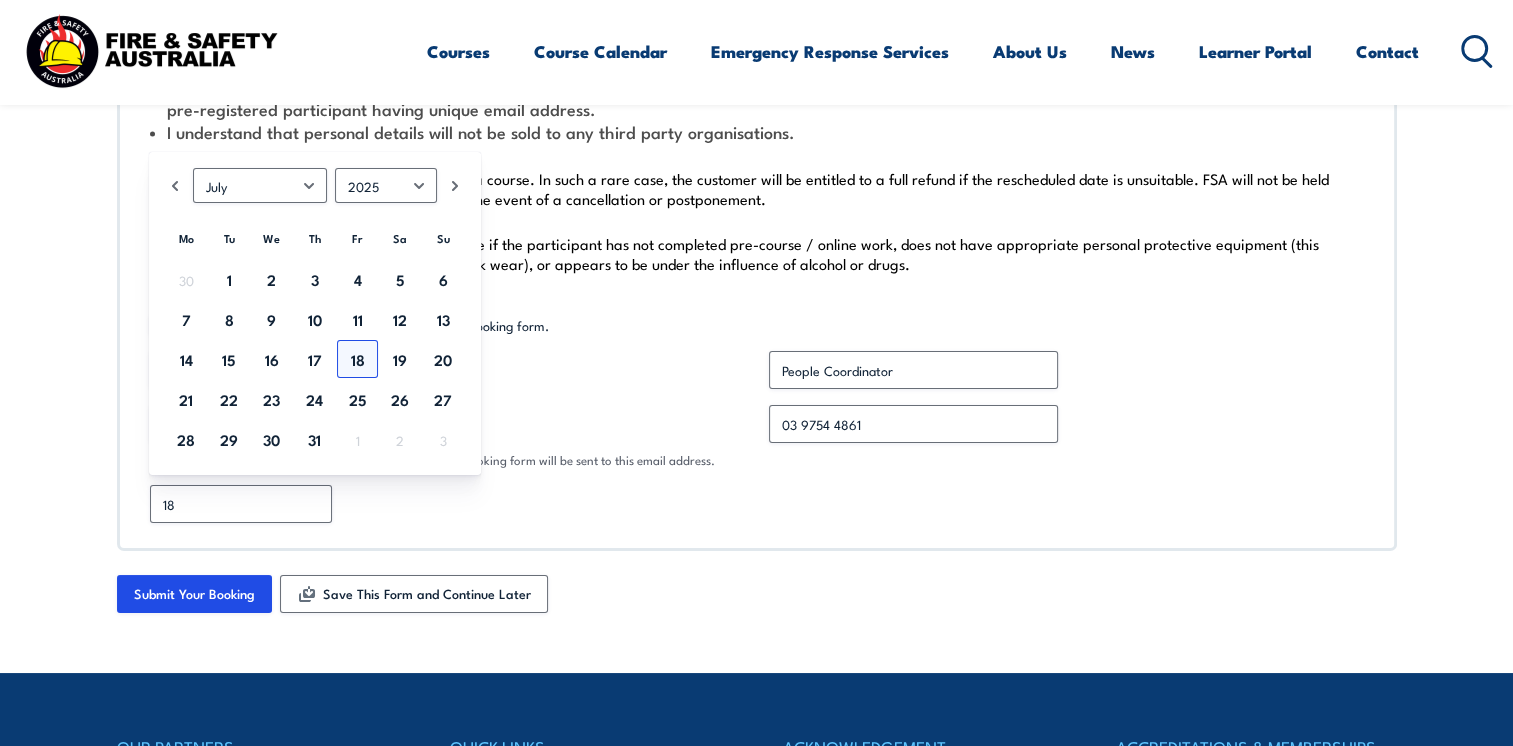 type on "07/18/2025" 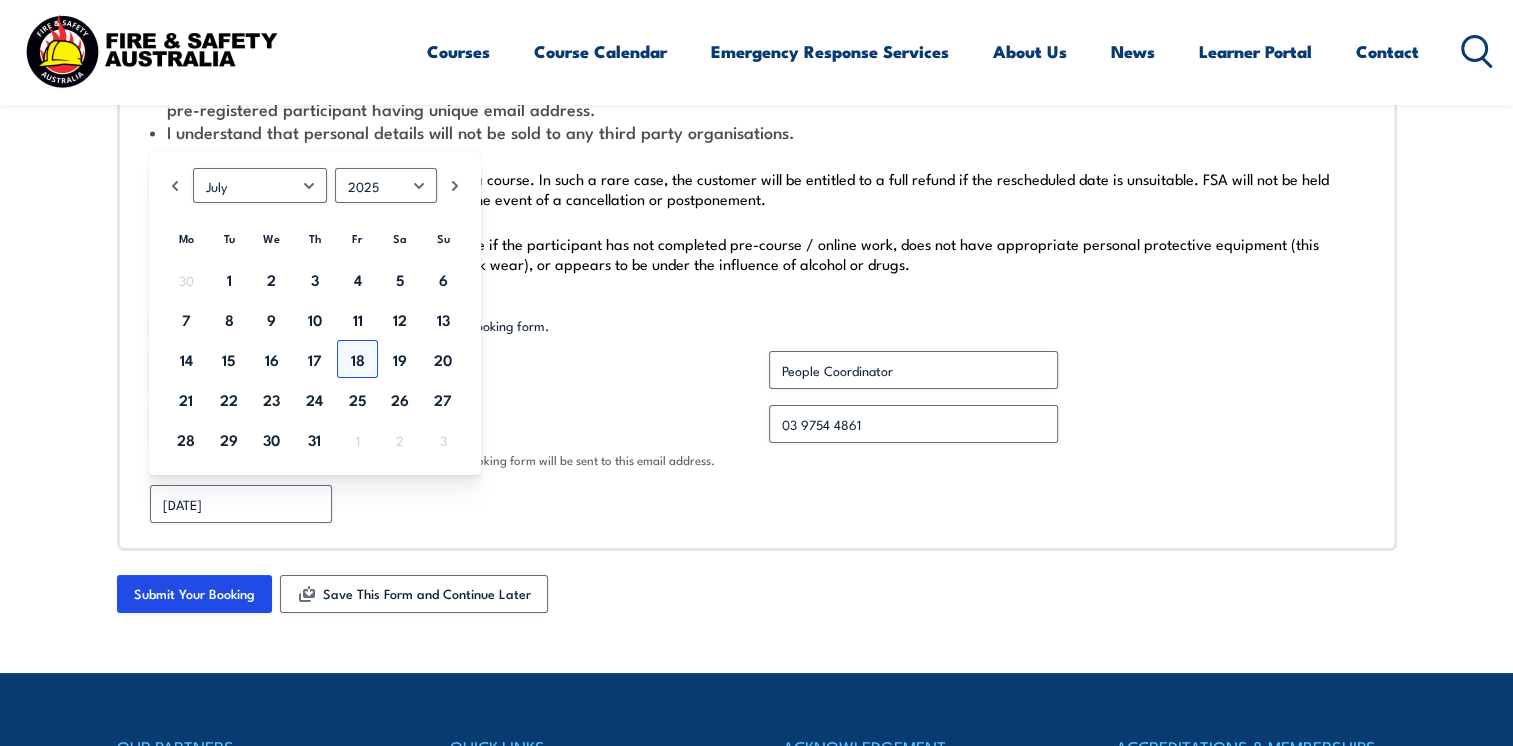 click on "18" at bounding box center (357, 359) 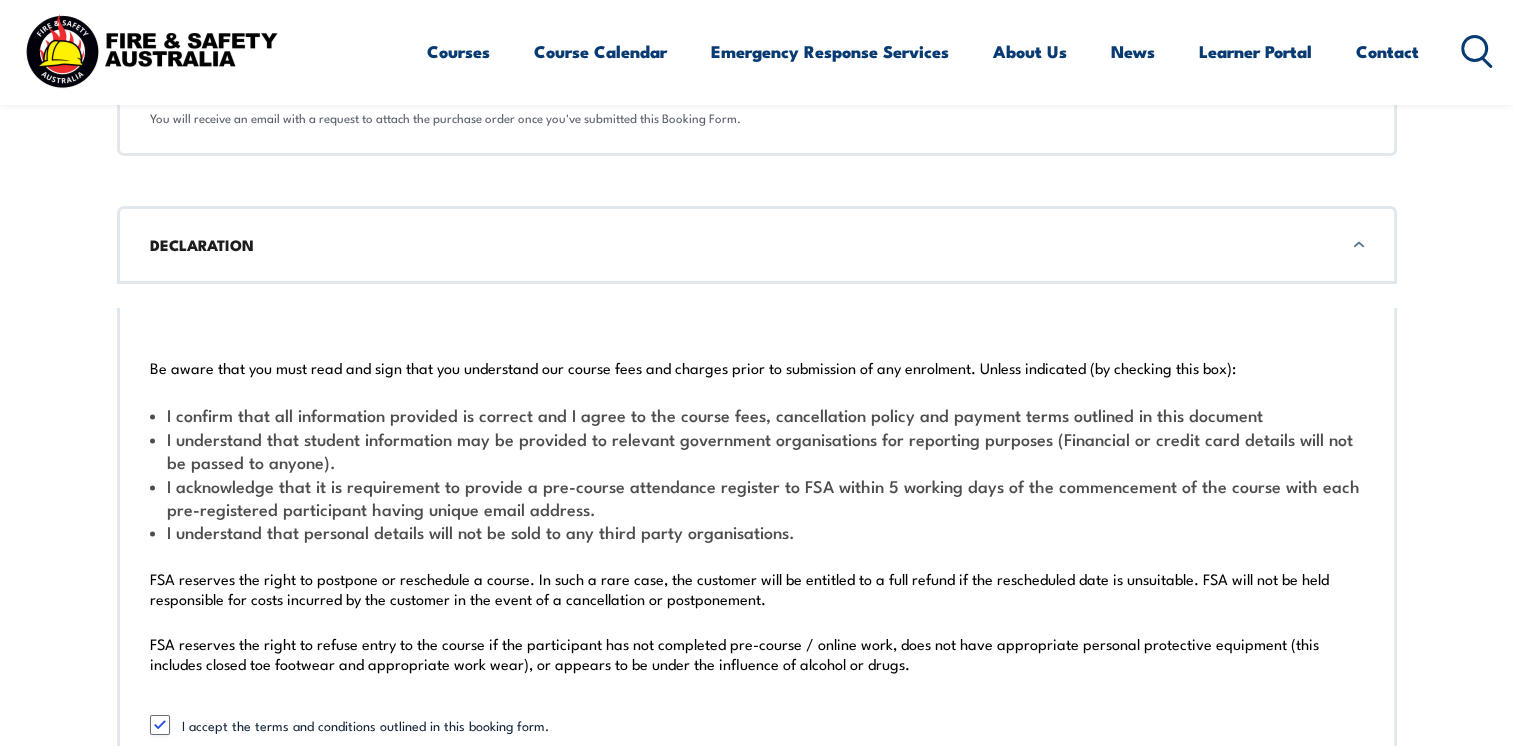 scroll, scrollTop: 7418, scrollLeft: 0, axis: vertical 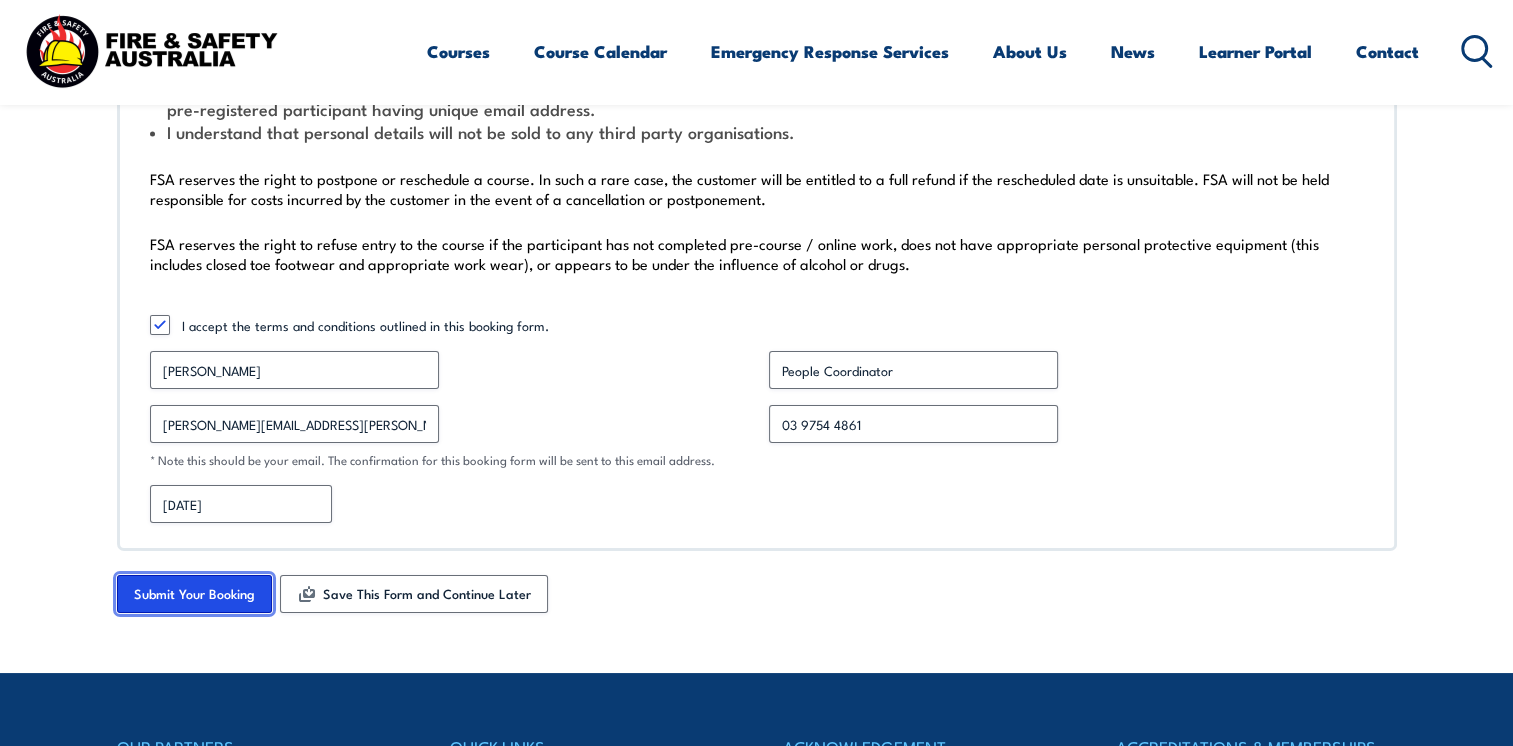 click on "Submit Your Booking" at bounding box center [194, 594] 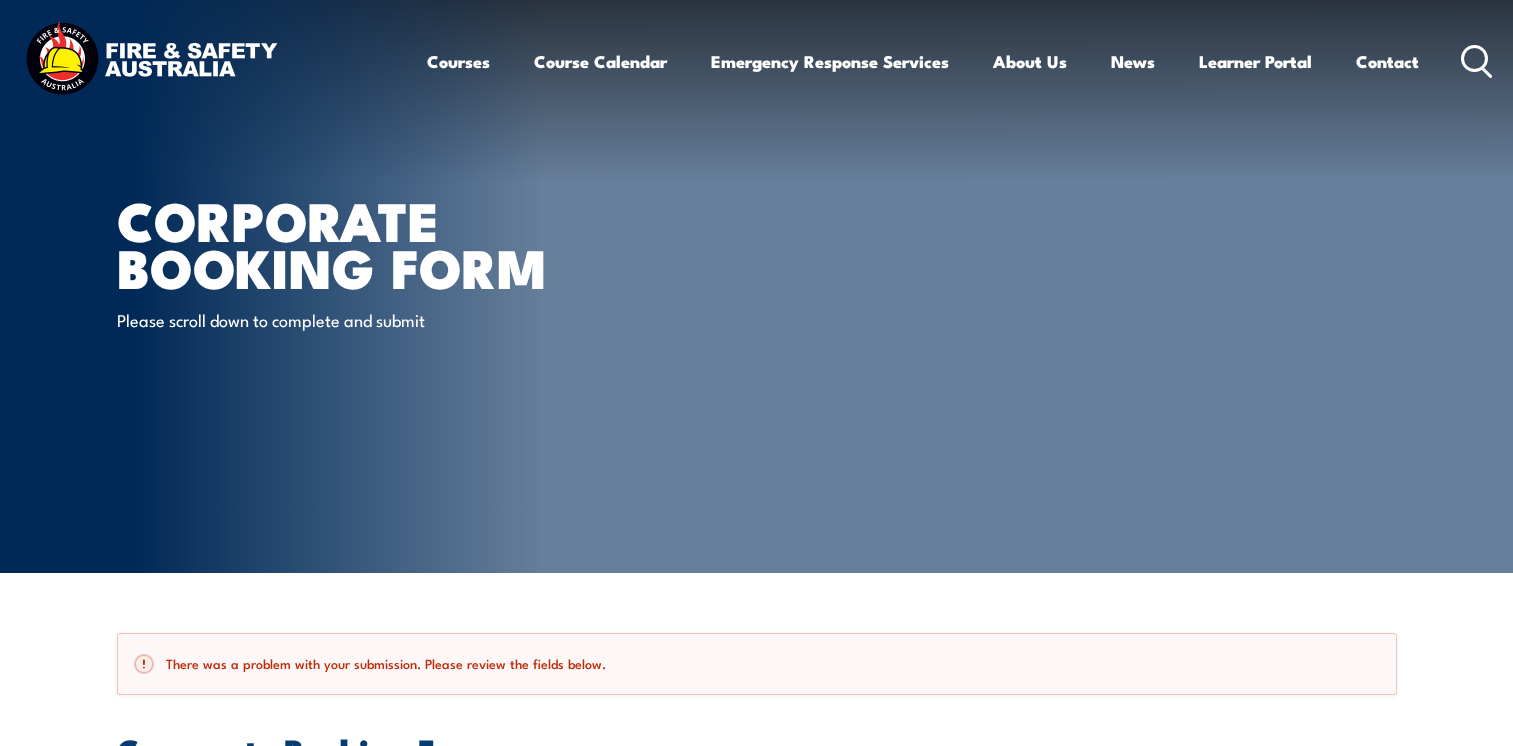 scroll, scrollTop: 0, scrollLeft: 0, axis: both 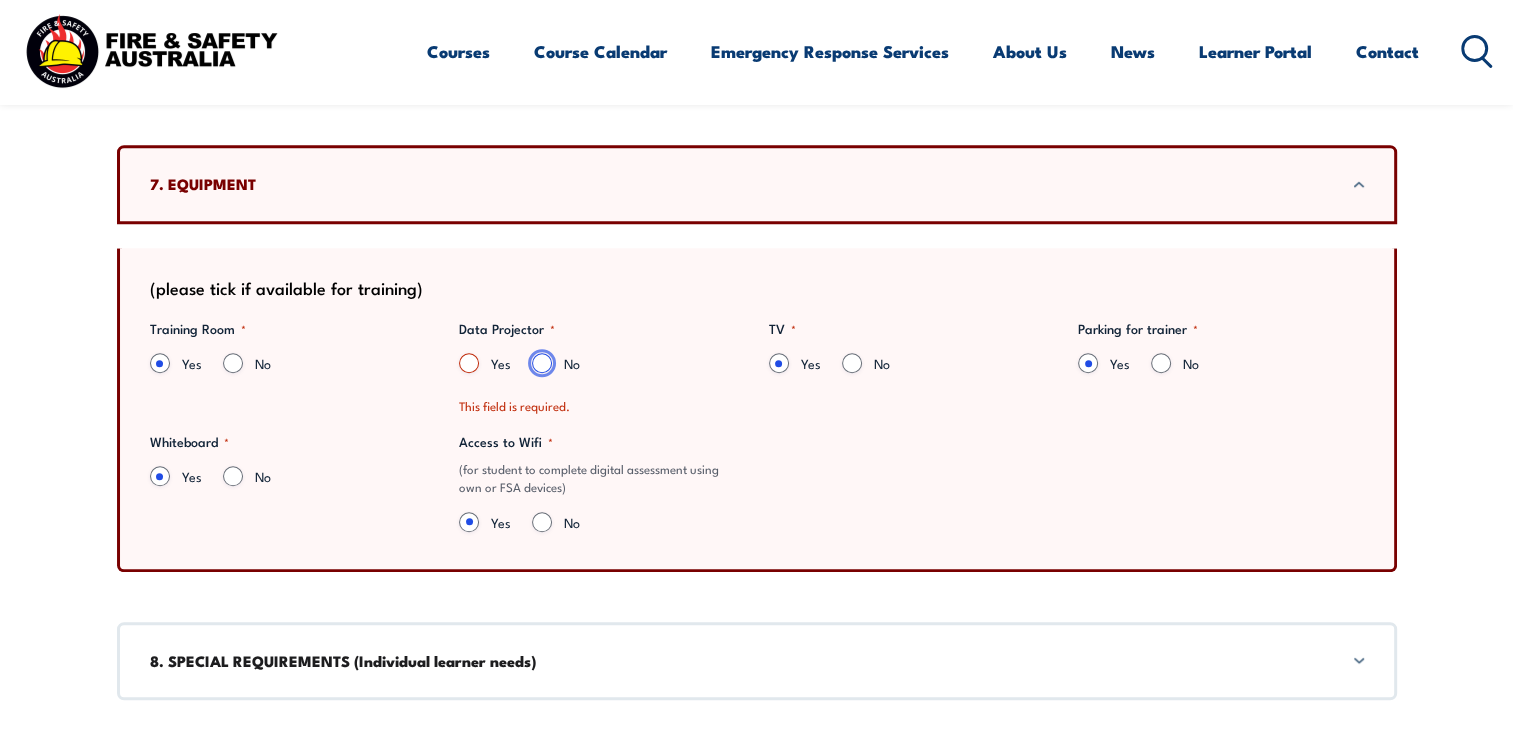 click on "No" at bounding box center (542, 363) 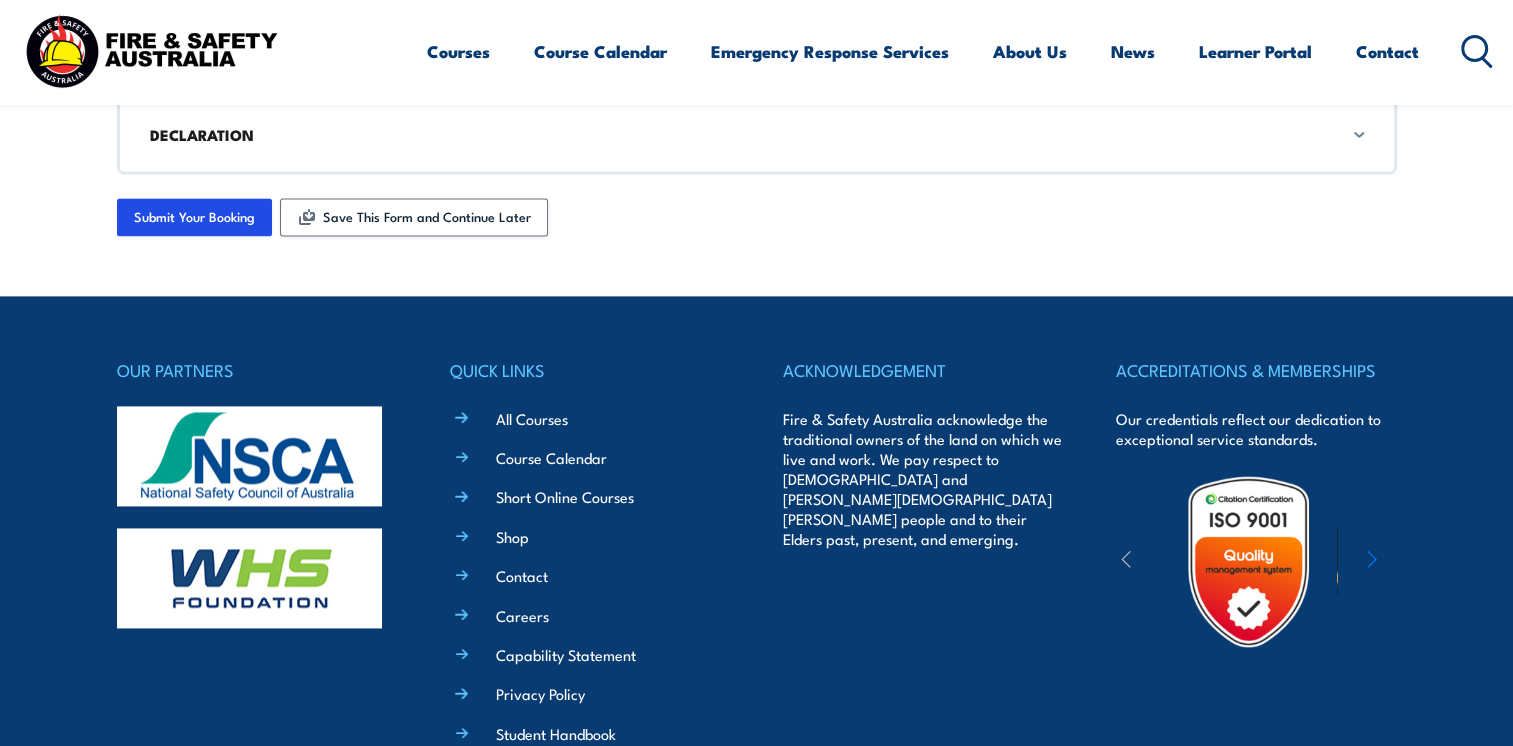 scroll, scrollTop: 2700, scrollLeft: 0, axis: vertical 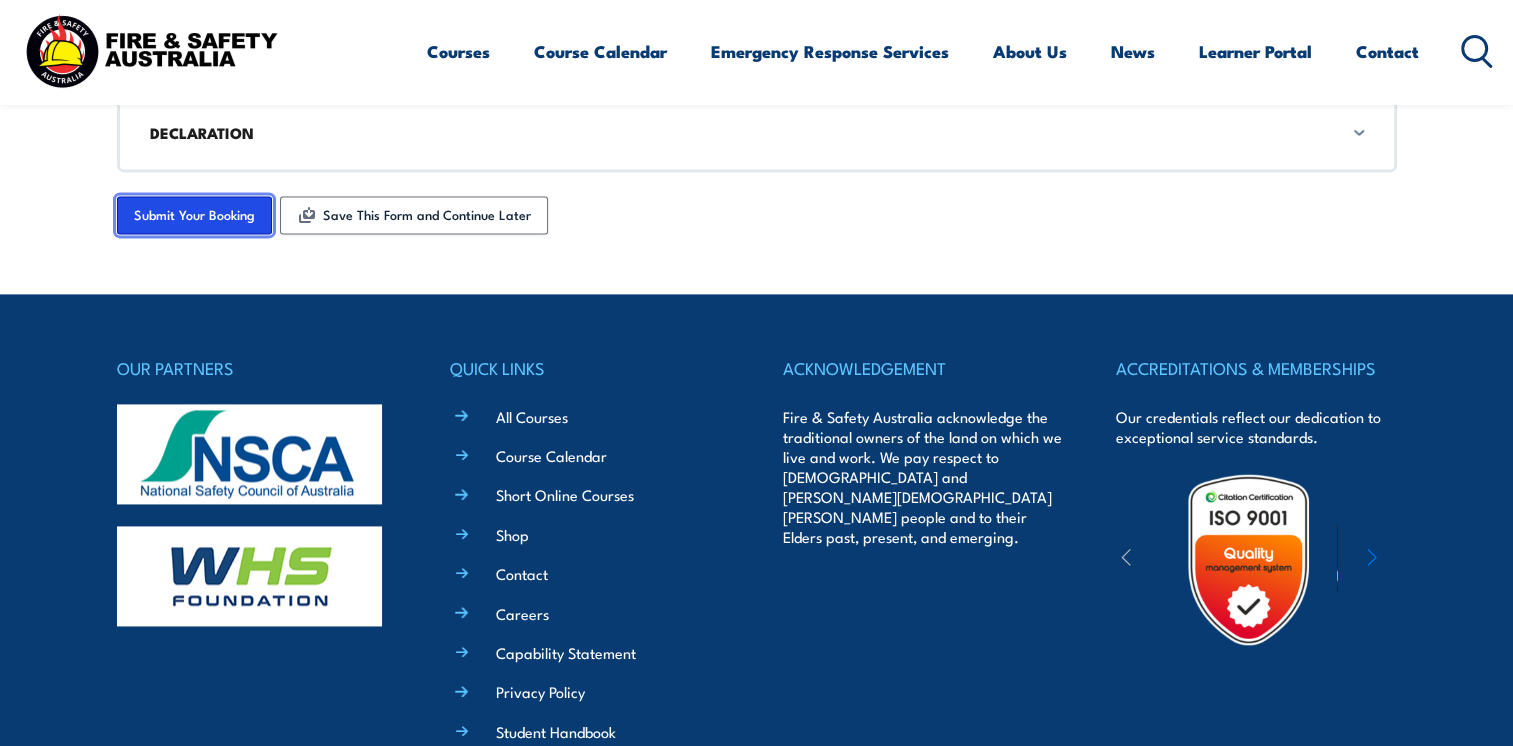 click on "Submit Your Booking" at bounding box center [194, 215] 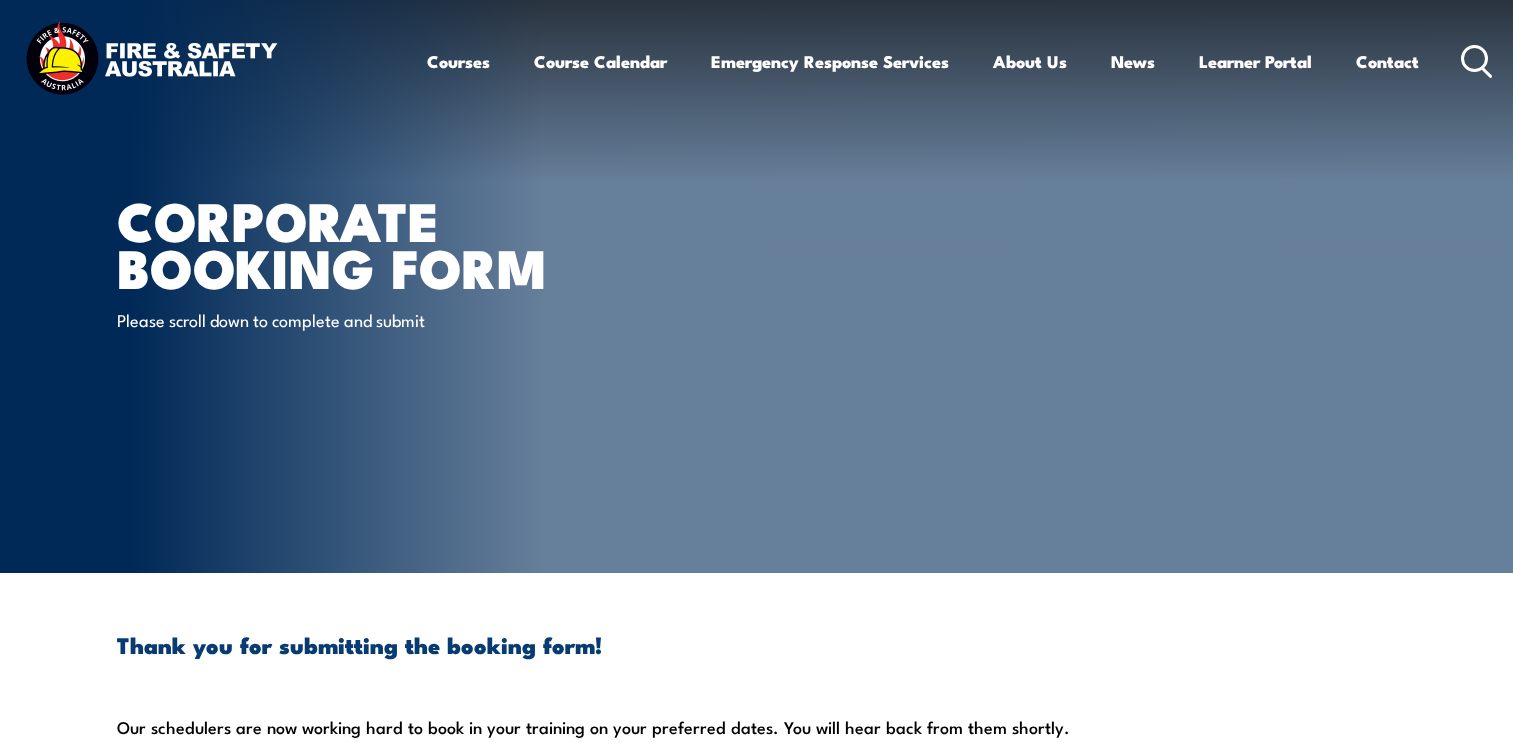 scroll, scrollTop: 0, scrollLeft: 0, axis: both 